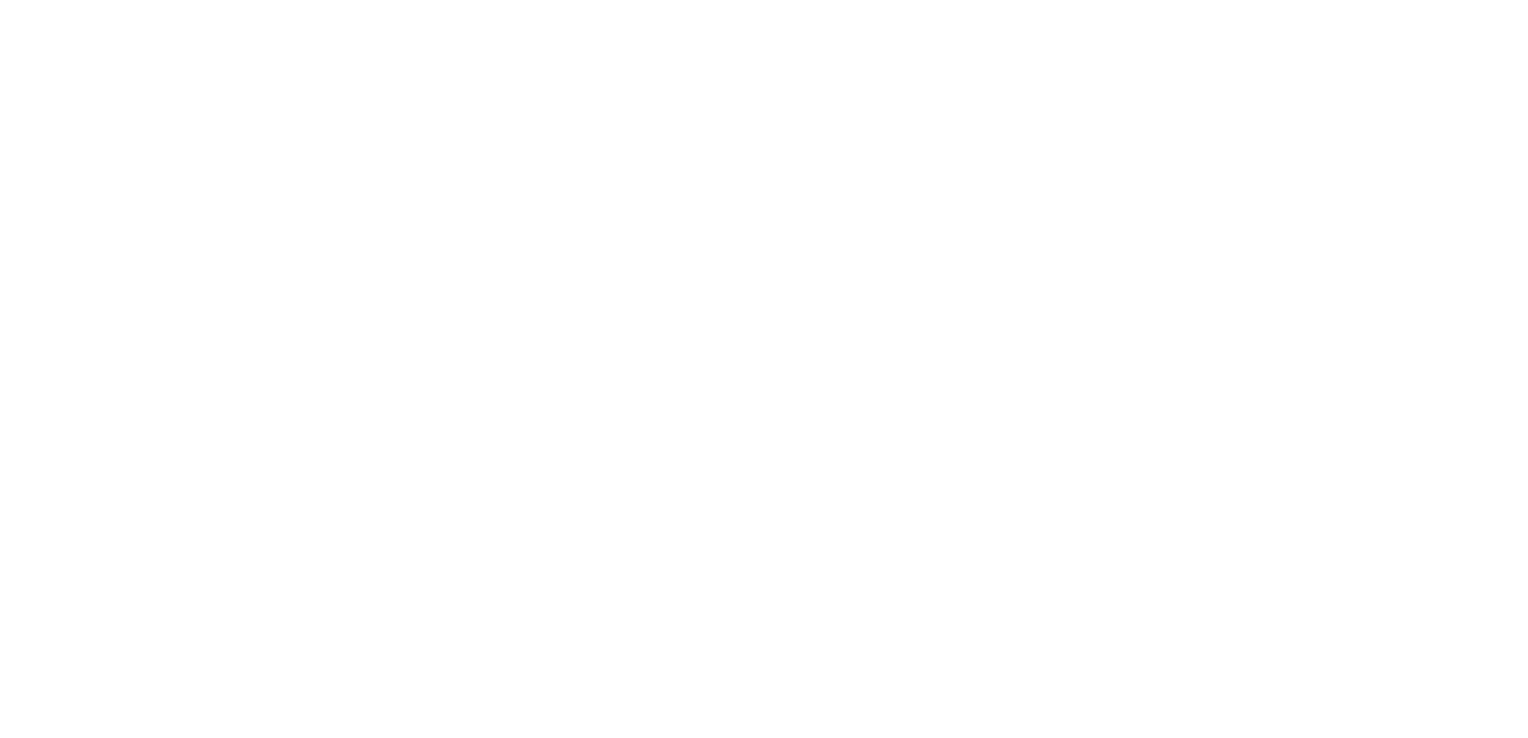 scroll, scrollTop: 0, scrollLeft: 0, axis: both 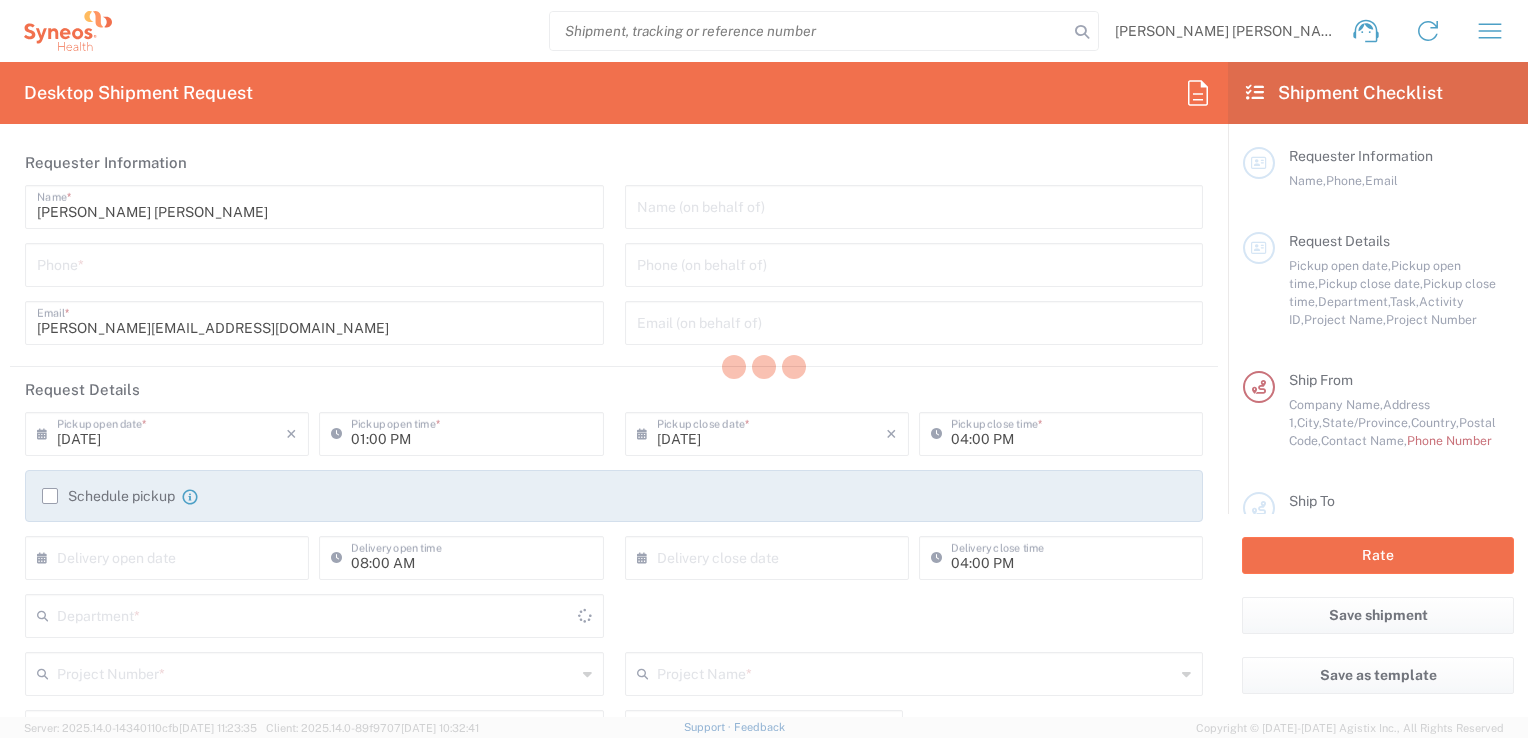 type on "3230" 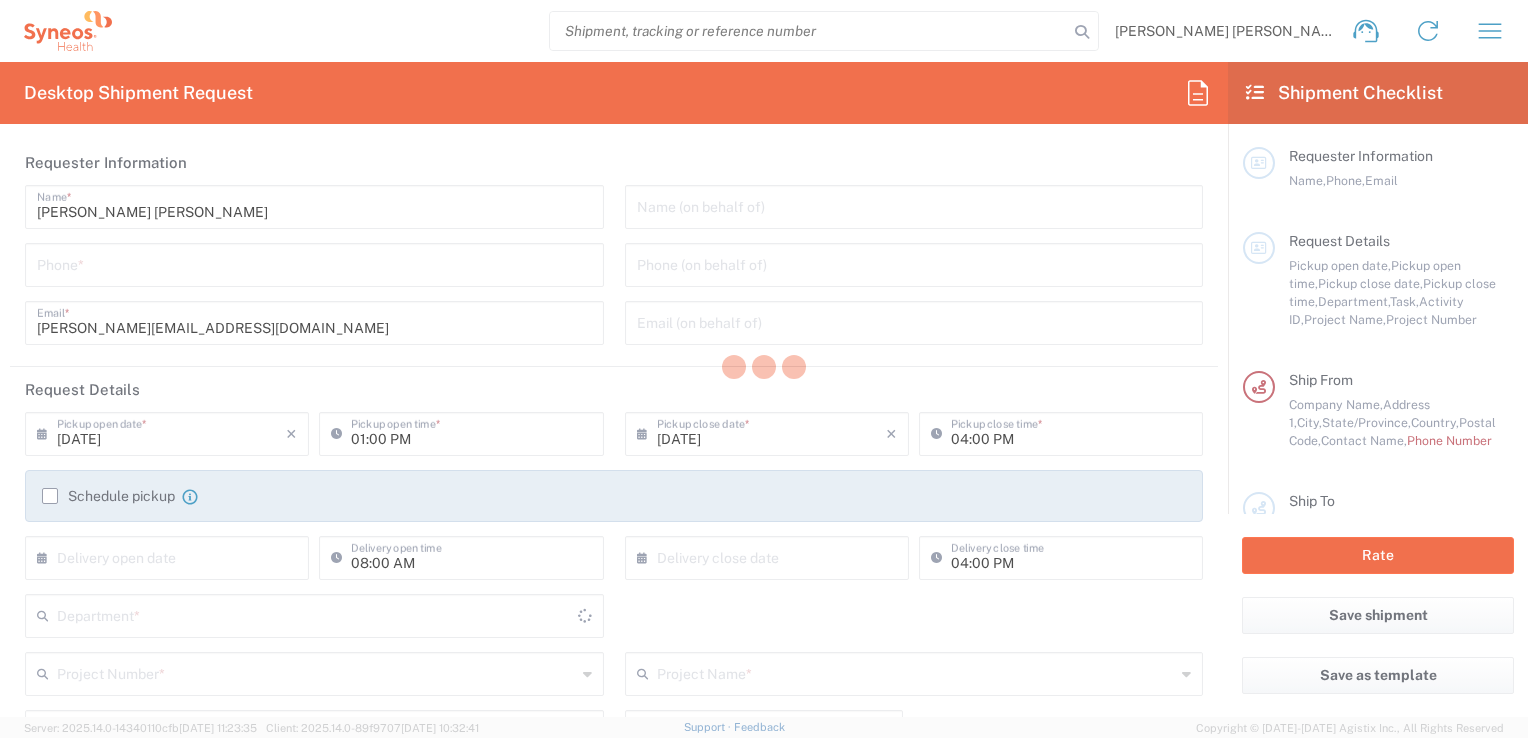 type on "Morelos" 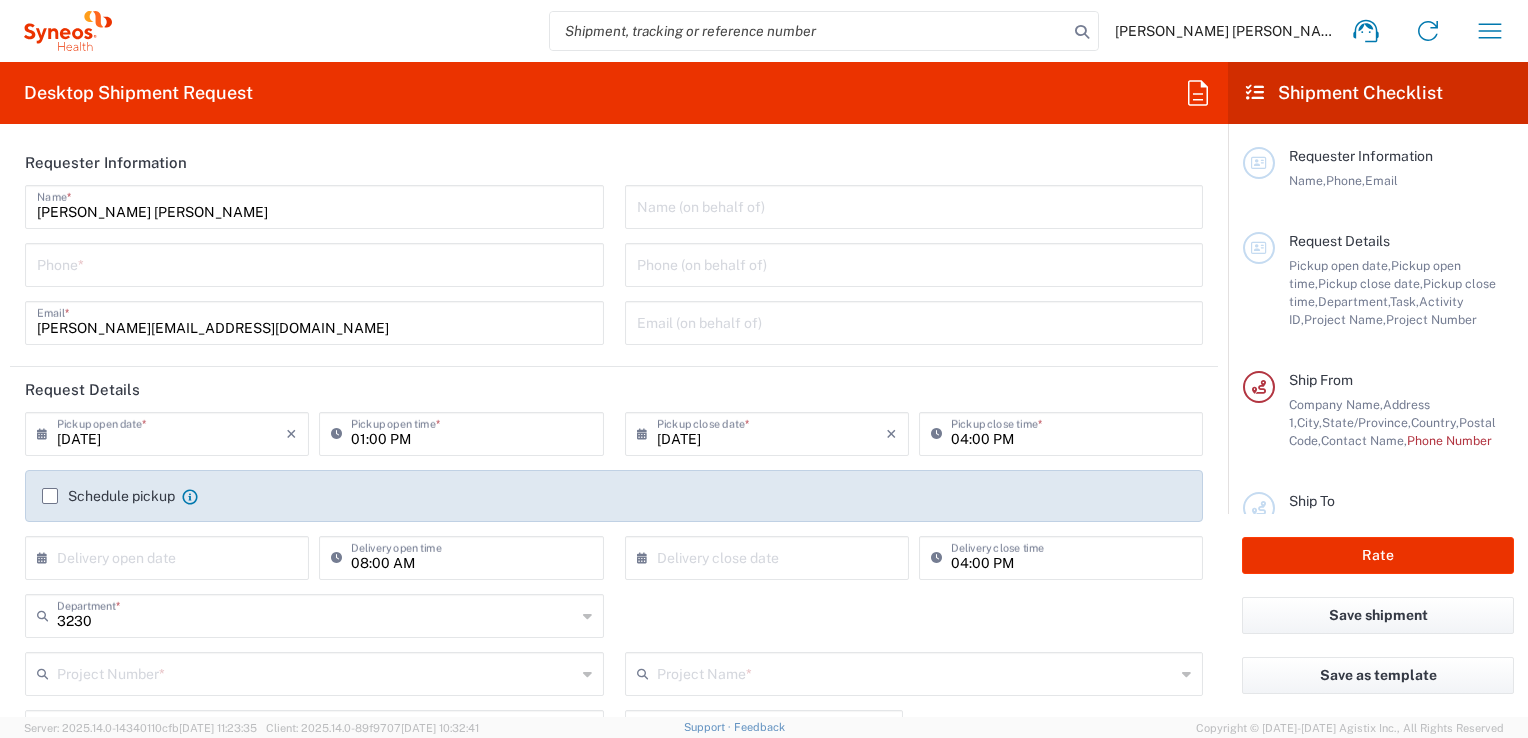 type on "INC Research Clin Svcs [GEOGRAPHIC_DATA]" 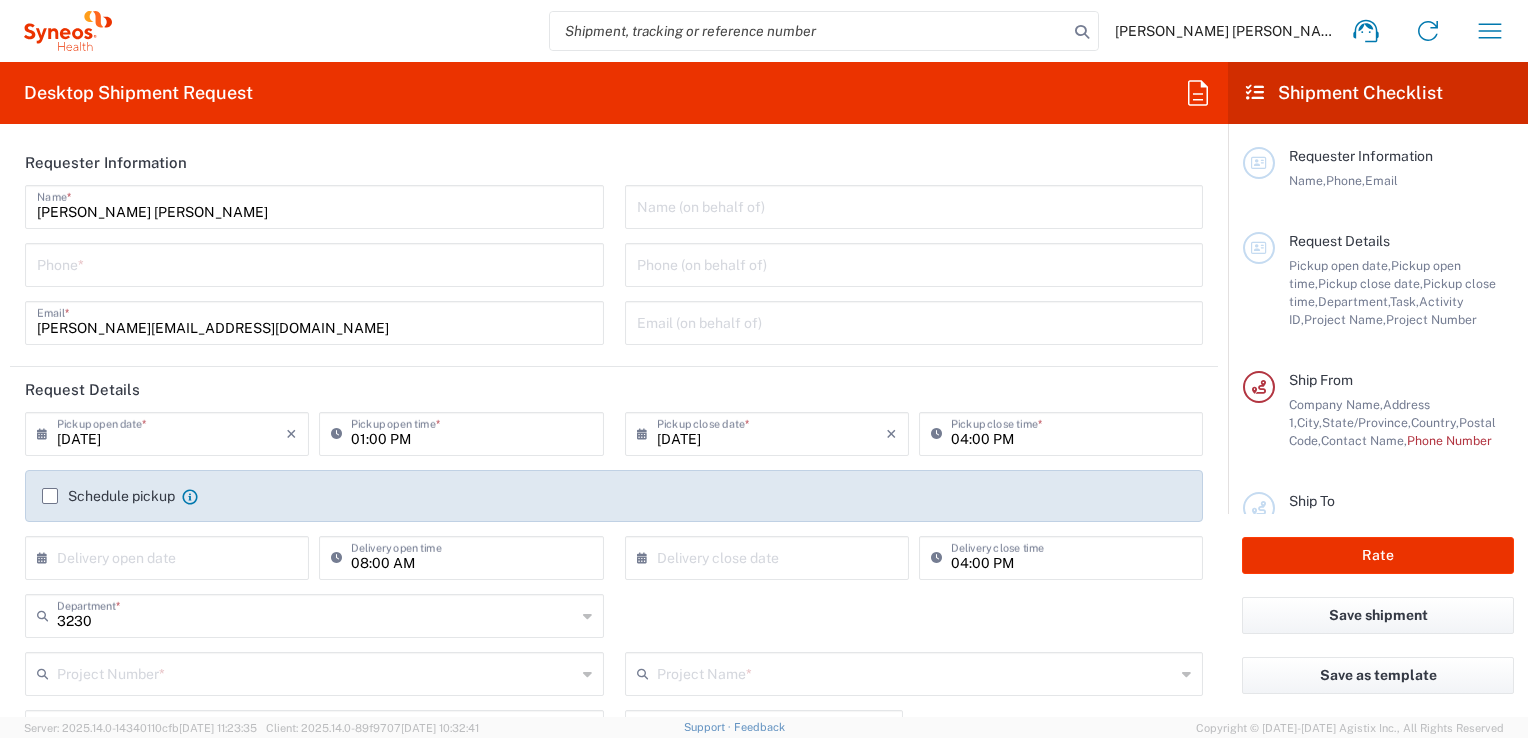 click at bounding box center [314, 263] 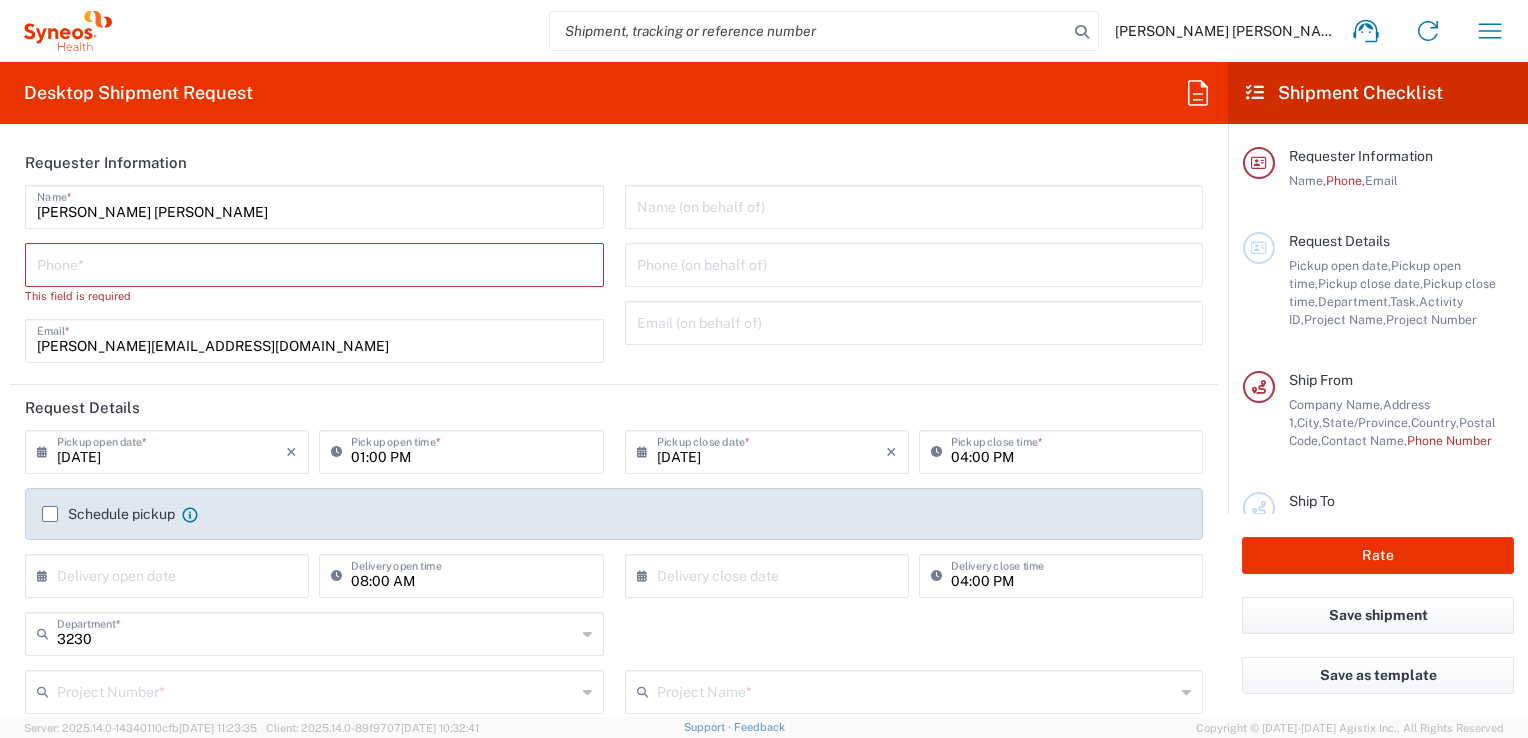 click at bounding box center (314, 263) 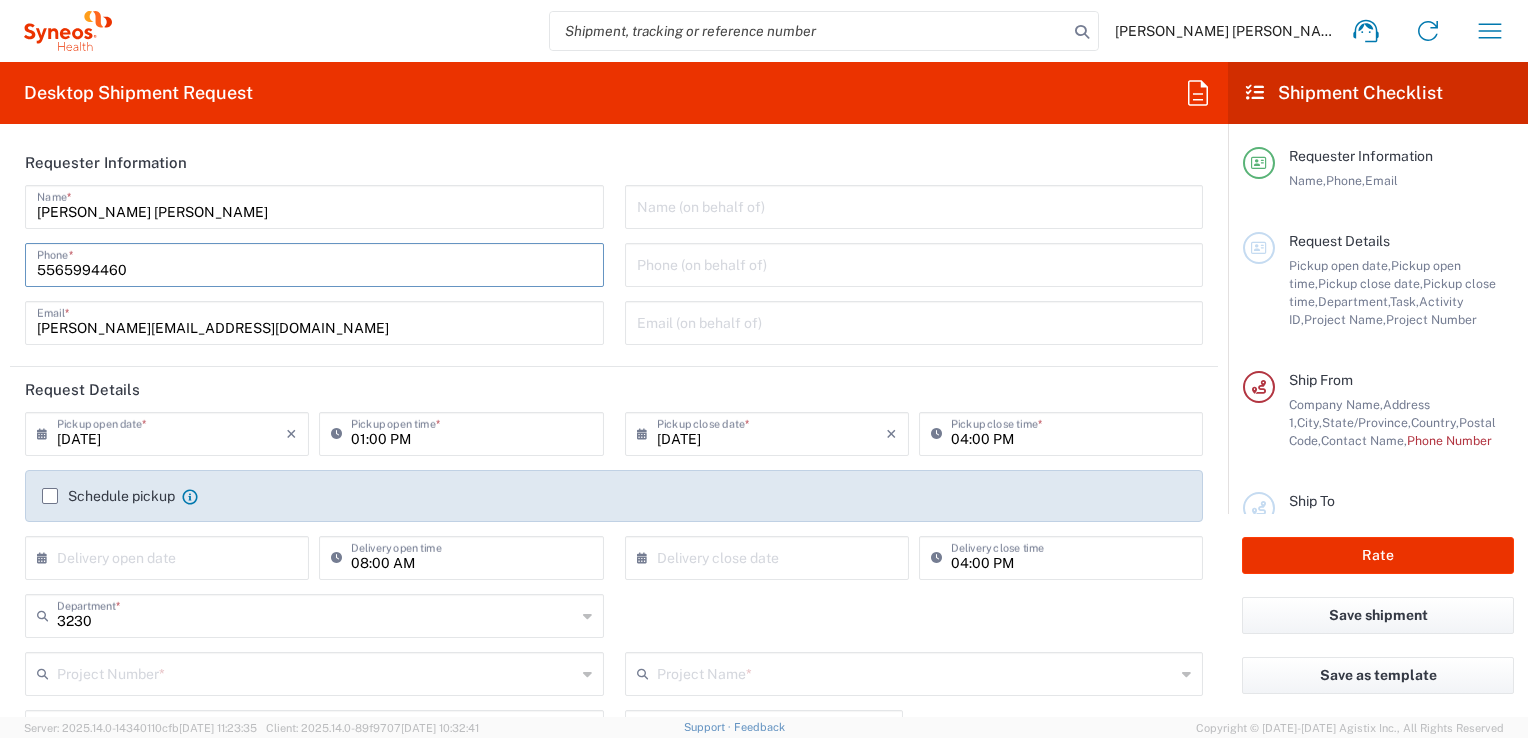 type on "5548326336" 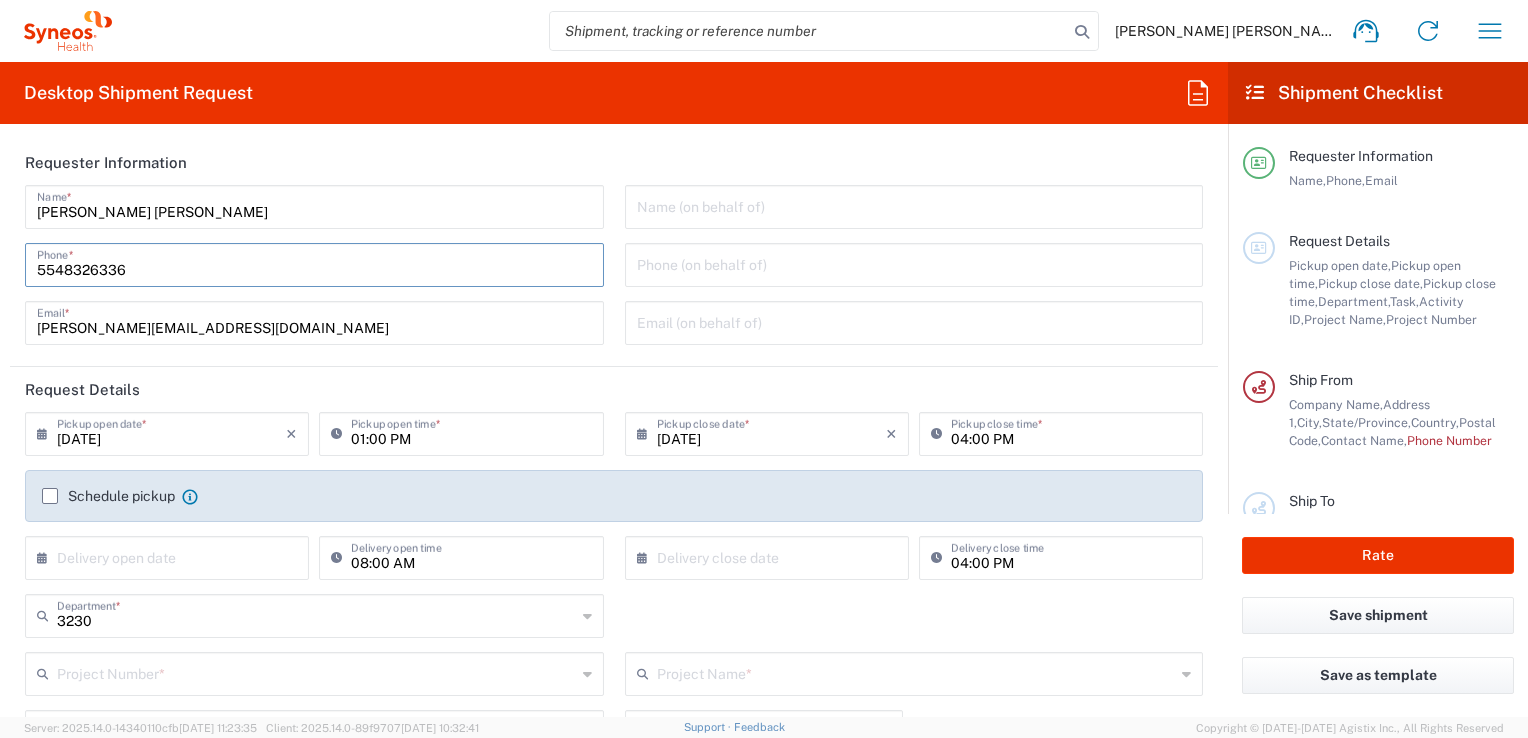 click on "[DATE]" at bounding box center [171, 432] 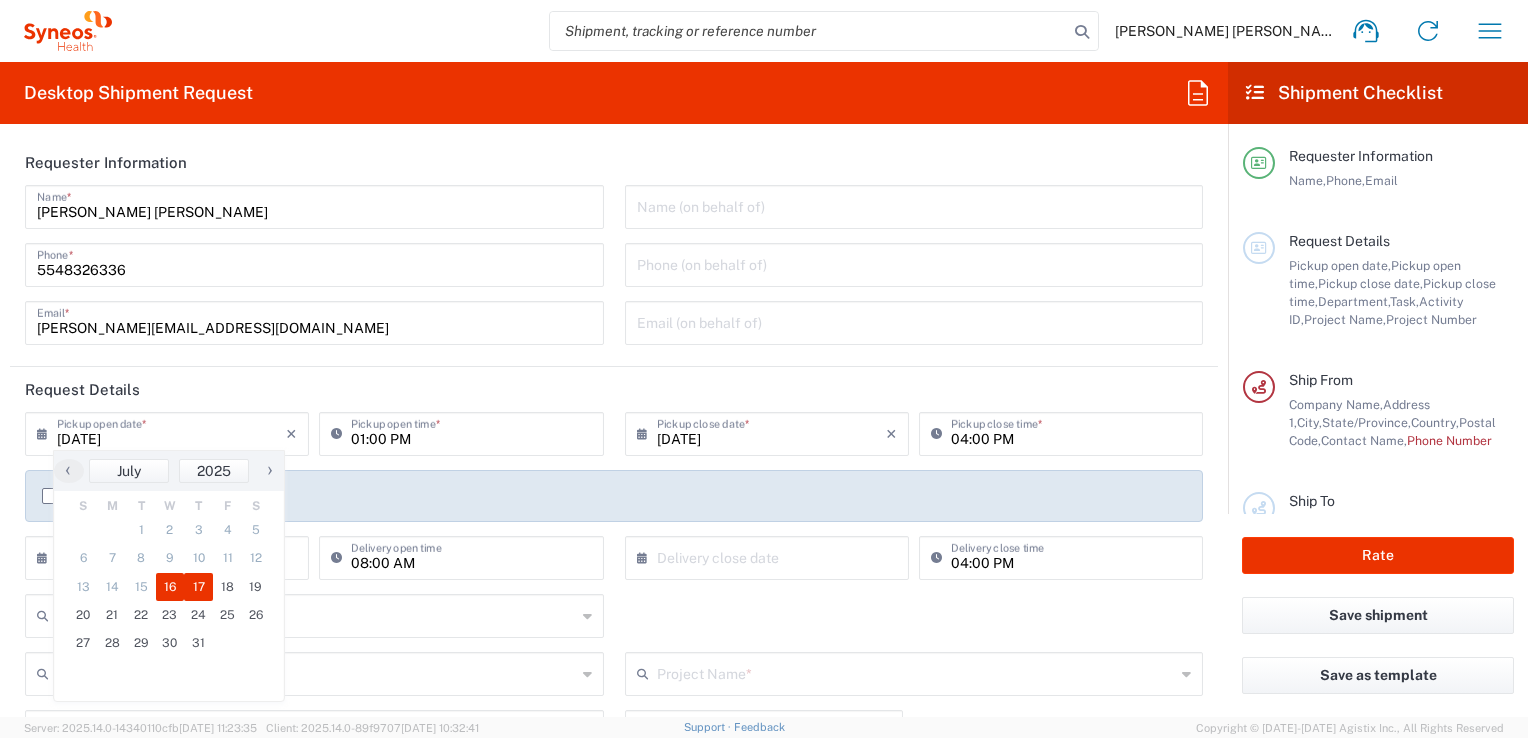 click on "17" 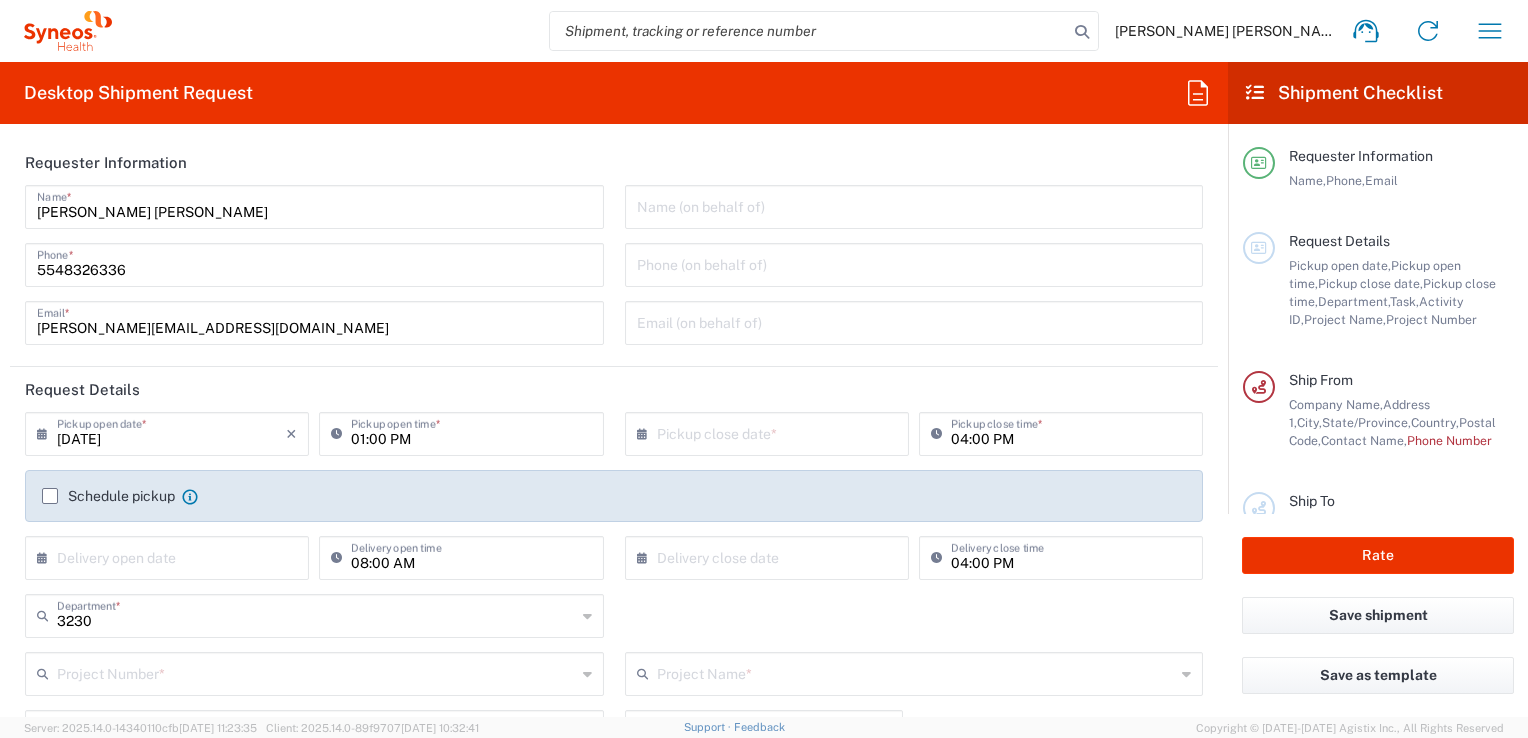 click on "01:00 PM" at bounding box center [471, 432] 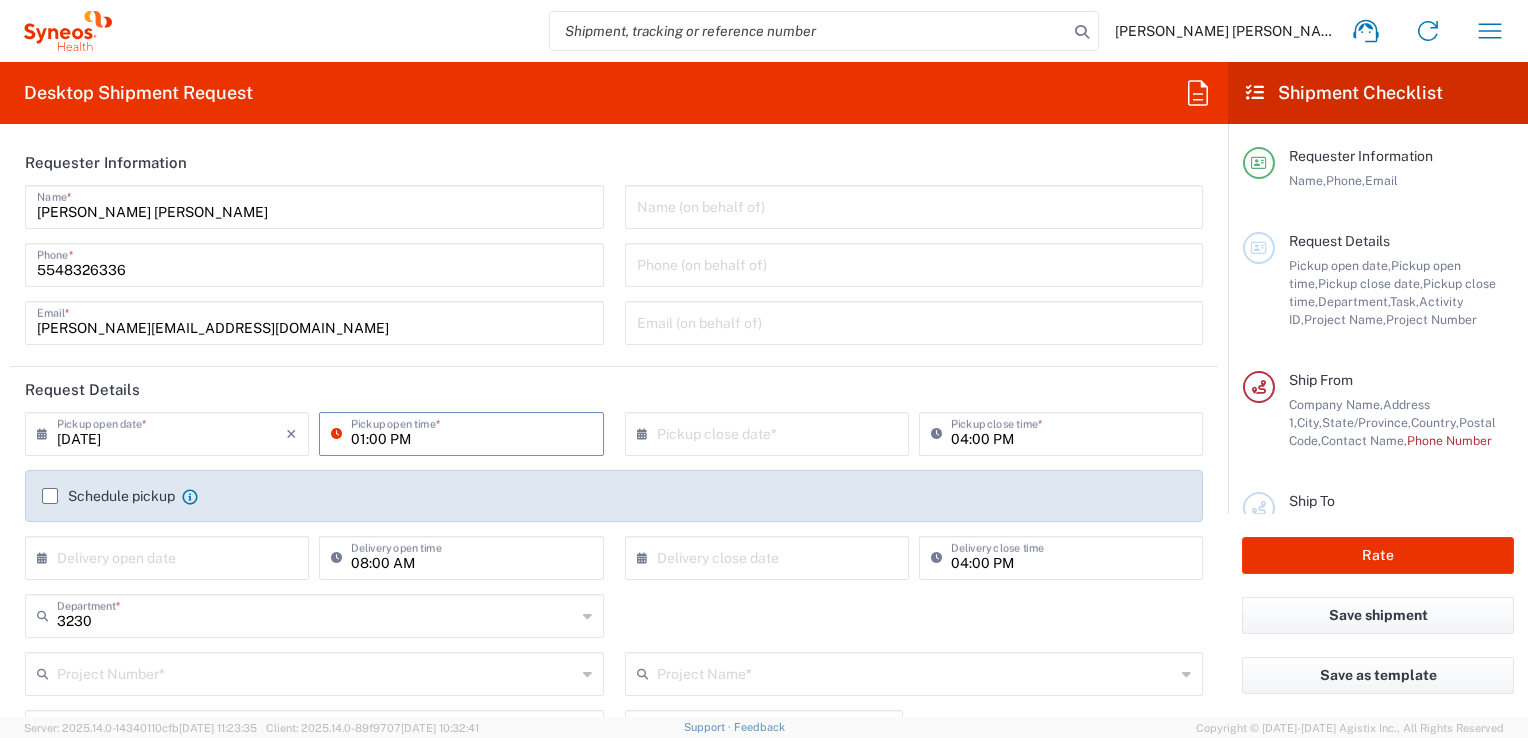 click on "01:00 PM" at bounding box center [471, 432] 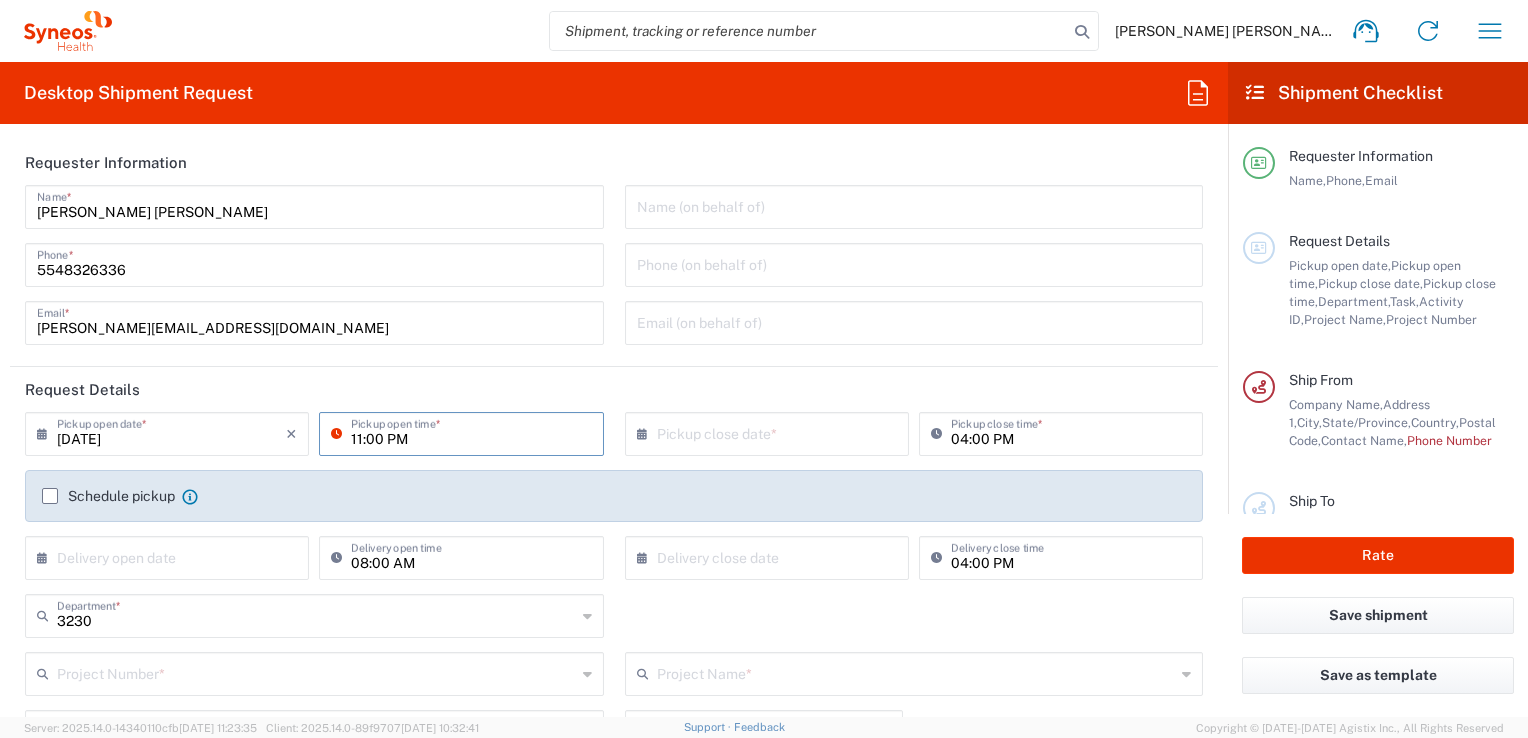 click on "11:00 PM" at bounding box center [471, 432] 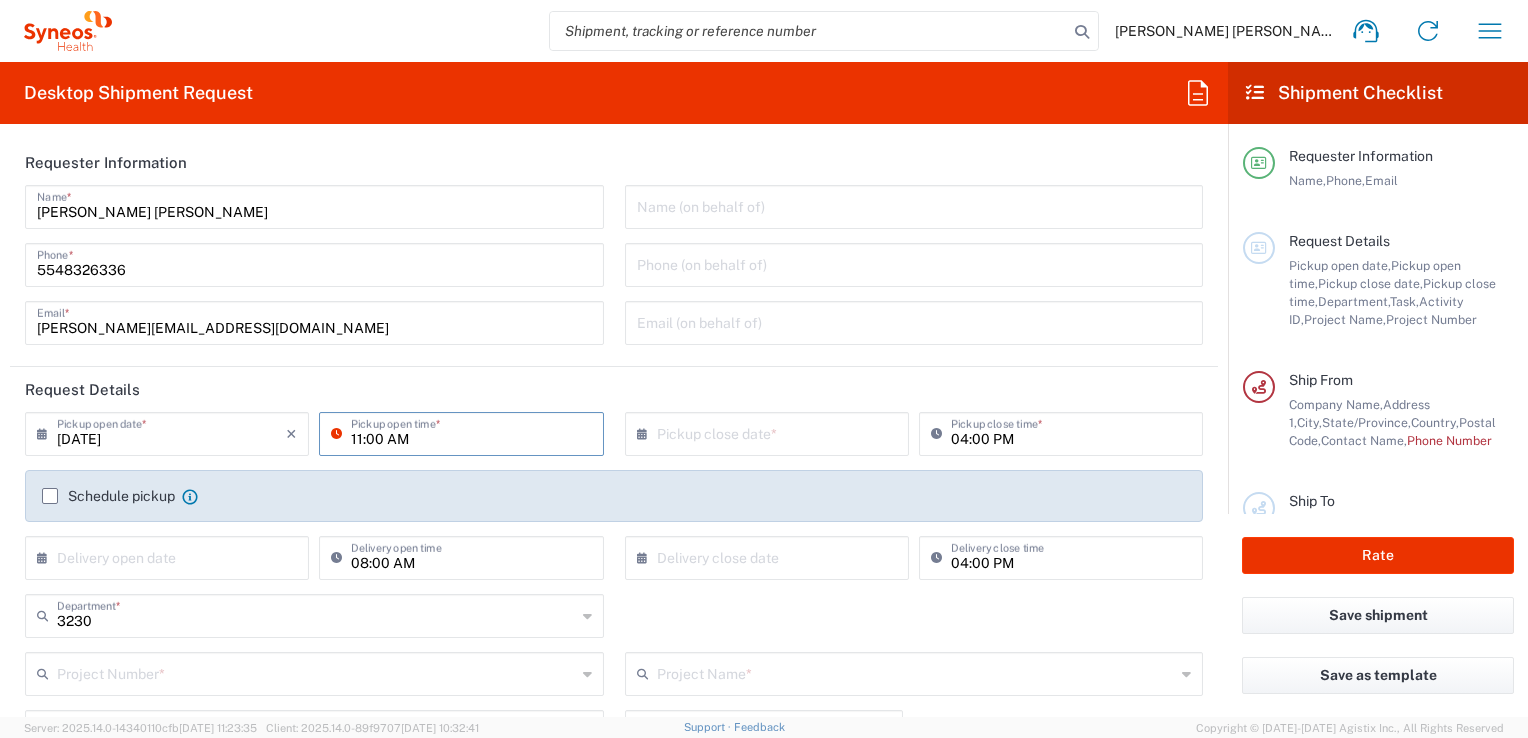 type on "11:00 AM" 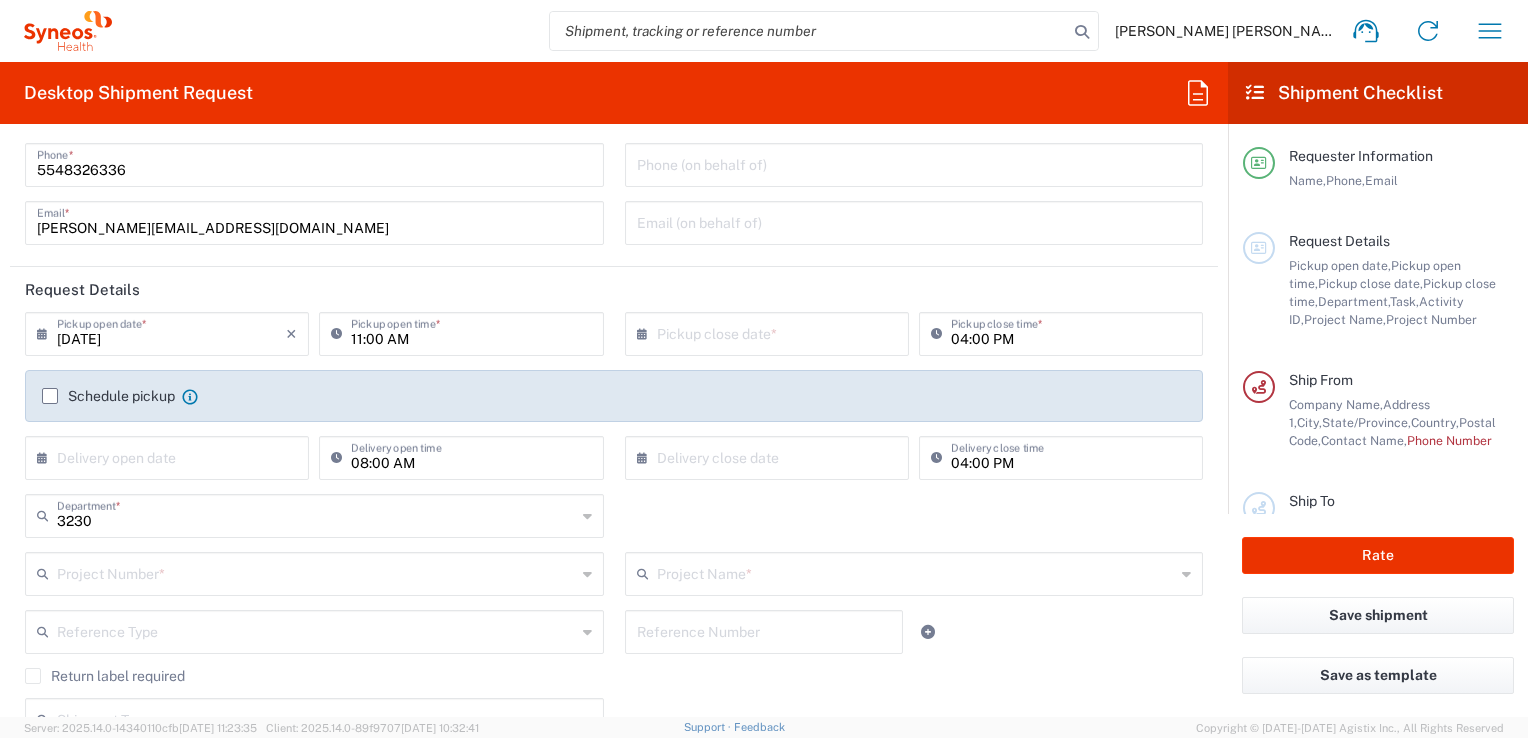 scroll, scrollTop: 200, scrollLeft: 0, axis: vertical 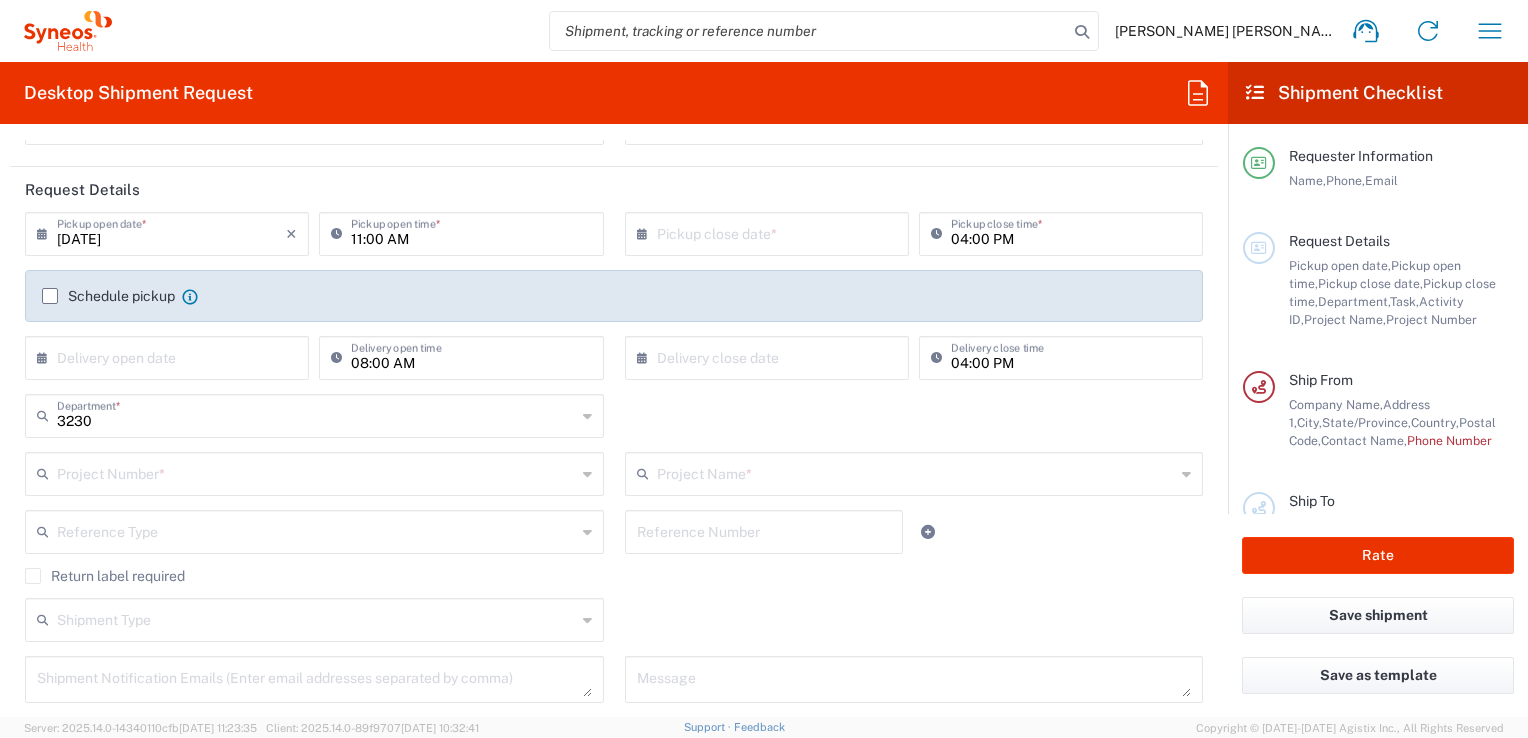 drag, startPoint x: 972, startPoint y: 355, endPoint x: 1005, endPoint y: 367, distance: 35.1141 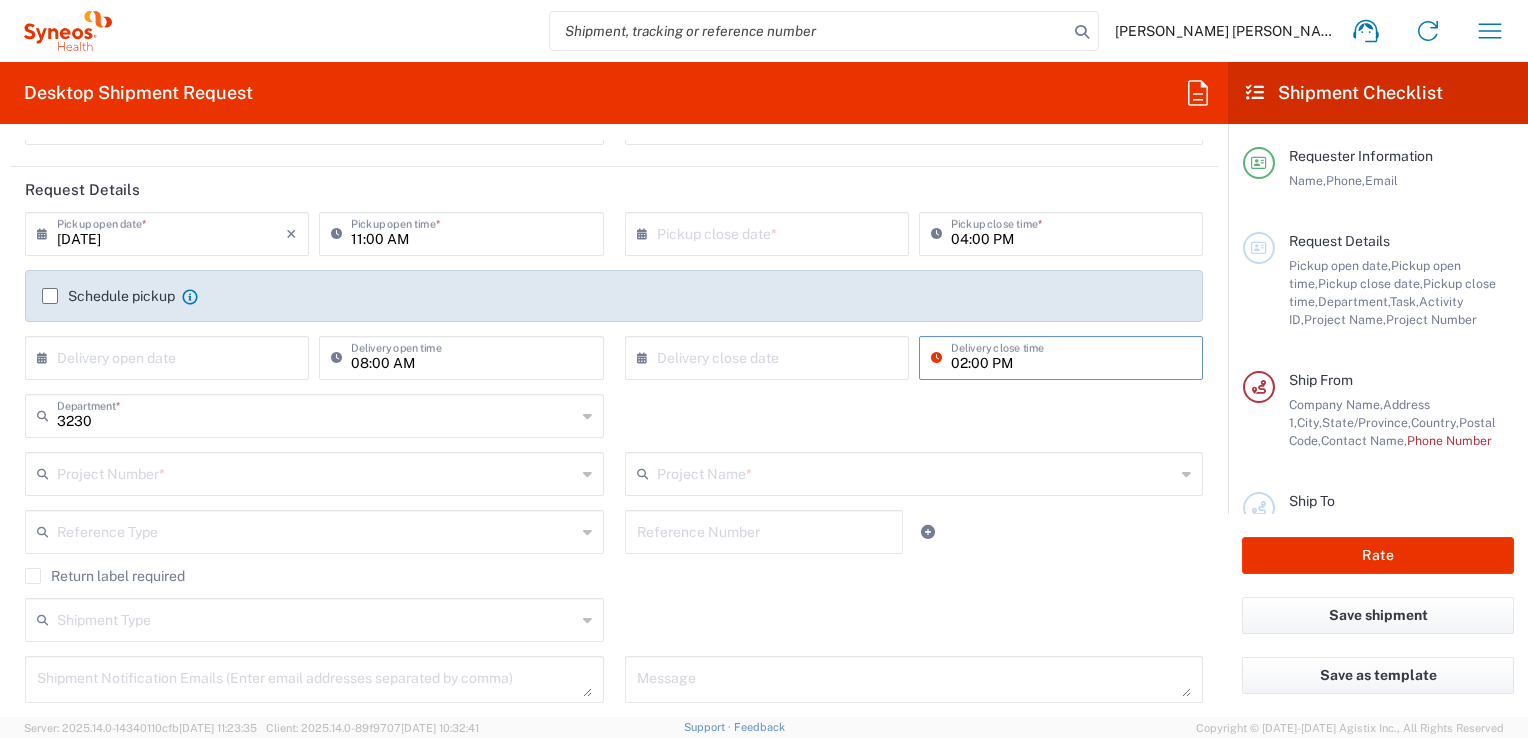 type on "02:00 PM" 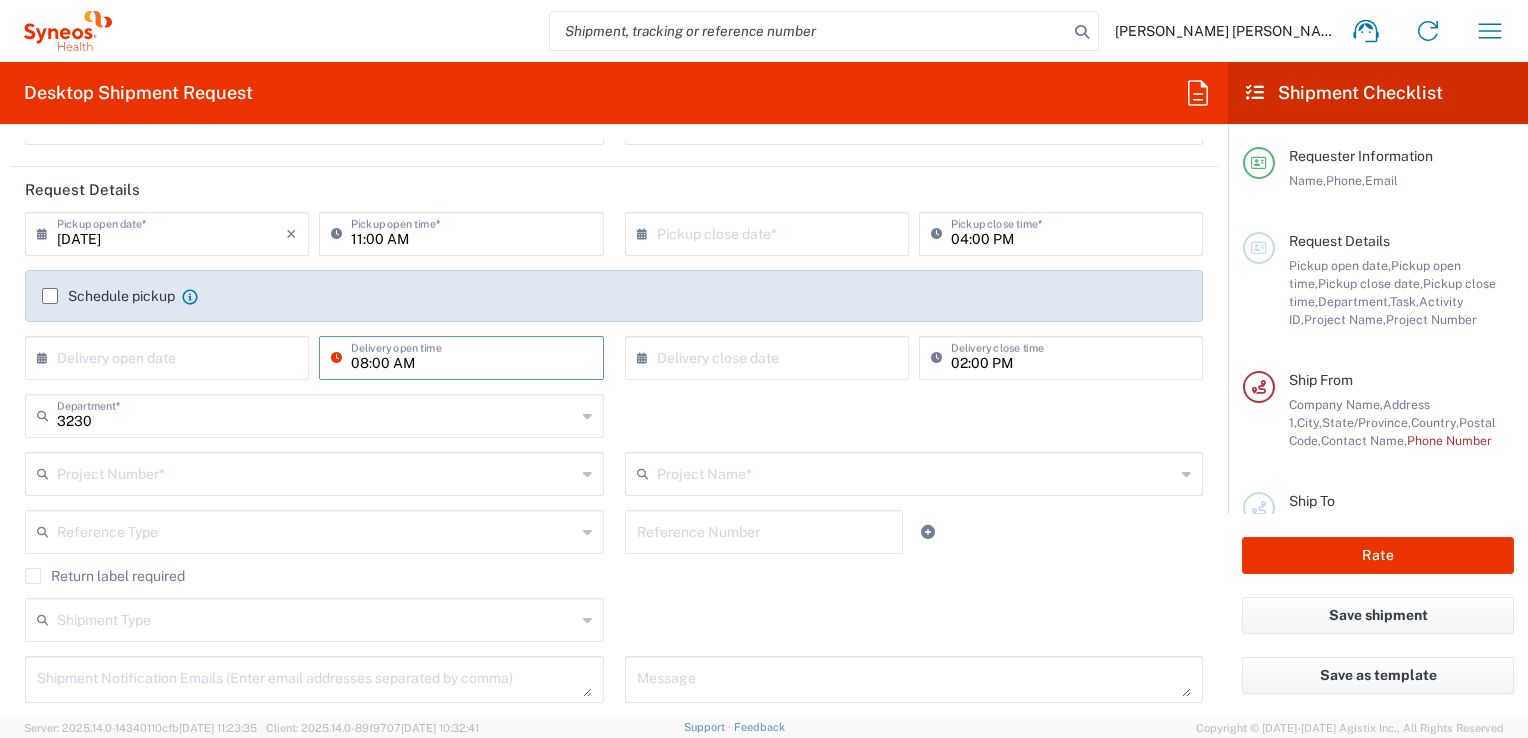 click on "08:00 AM" at bounding box center [471, 356] 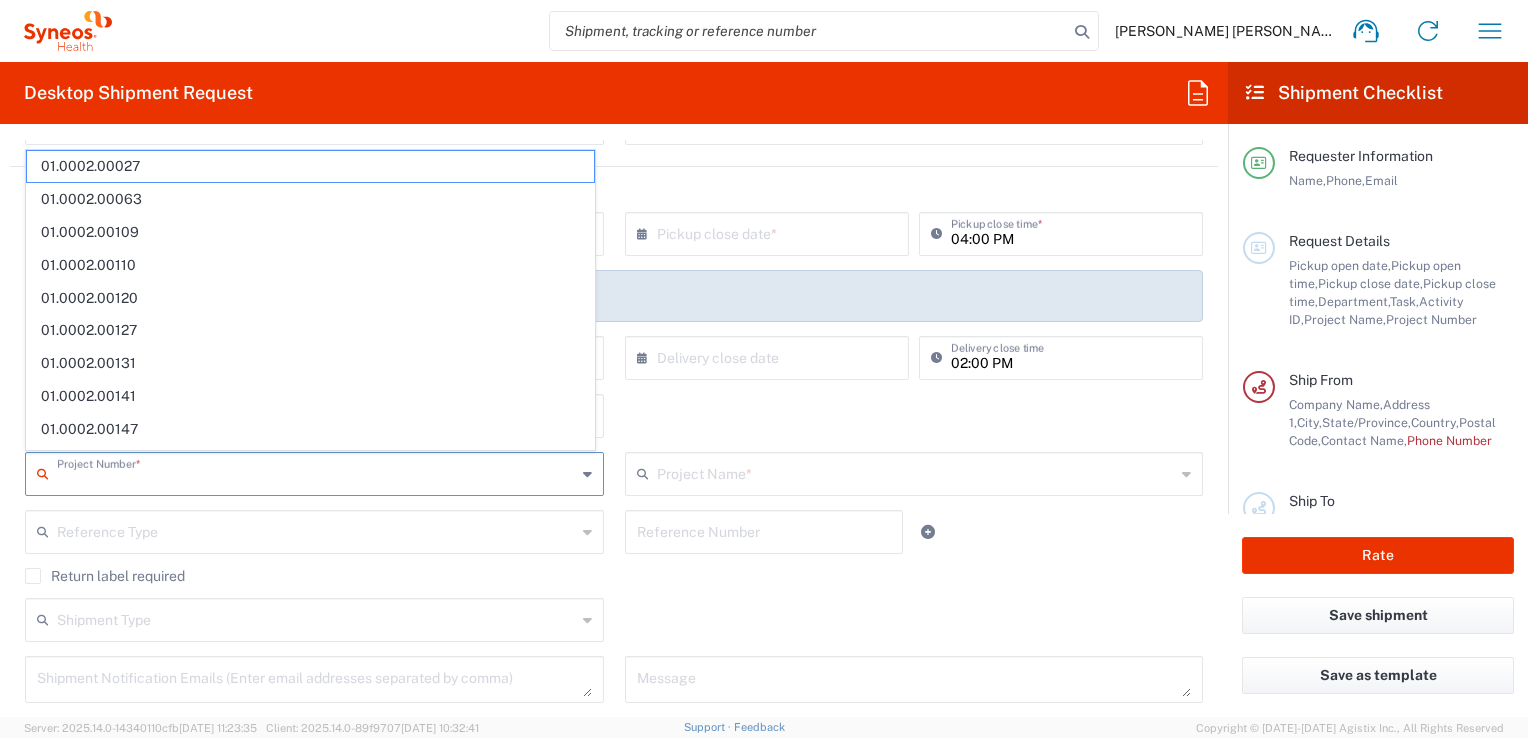 click at bounding box center (316, 472) 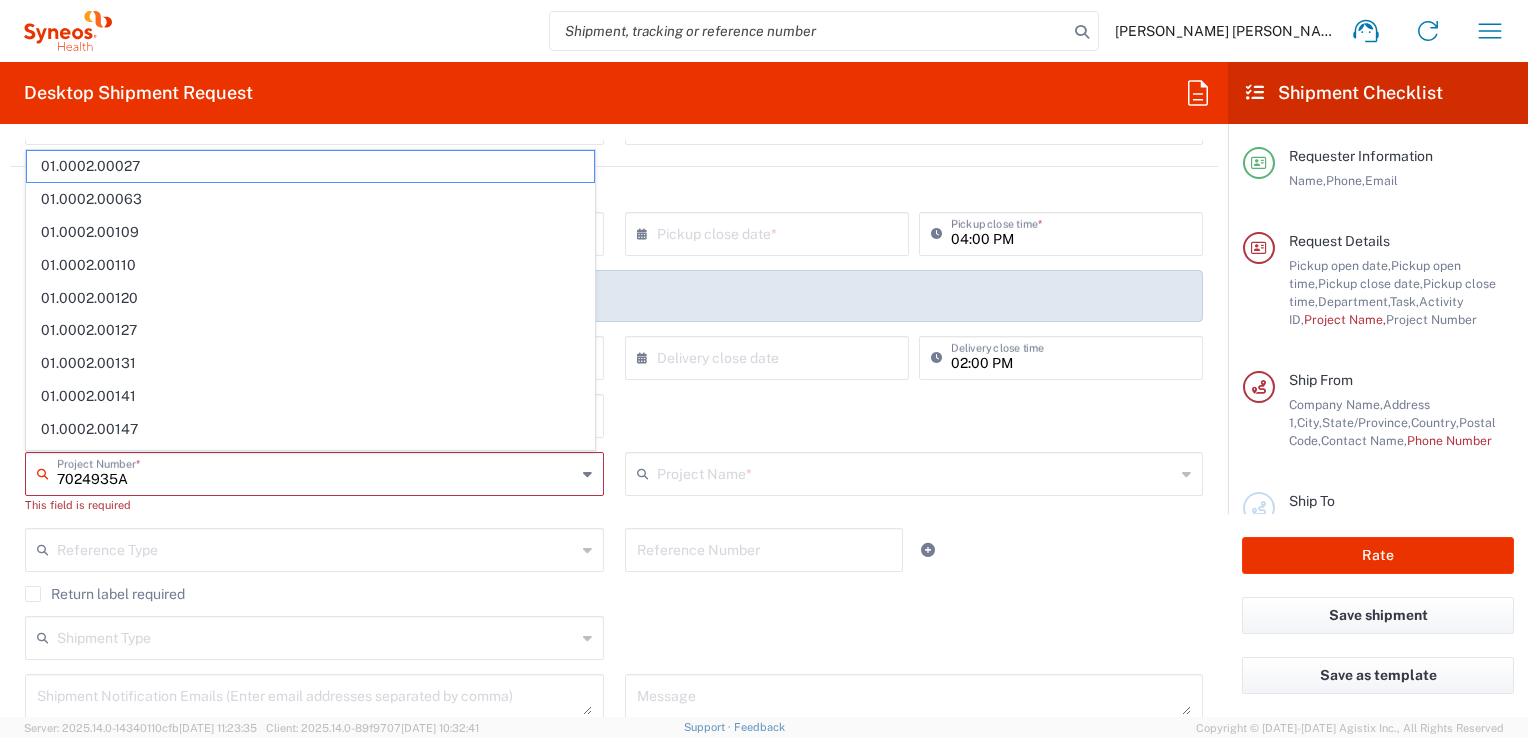click on "7024935A" at bounding box center (316, 472) 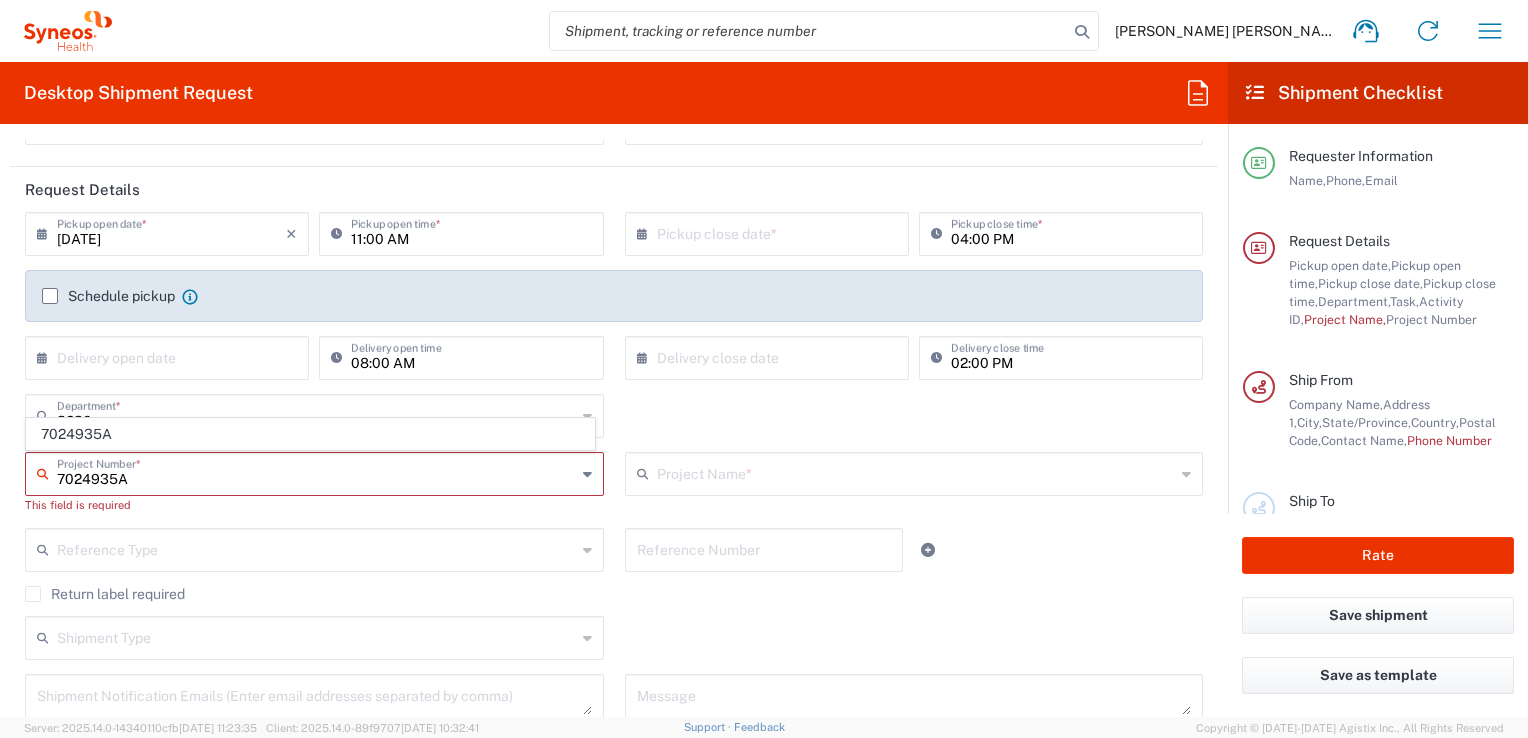 type on "7024935A" 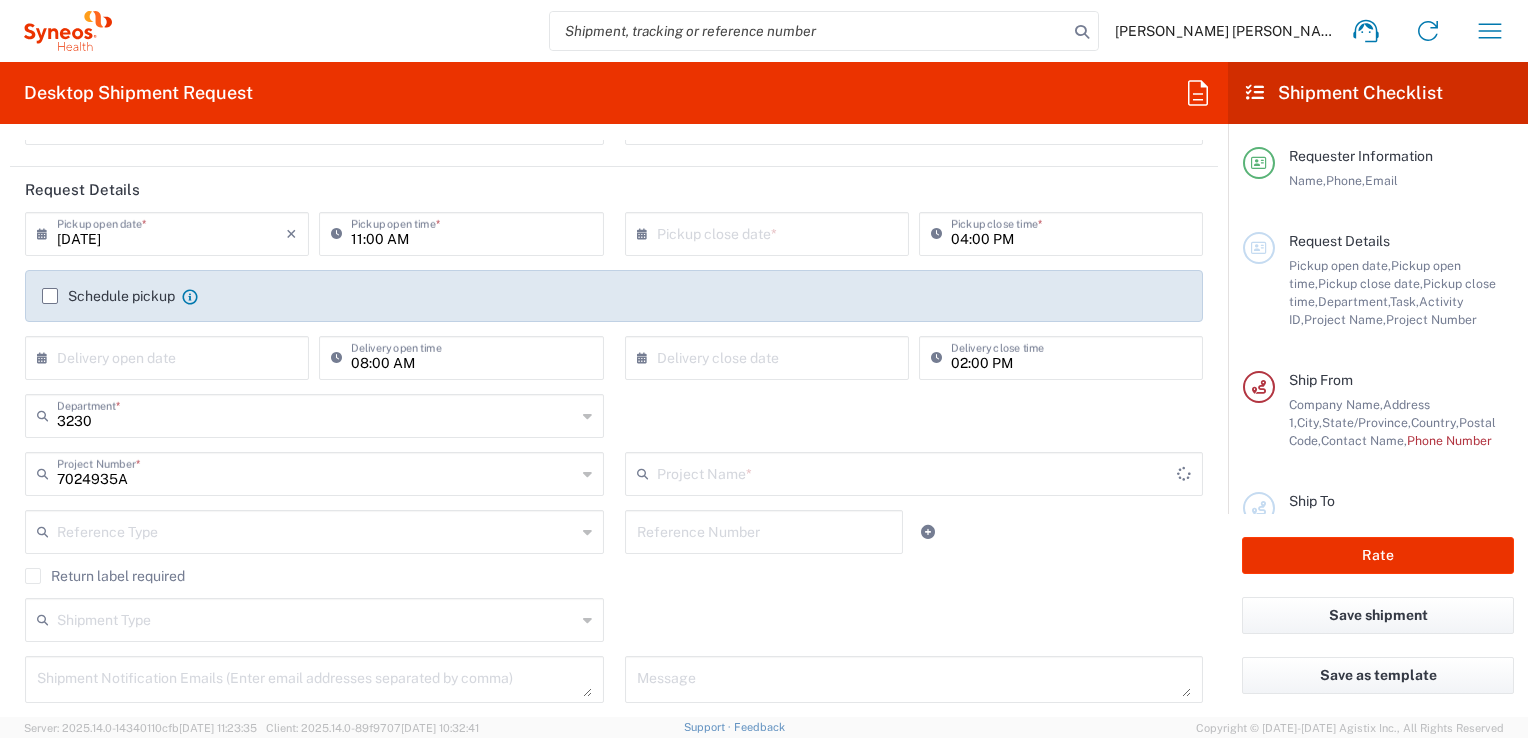 type on "Daiichi 7024935A" 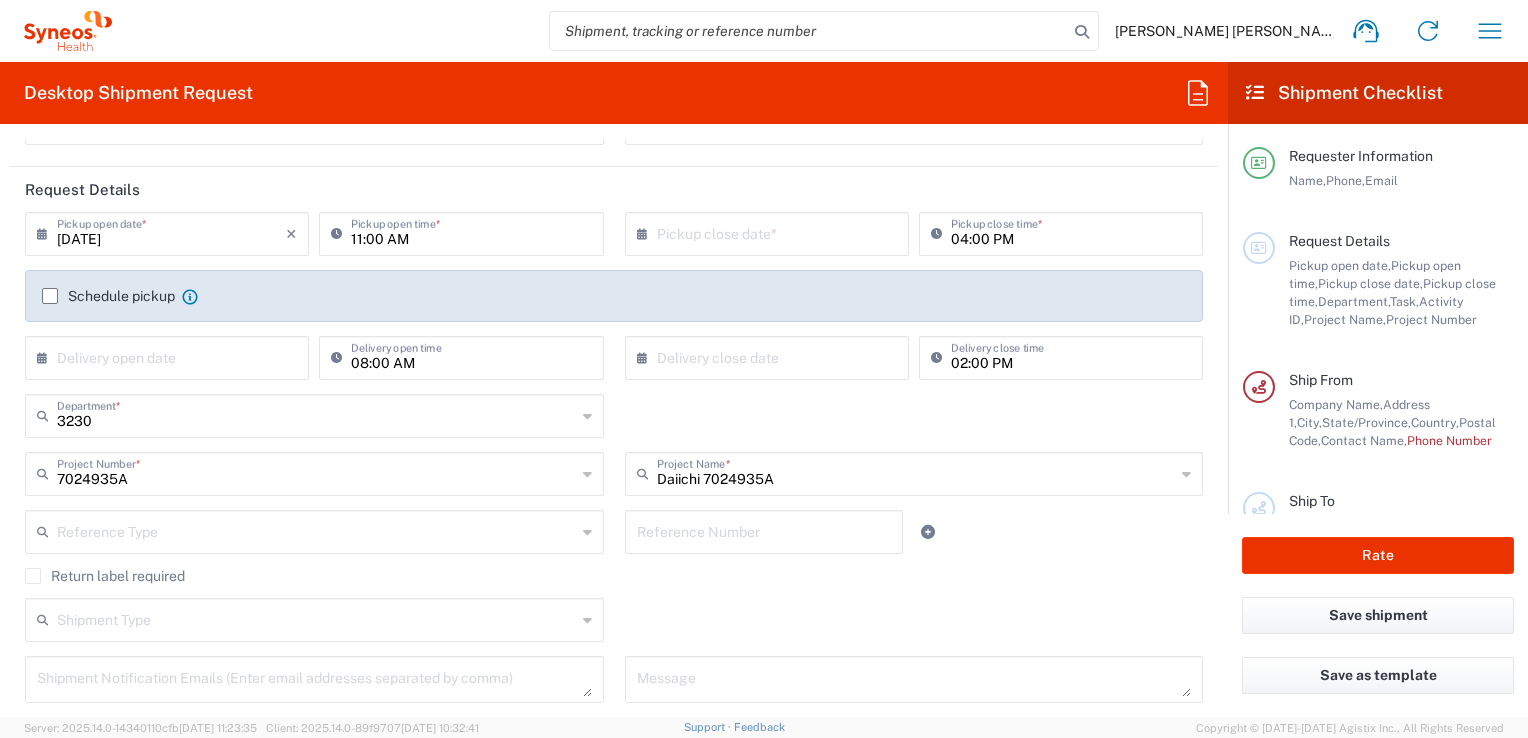 click at bounding box center [316, 530] 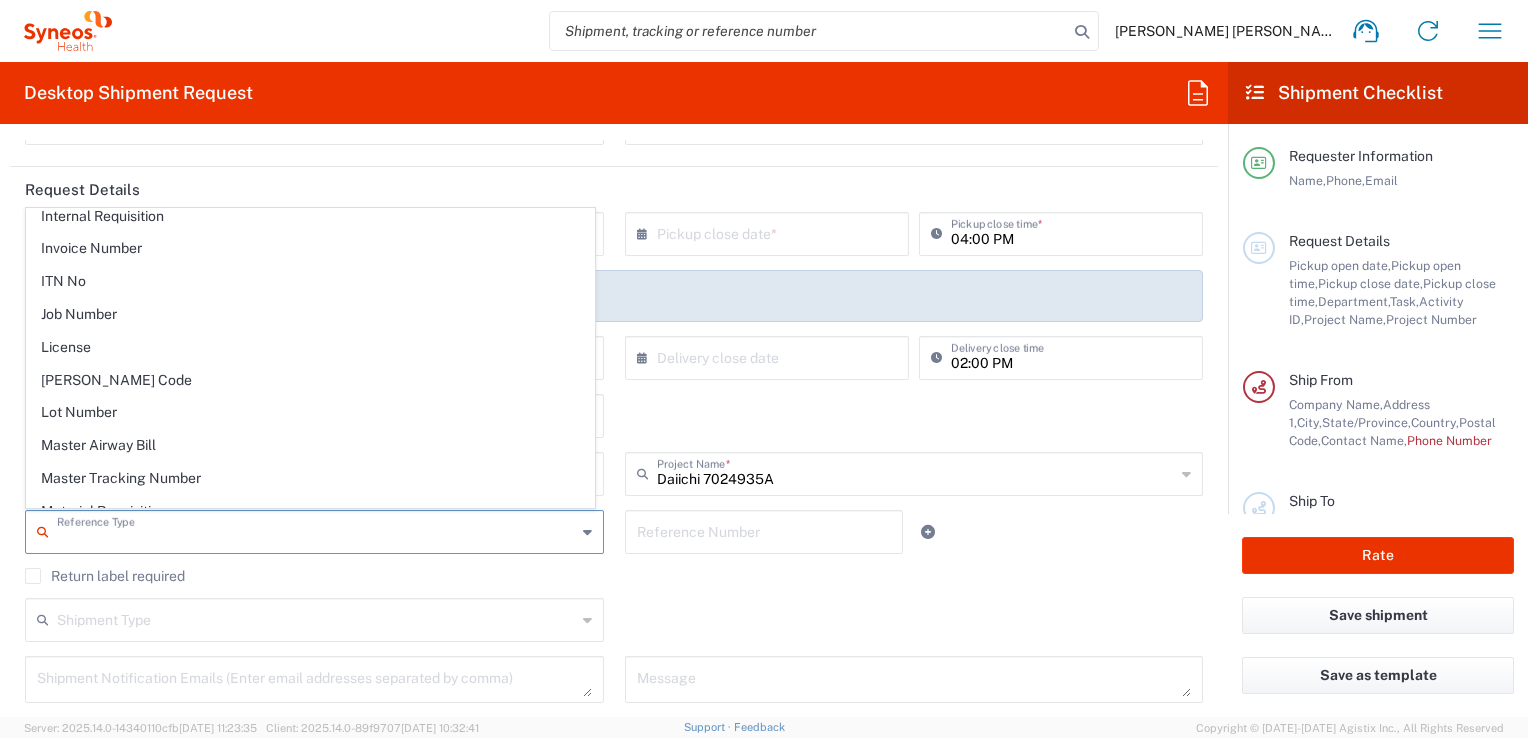 scroll, scrollTop: 800, scrollLeft: 0, axis: vertical 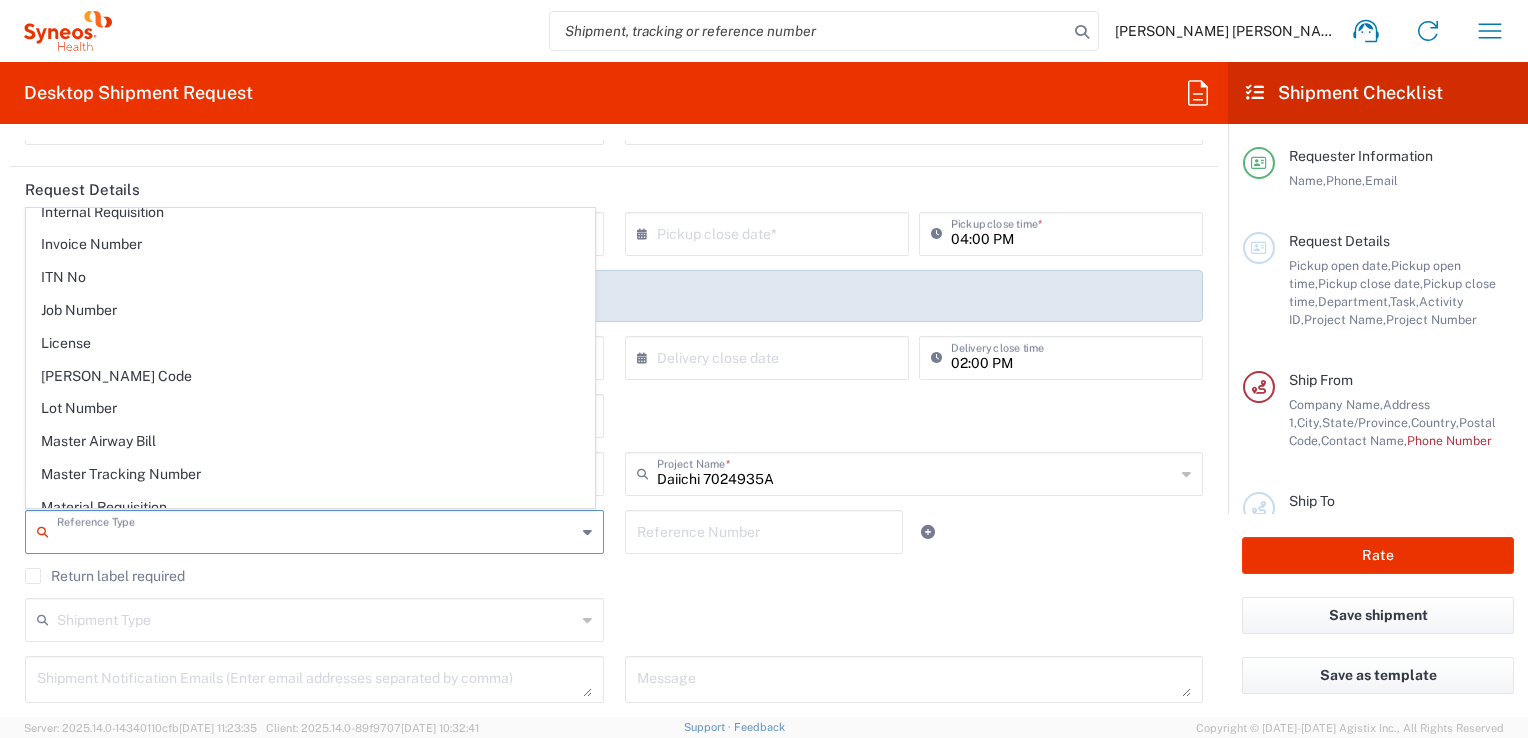 click on "×  Delivery open date  Cancel Apply" 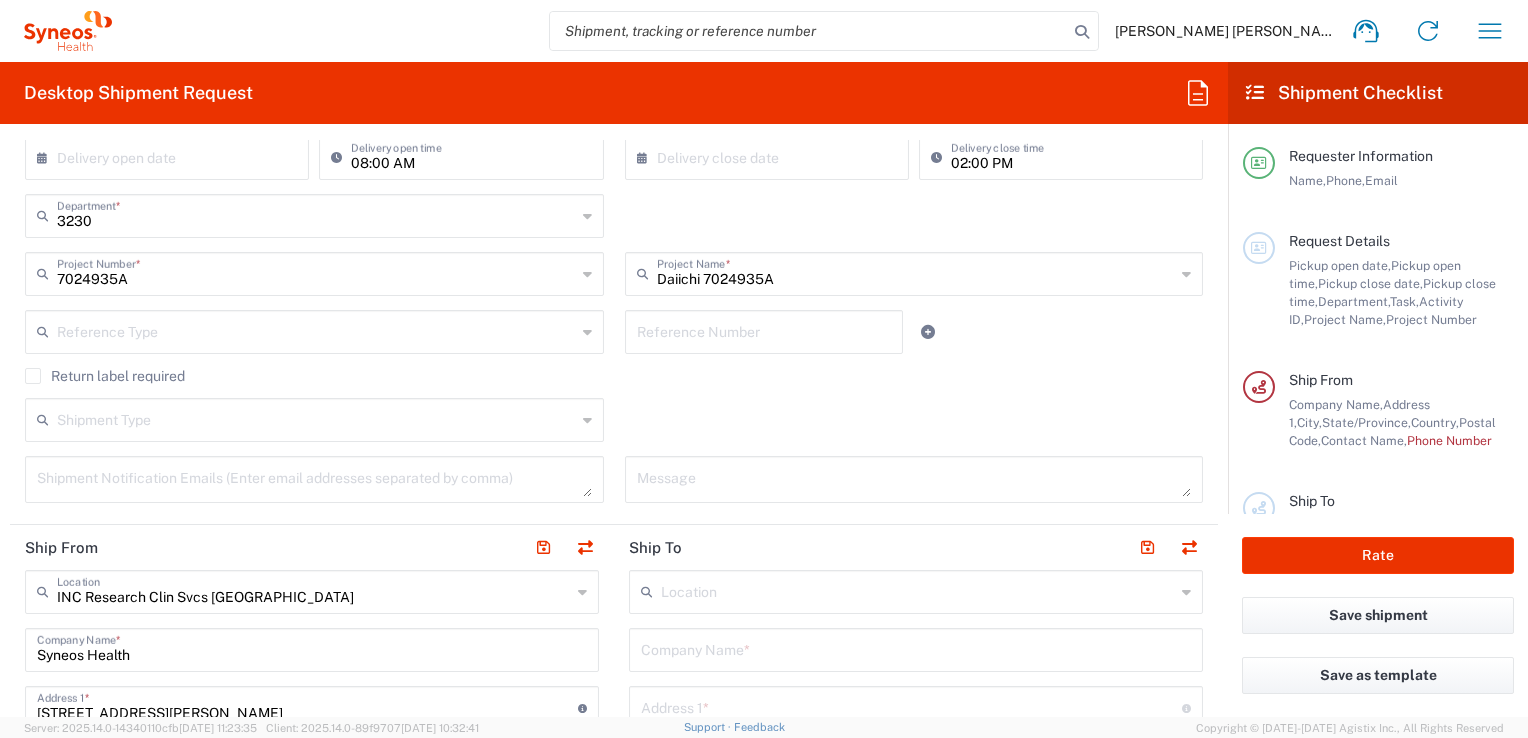 scroll, scrollTop: 500, scrollLeft: 0, axis: vertical 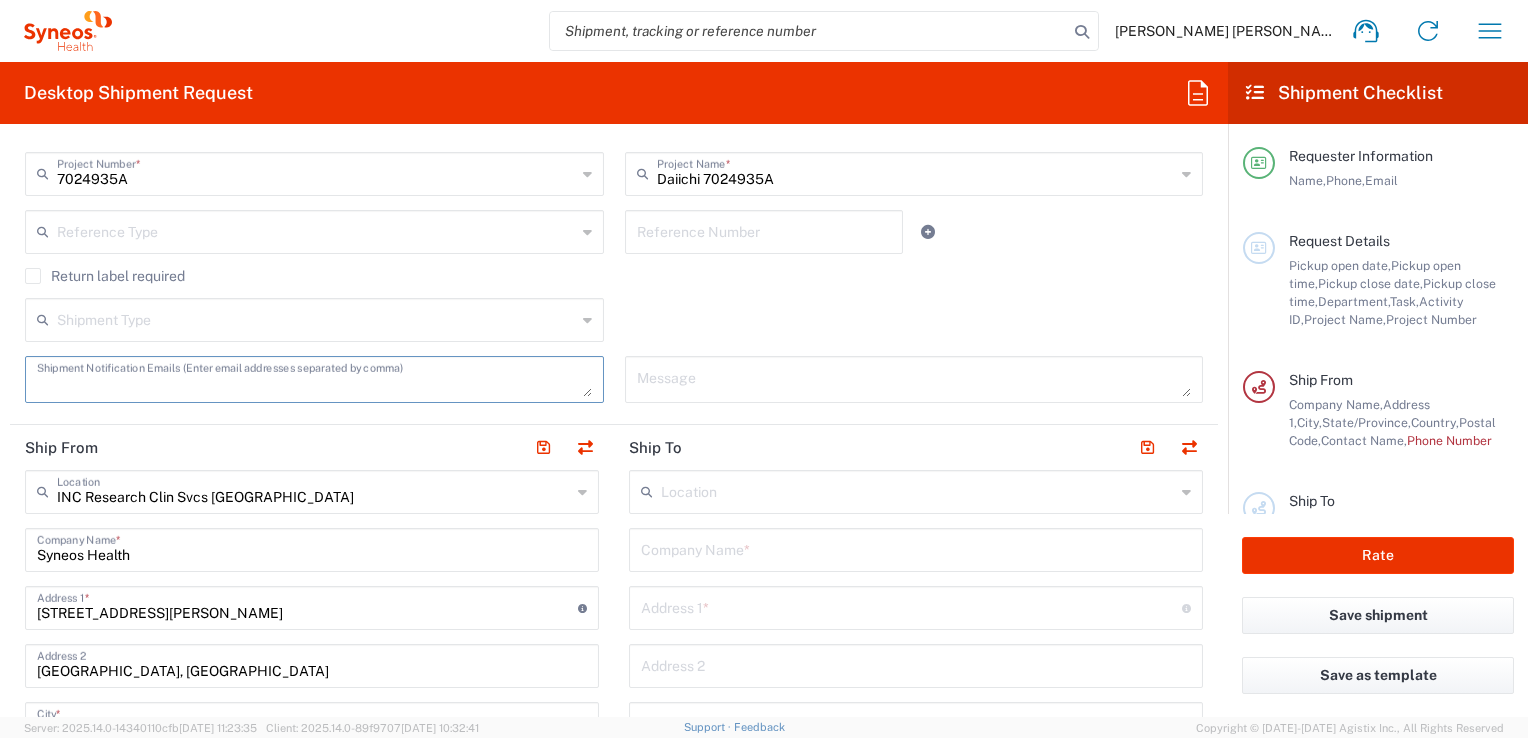 click at bounding box center [314, 379] 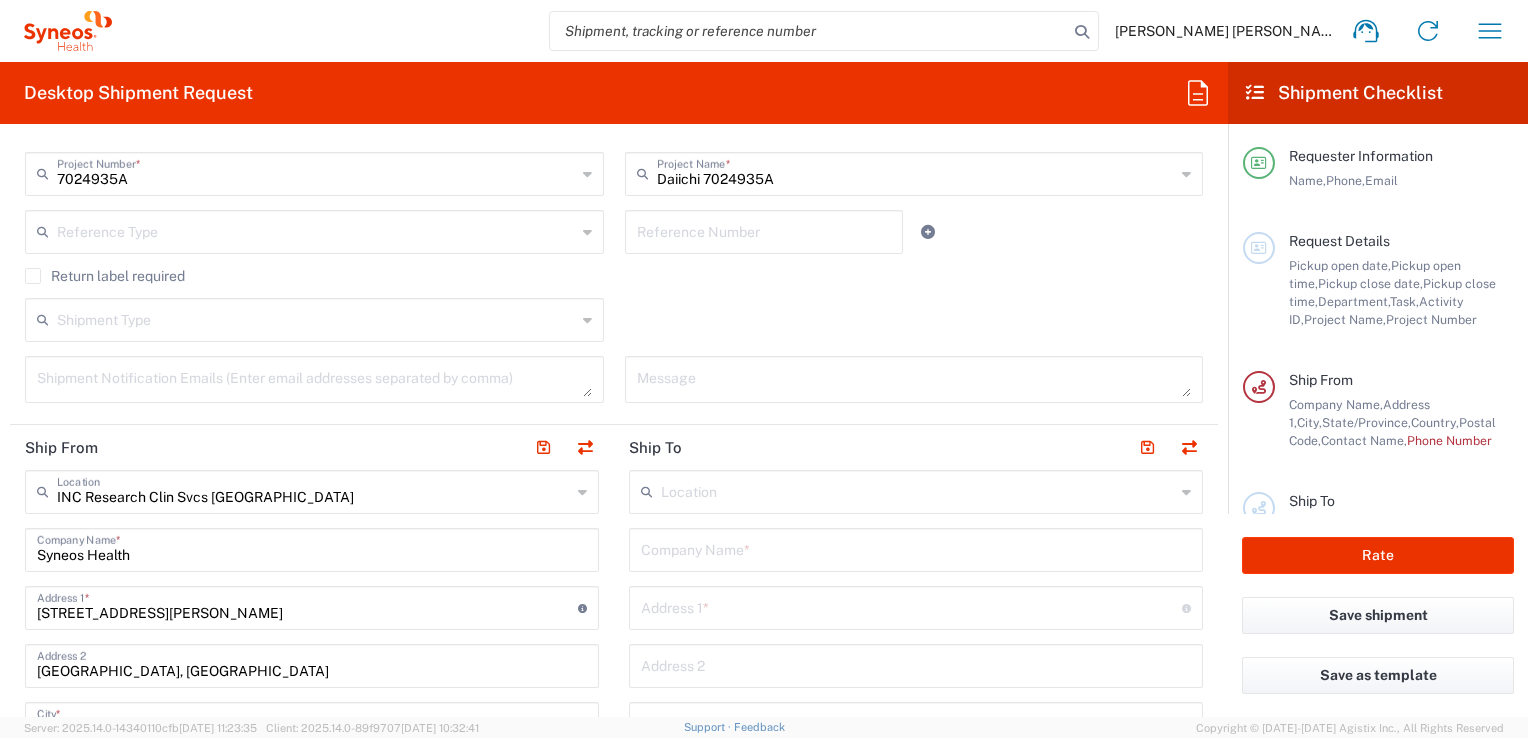 click at bounding box center [314, 379] 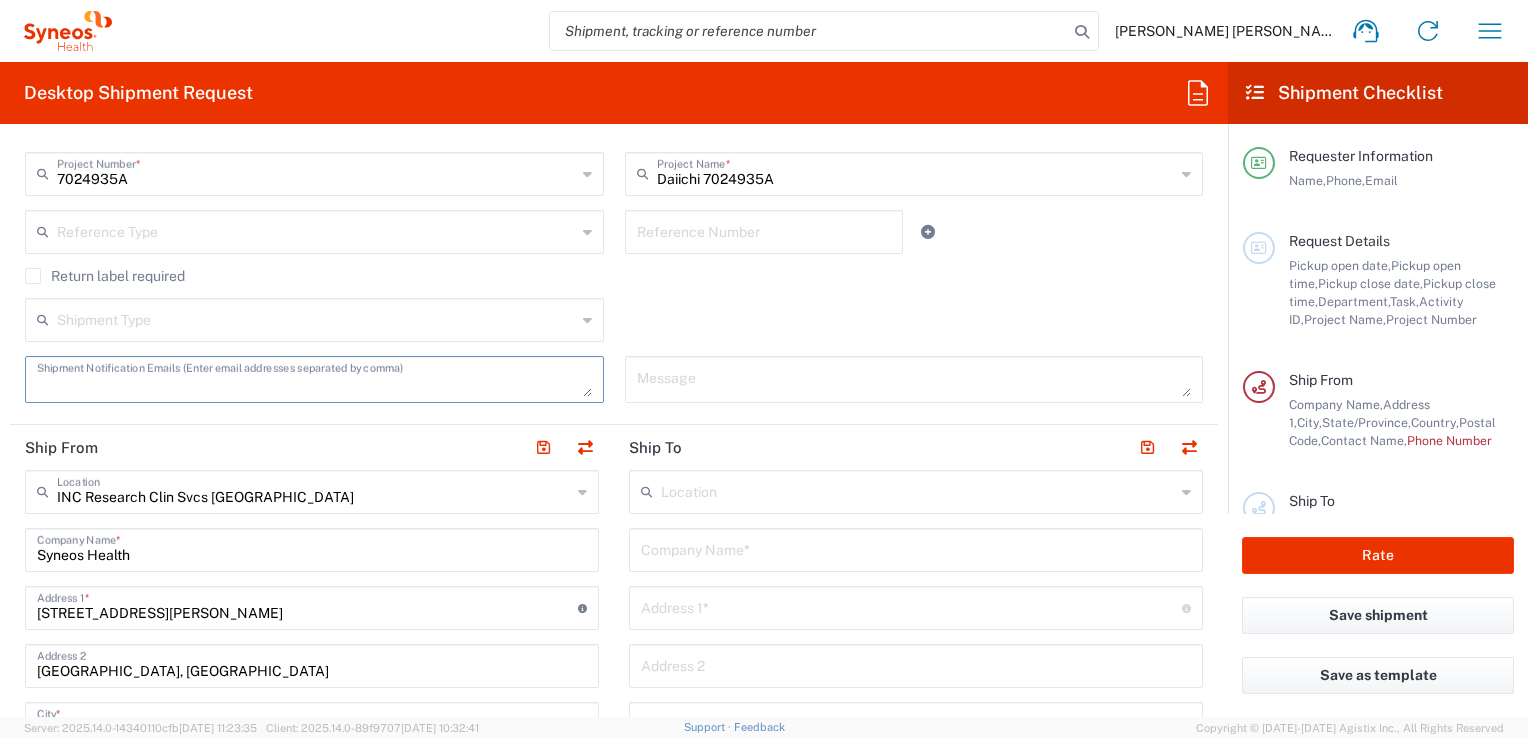 paste on "[EMAIL_ADDRESS][PERSON_NAME][DOMAIN_NAME]" 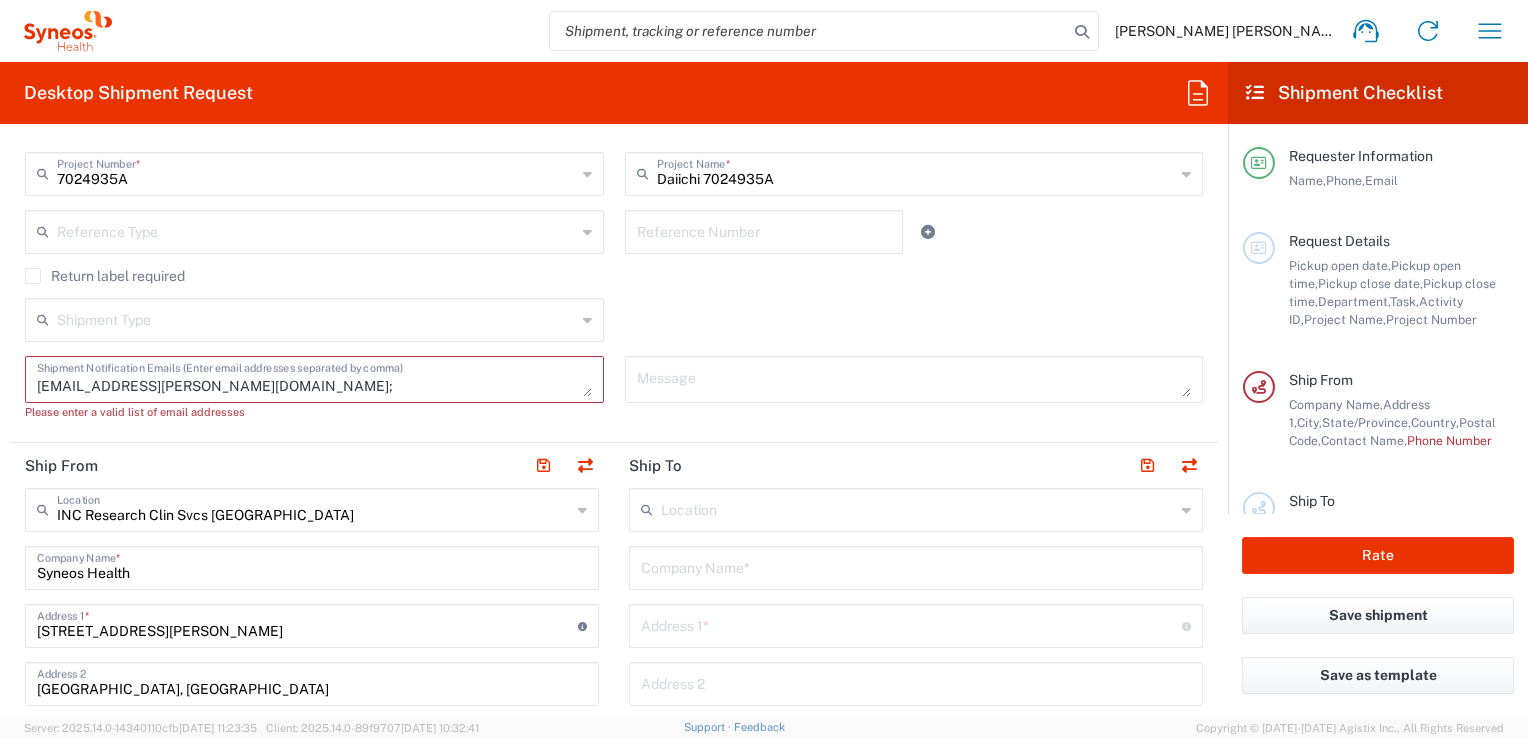 click on "[EMAIL_ADDRESS][PERSON_NAME][DOMAIN_NAME];" at bounding box center (314, 379) 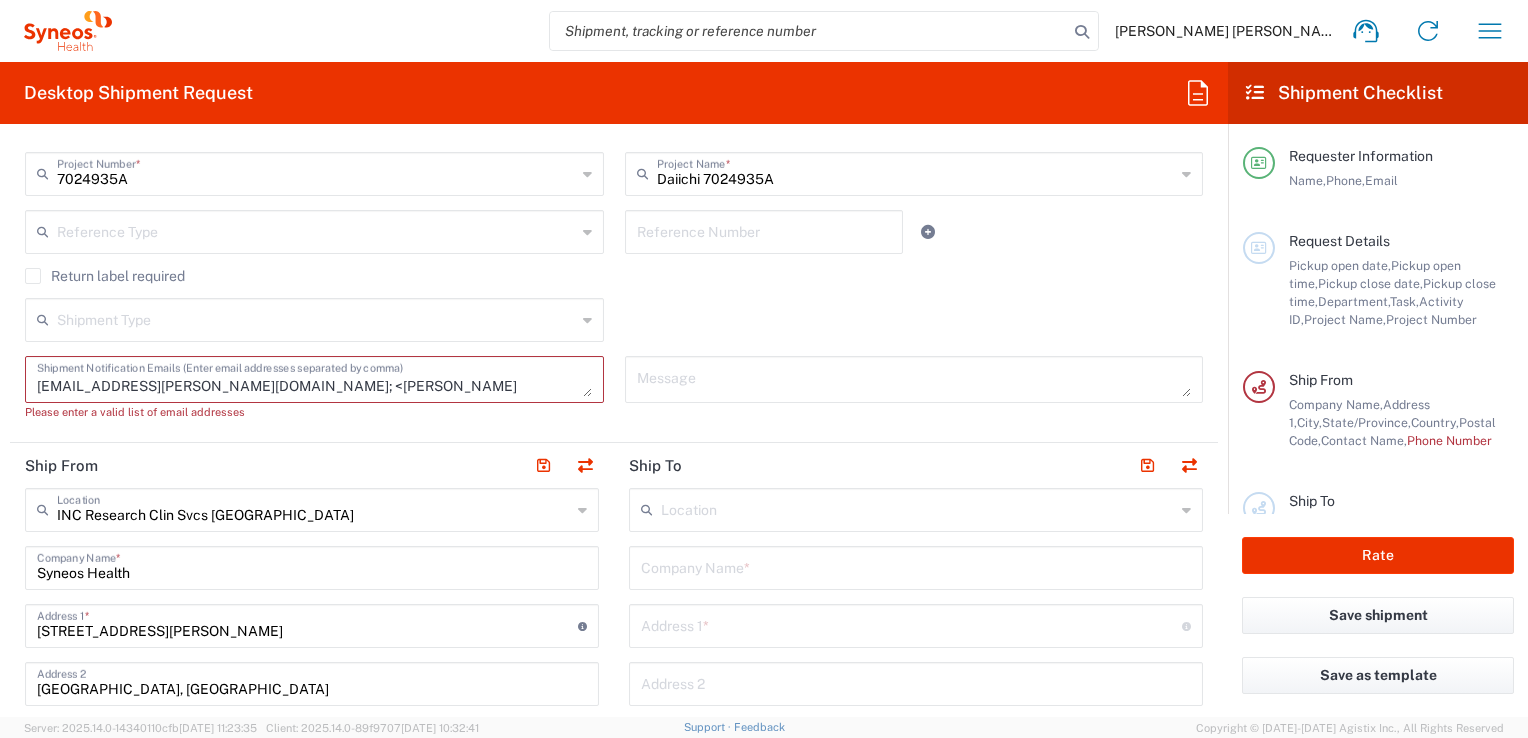 click on "[EMAIL_ADDRESS][PERSON_NAME][DOMAIN_NAME]; <[PERSON_NAME][DOMAIN_NAME][EMAIL_ADDRESS][DOMAIN_NAME]" at bounding box center (314, 379) 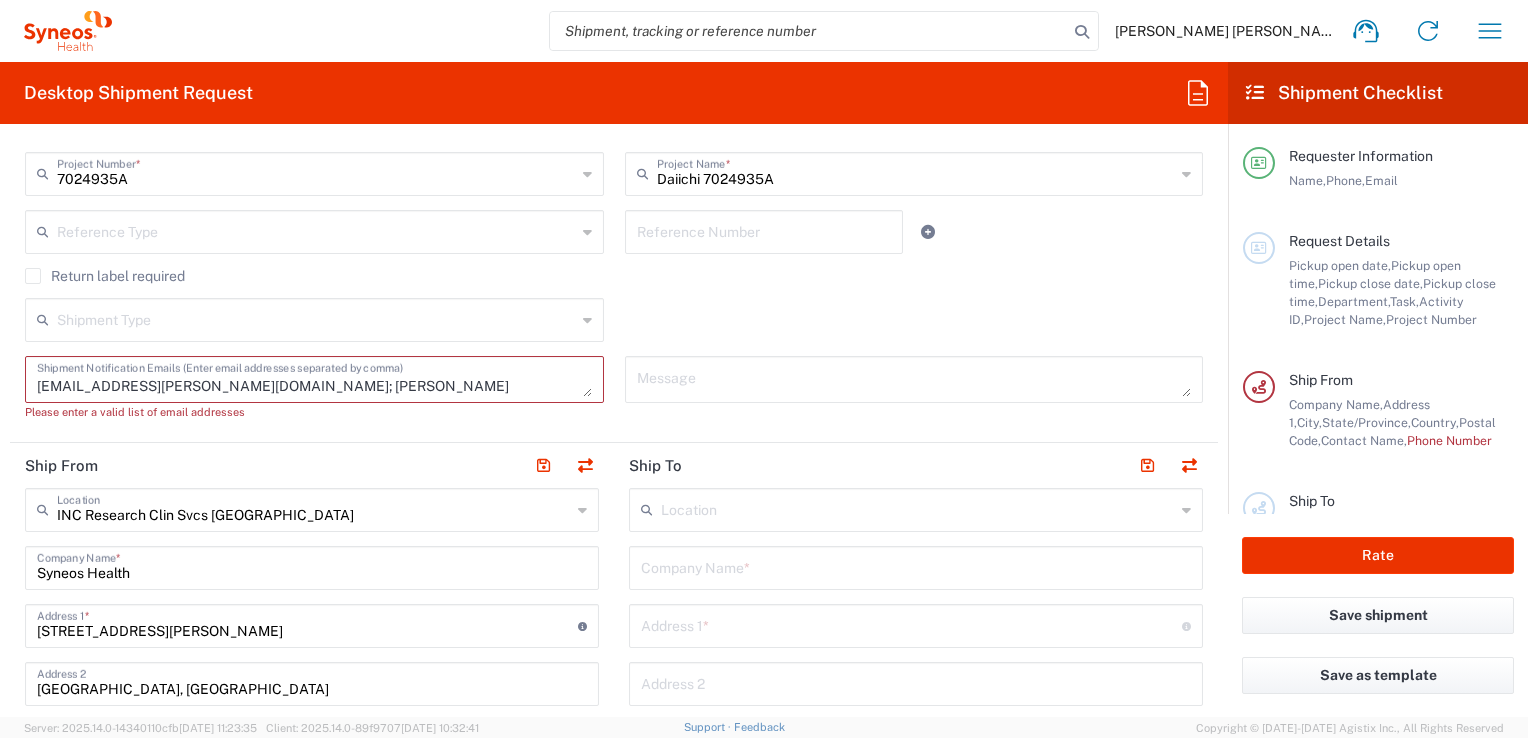click on "[EMAIL_ADDRESS][PERSON_NAME][DOMAIN_NAME]; [PERSON_NAME][DOMAIN_NAME][EMAIL_ADDRESS][DOMAIN_NAME]  Shipment Notification Emails (Enter email addresses separated by comma)  Please enter a valid list of email addresses" 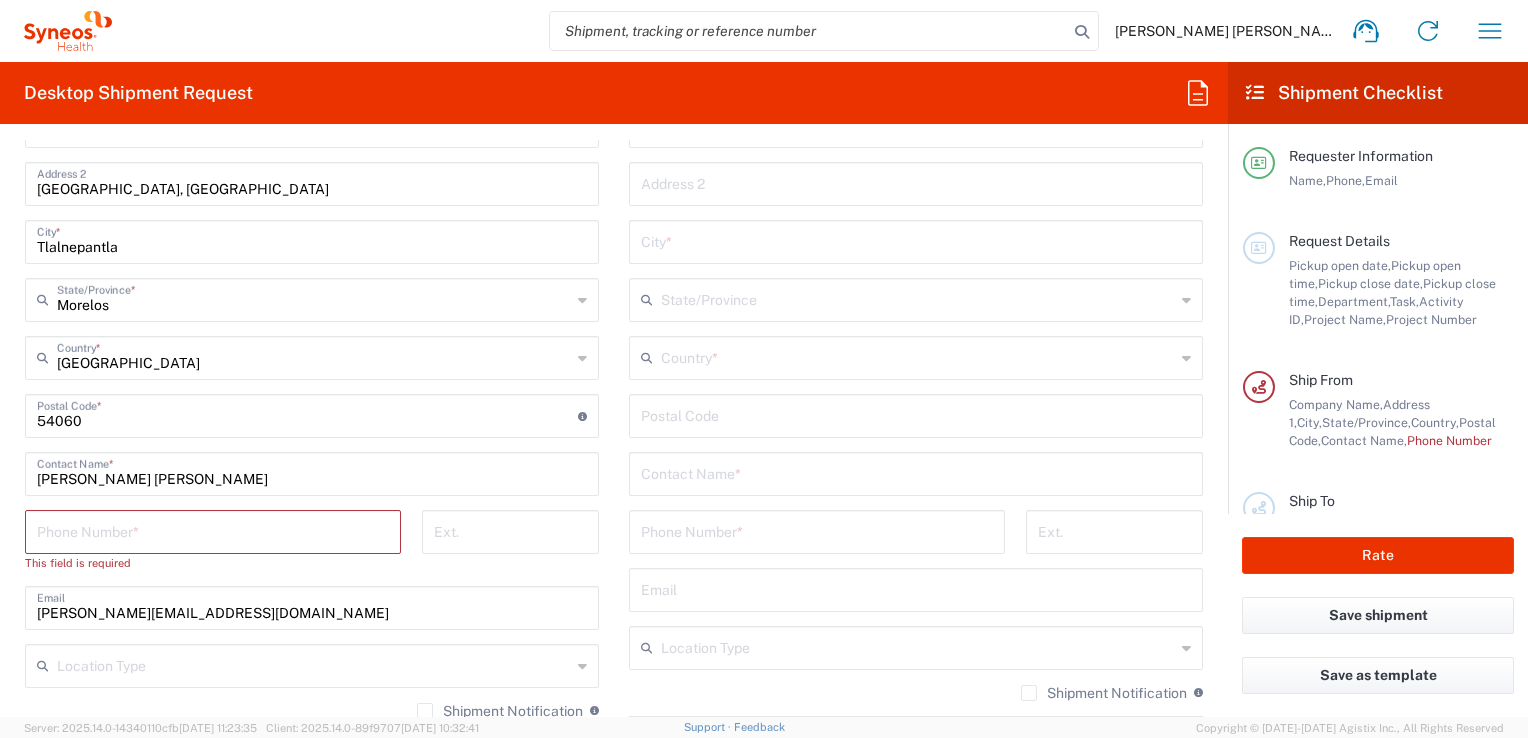 scroll, scrollTop: 1100, scrollLeft: 0, axis: vertical 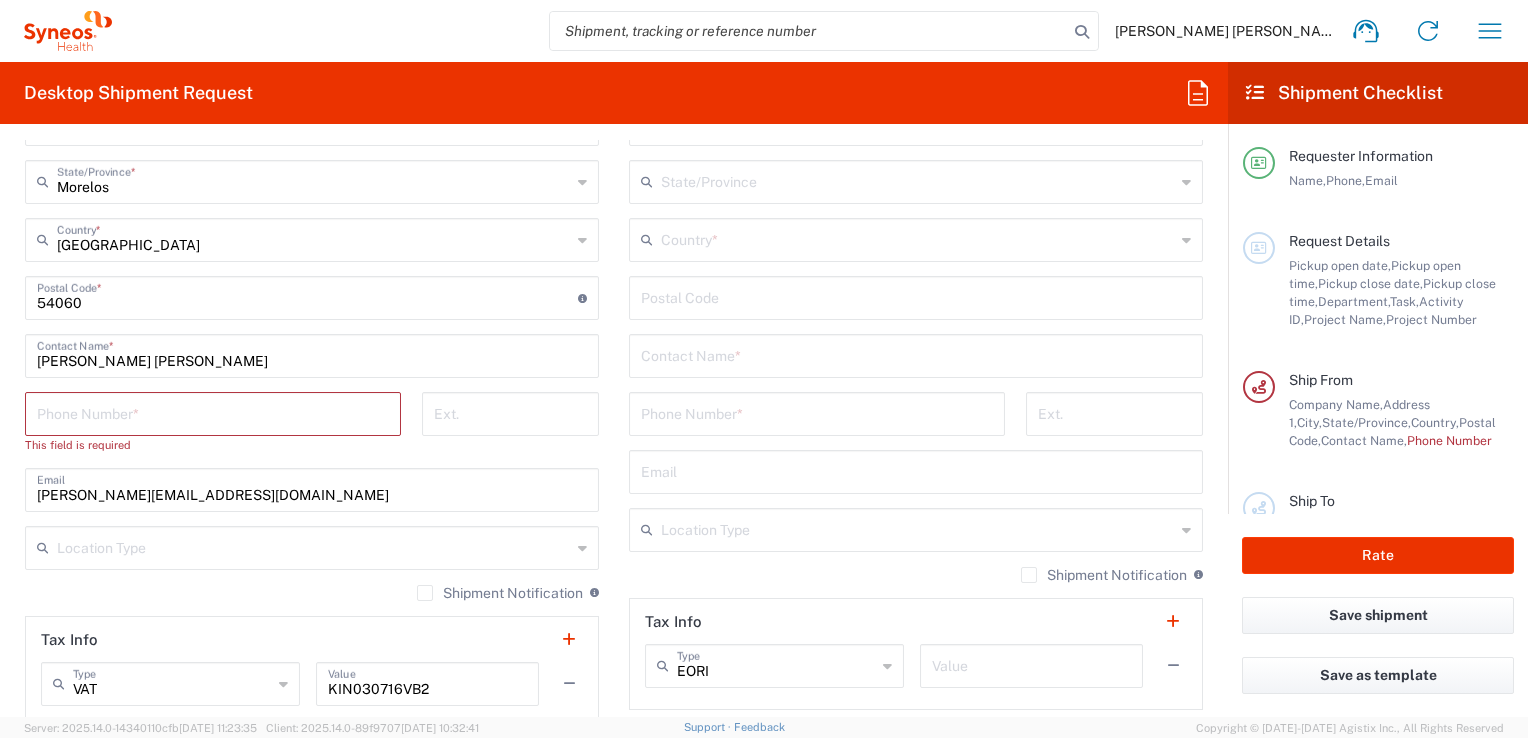 type on "[EMAIL_ADDRESS][PERSON_NAME][DOMAIN_NAME], [PERSON_NAME][DOMAIN_NAME][EMAIL_ADDRESS][DOMAIN_NAME]" 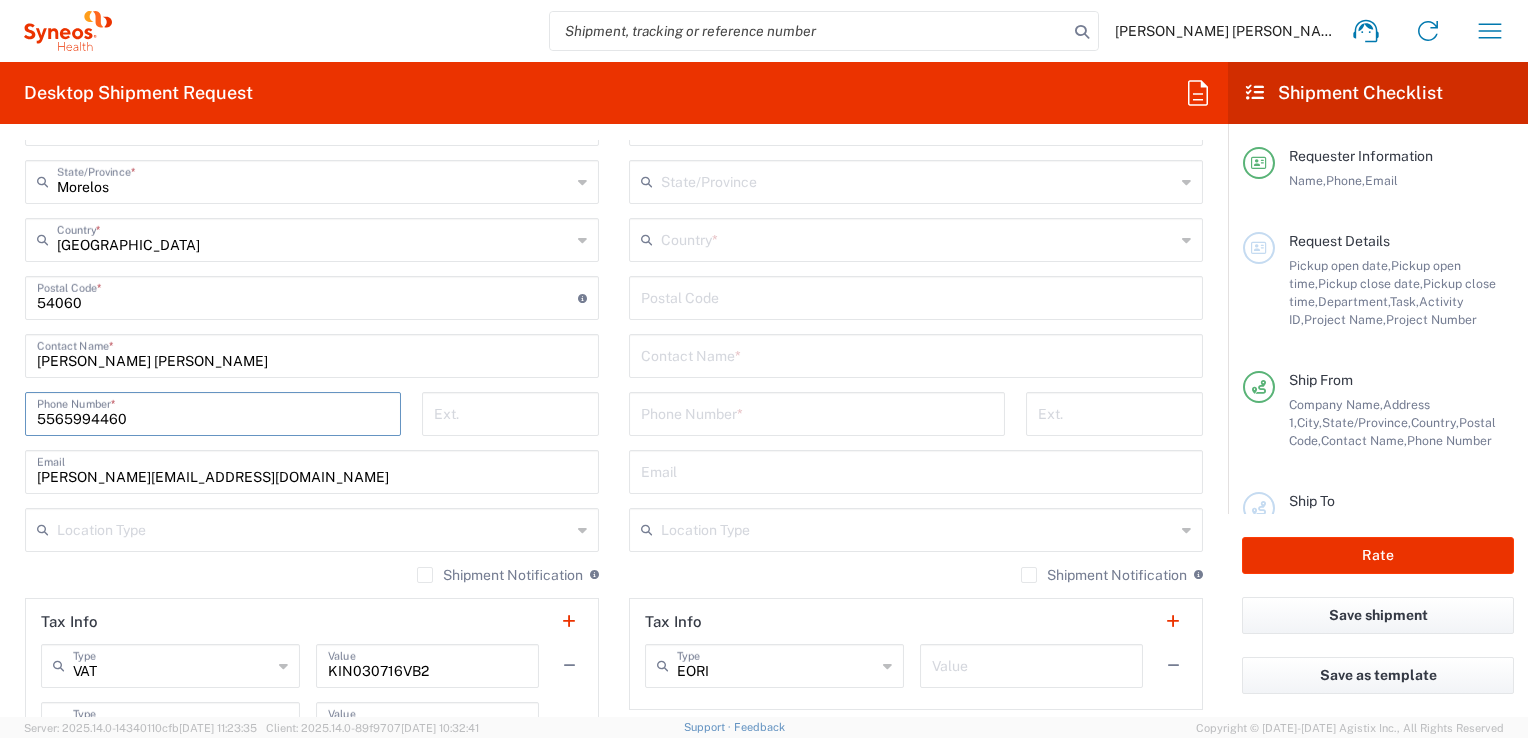 type on "5548326336" 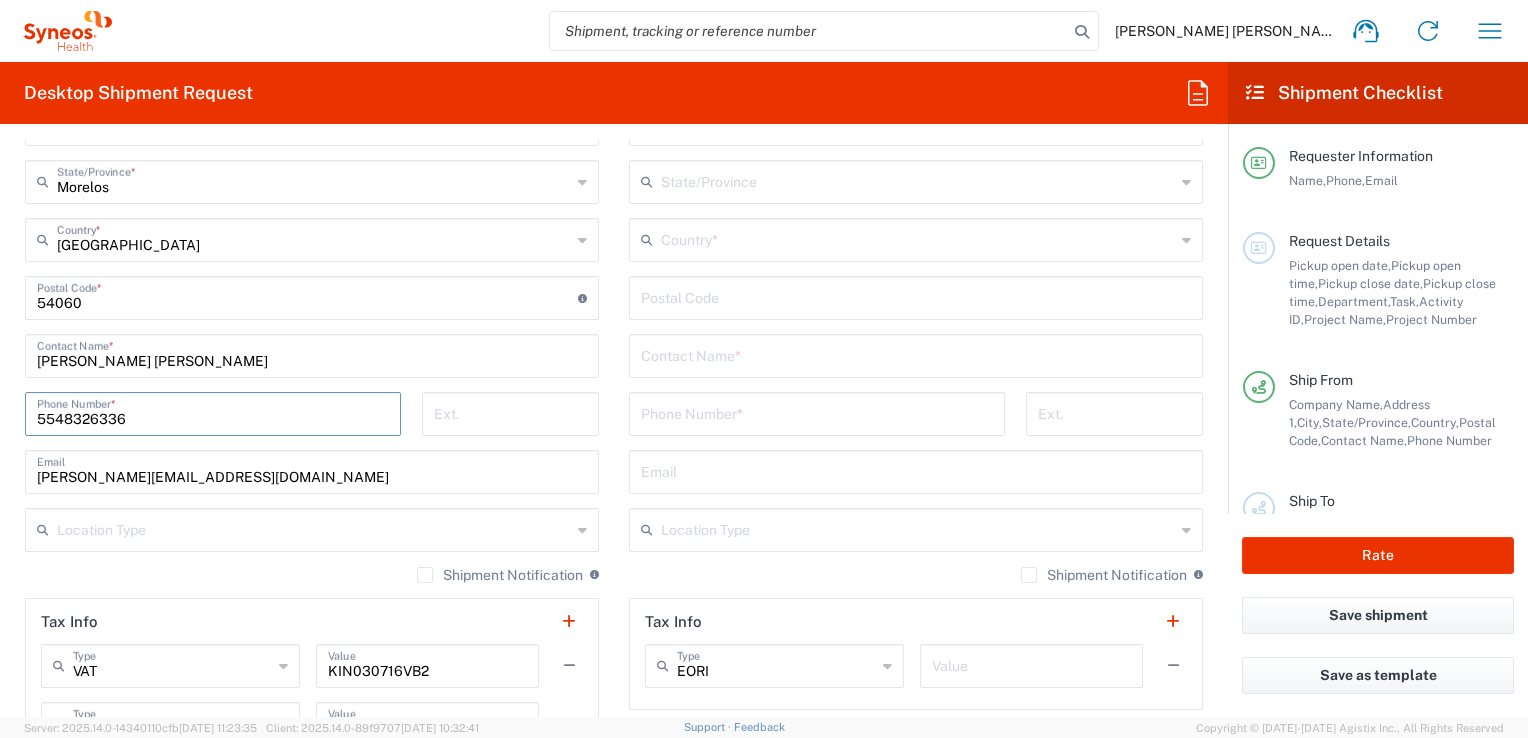 type on "[PERSON_NAME][EMAIL_ADDRESS][DOMAIN_NAME]" 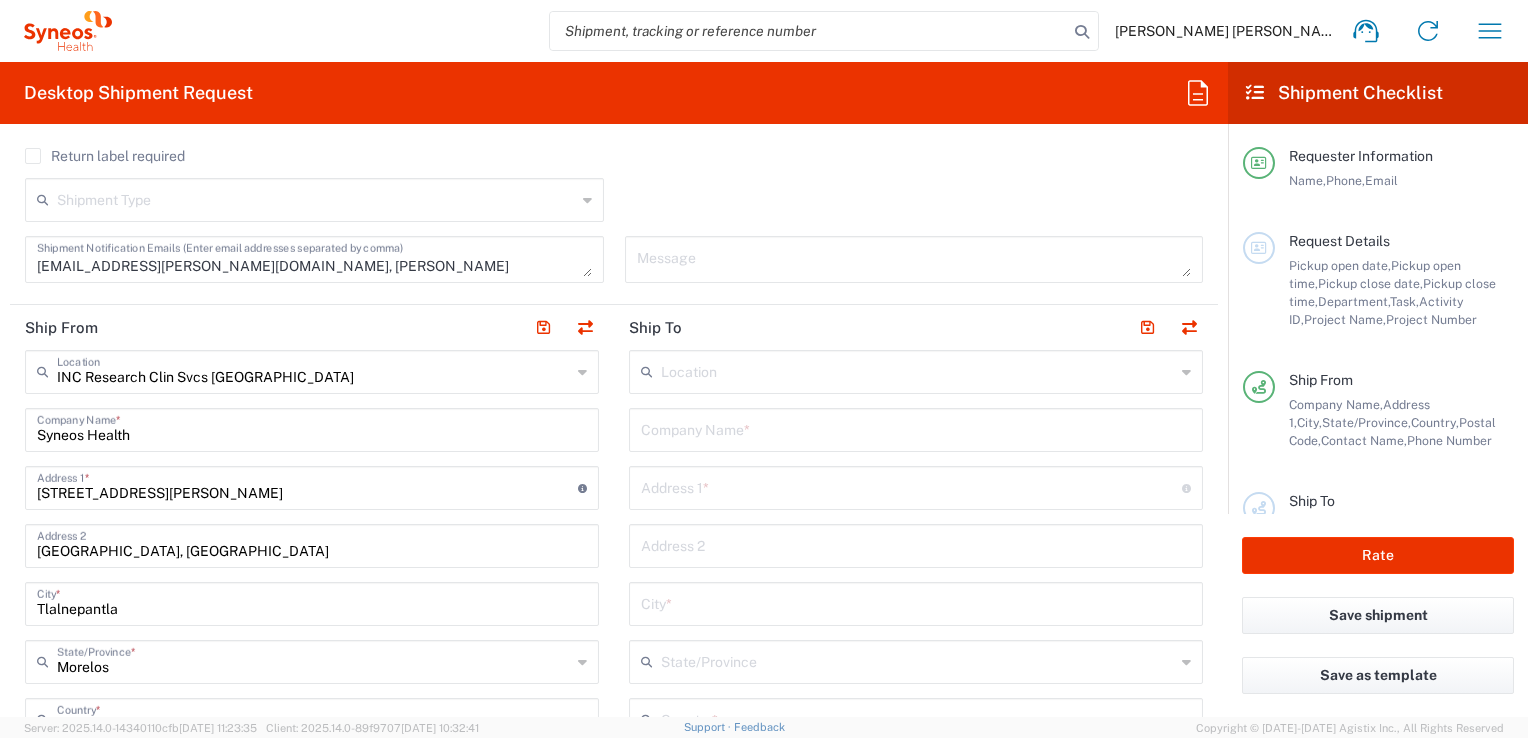scroll, scrollTop: 600, scrollLeft: 0, axis: vertical 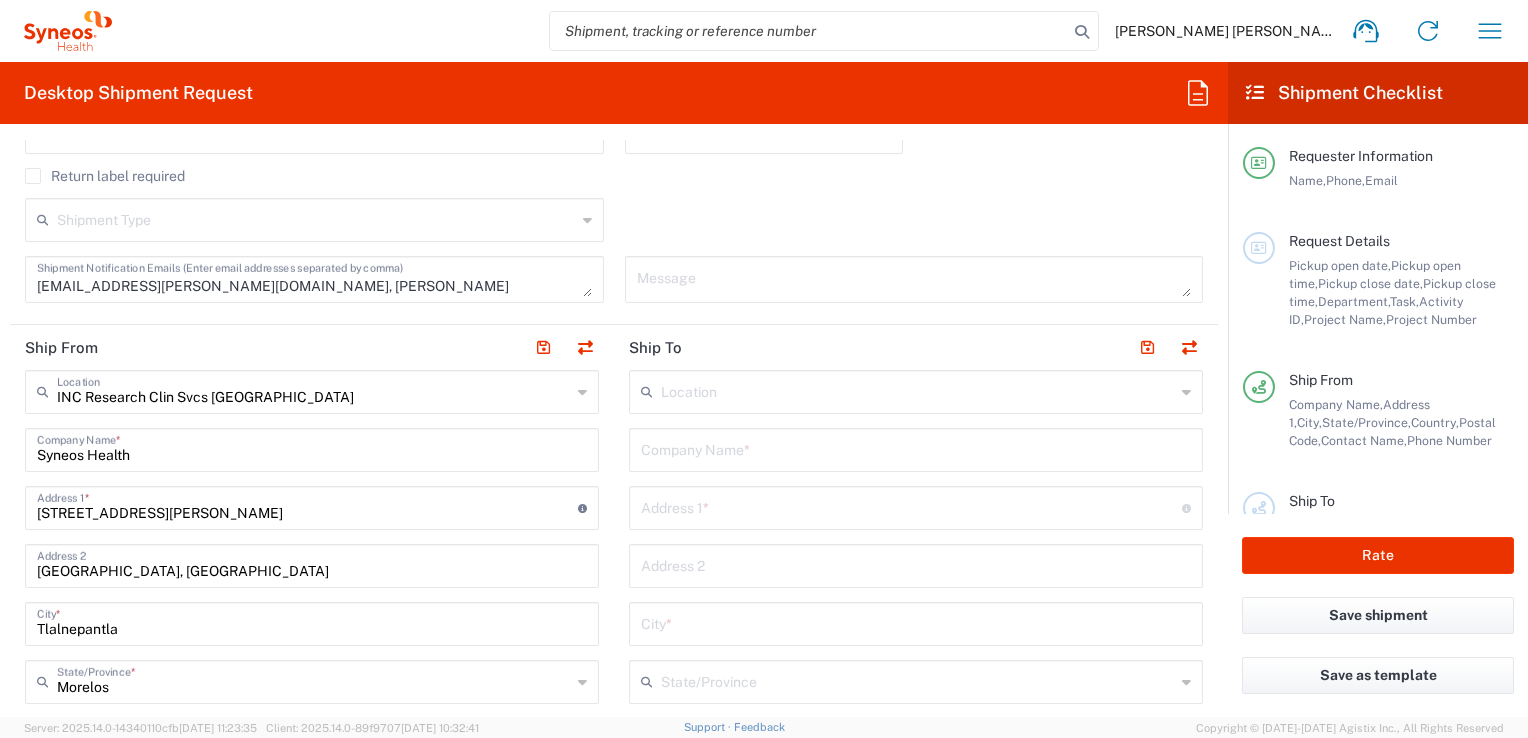 click on "Address 1  * For cross streets use street names with '&' or 'and' in between. For example 'Walnut St & S 13th St'" 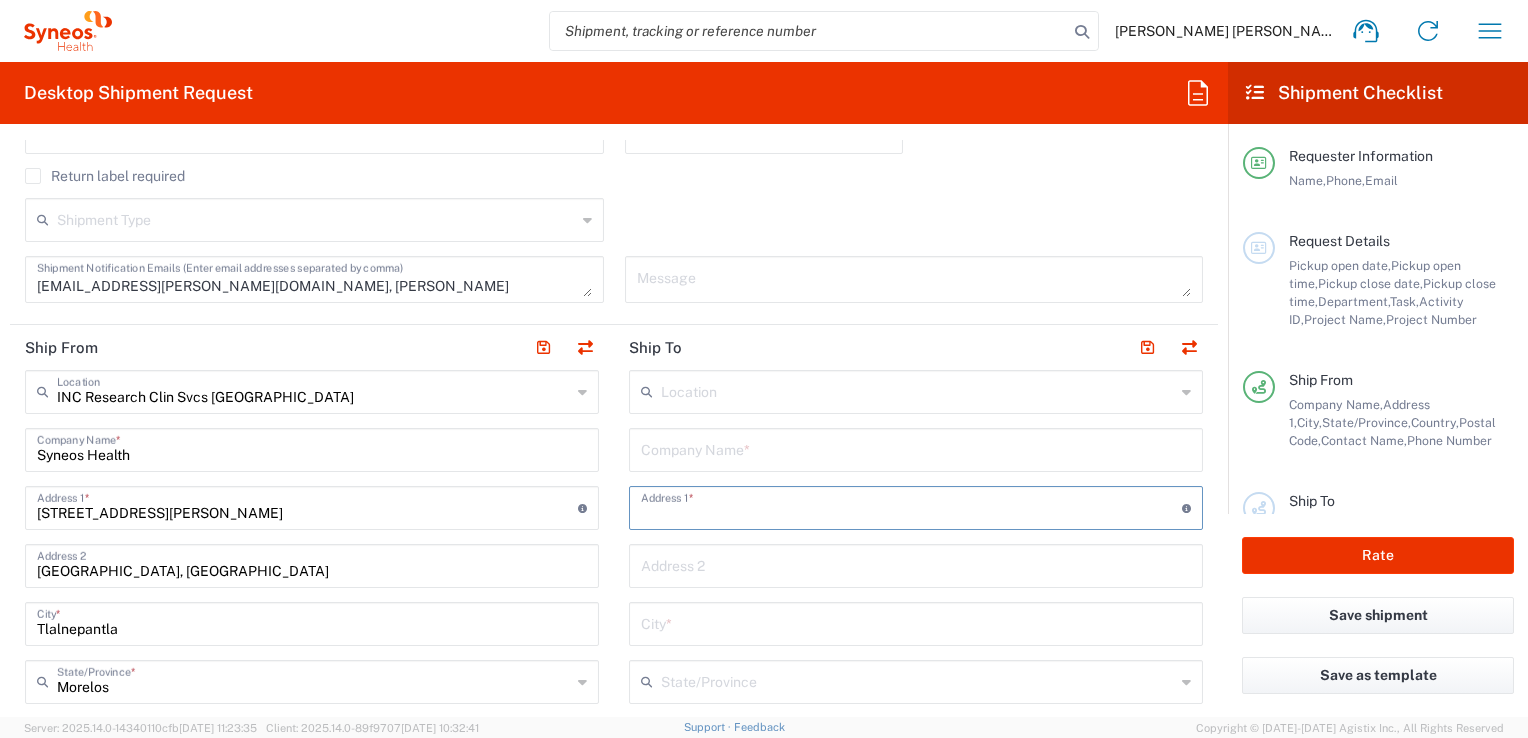 click at bounding box center (916, 448) 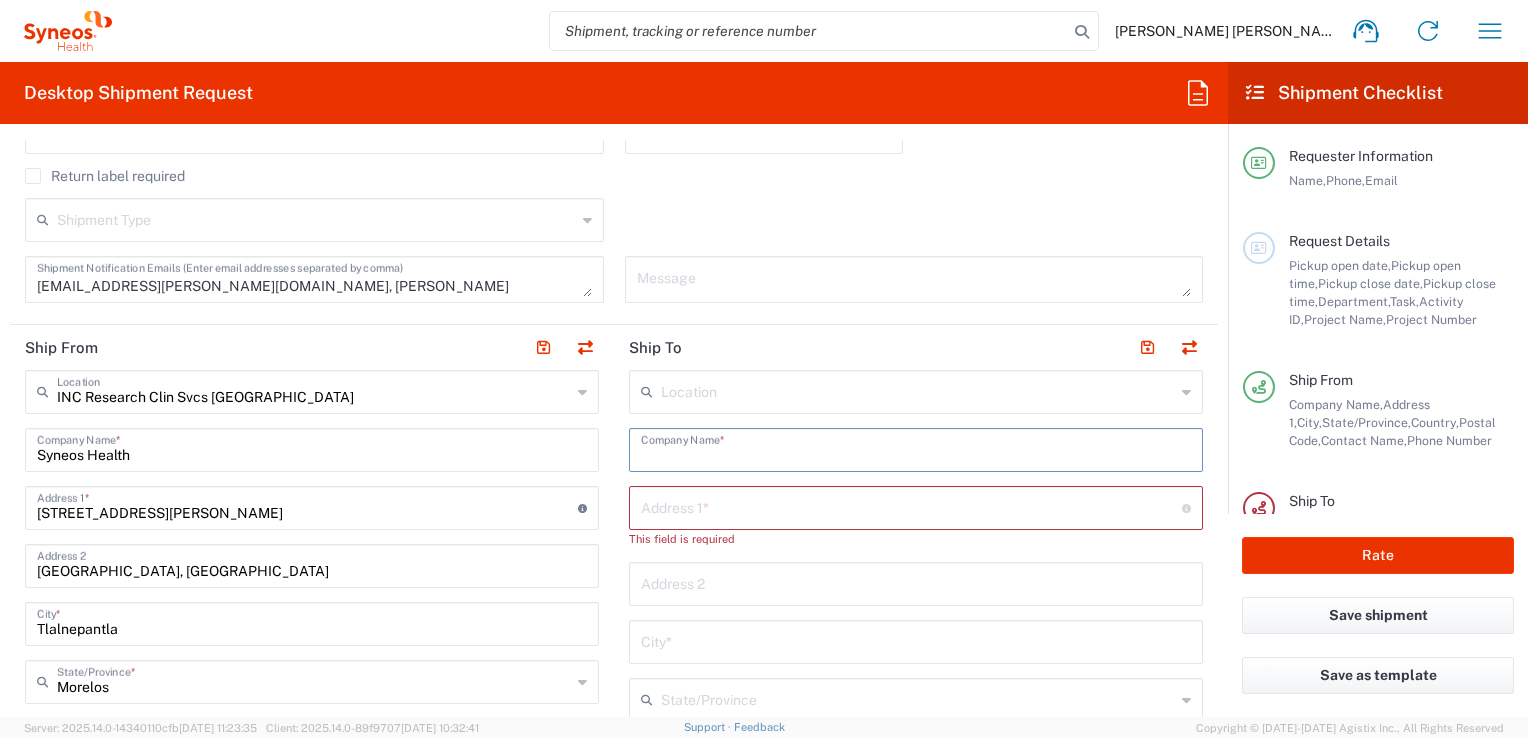 paste on "Hospital Civil Fray [PERSON_NAME]" 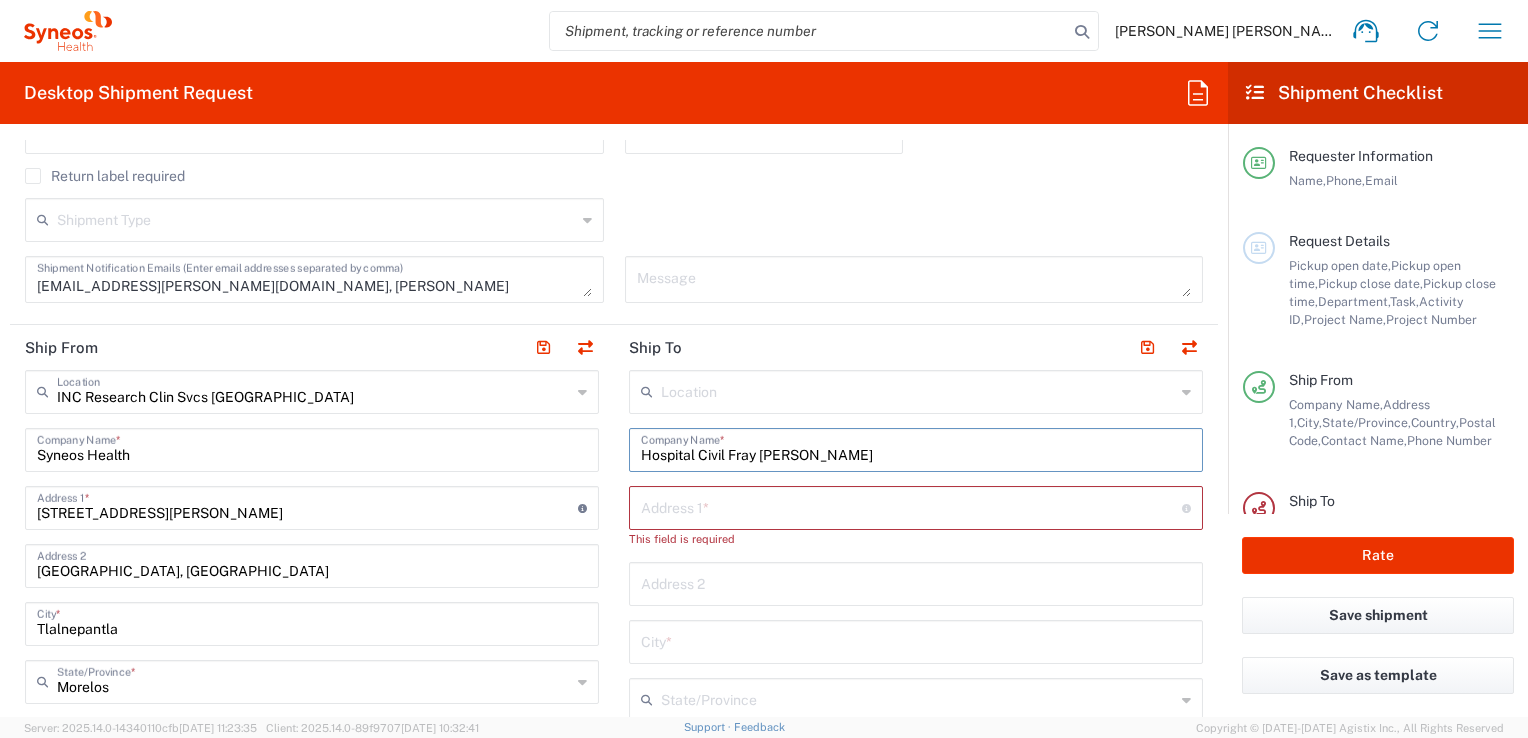 type on "Hospital Civil Fray [PERSON_NAME]" 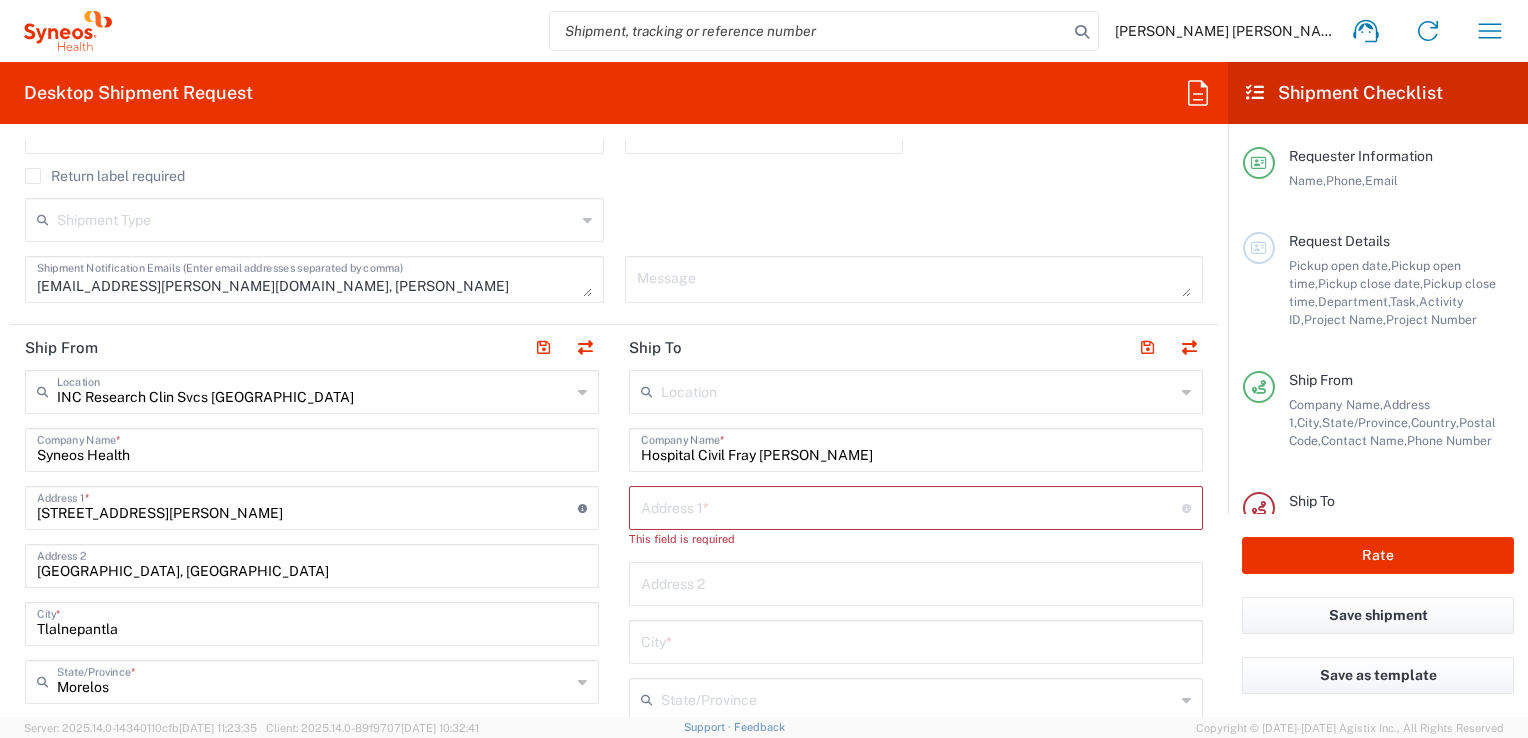 click on "Address 1  * For cross streets use street names with '&' or 'and' in between. For example 'Walnut St & S 13th St'" 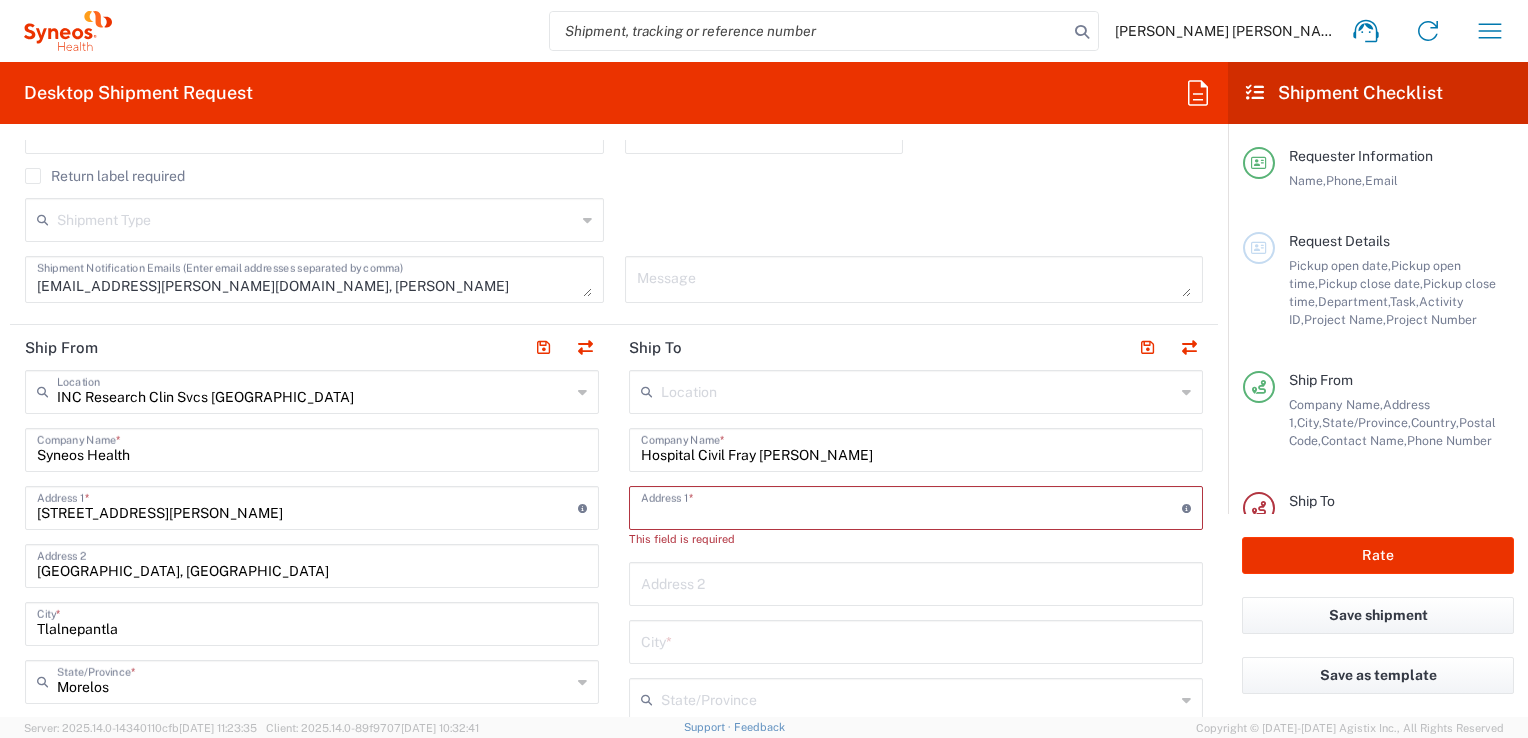 click at bounding box center [911, 506] 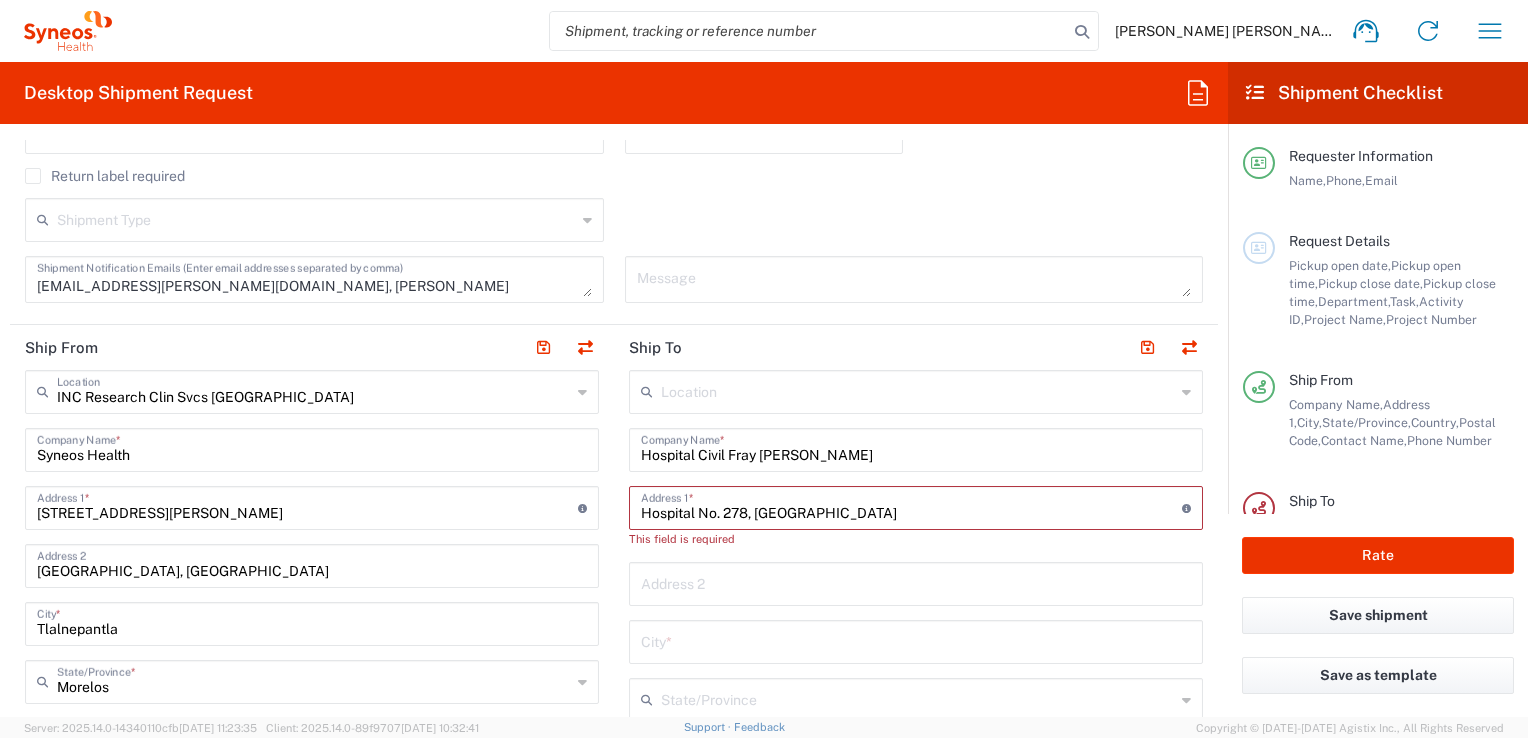 click on "Hospital No. 278, [GEOGRAPHIC_DATA]" at bounding box center [911, 506] 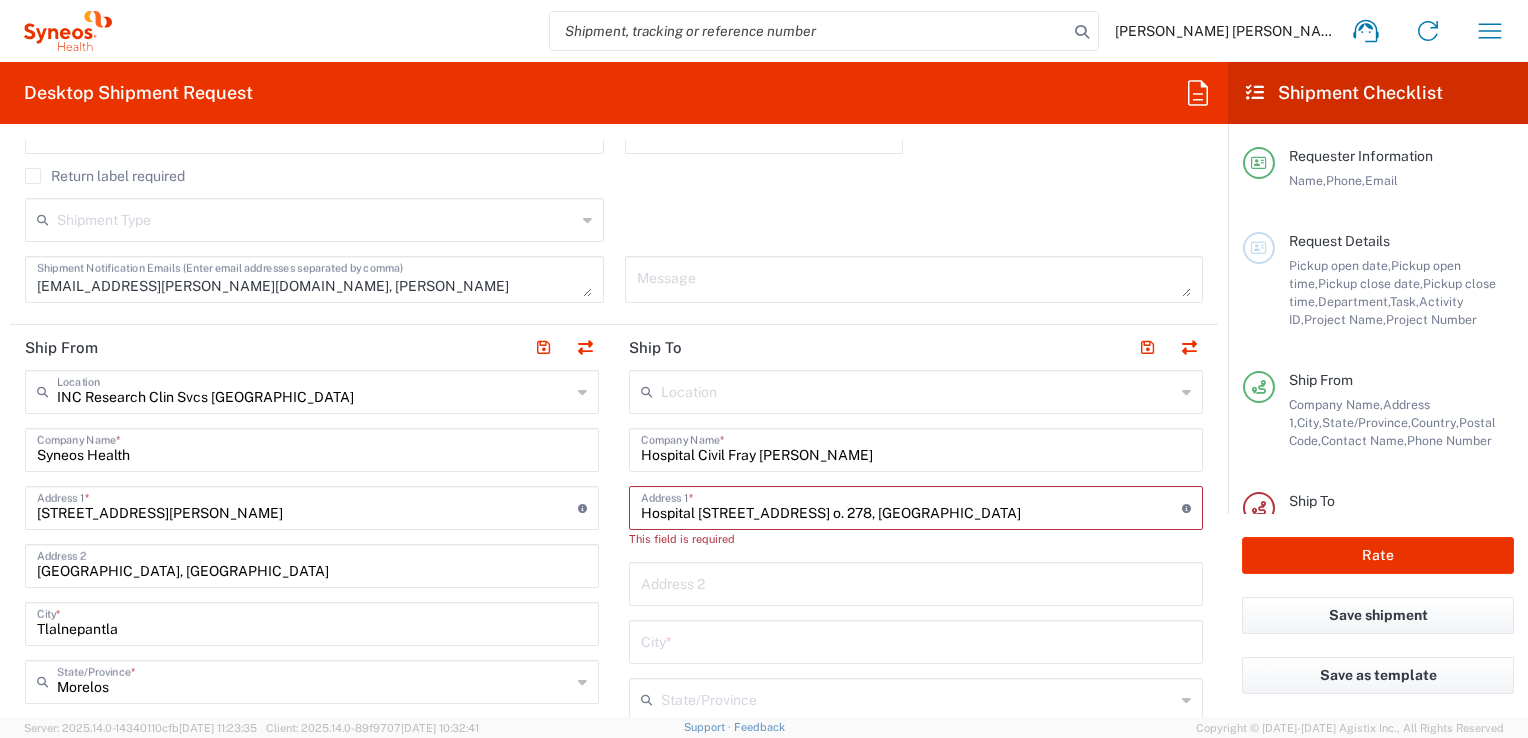 type on "Hospital [STREET_ADDRESS] o. 278, [GEOGRAPHIC_DATA]" 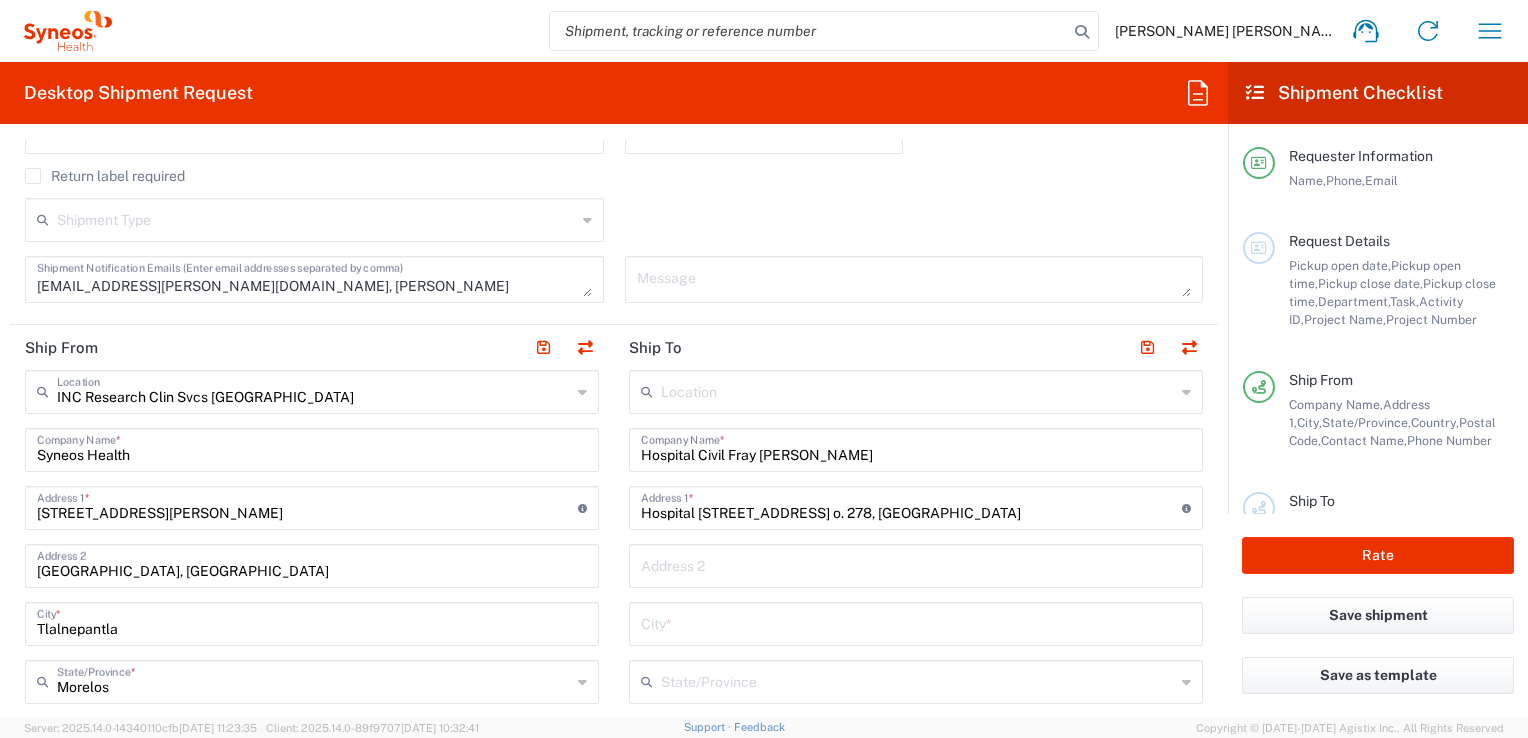 drag, startPoint x: 716, startPoint y: 598, endPoint x: 714, endPoint y: 617, distance: 19.104973 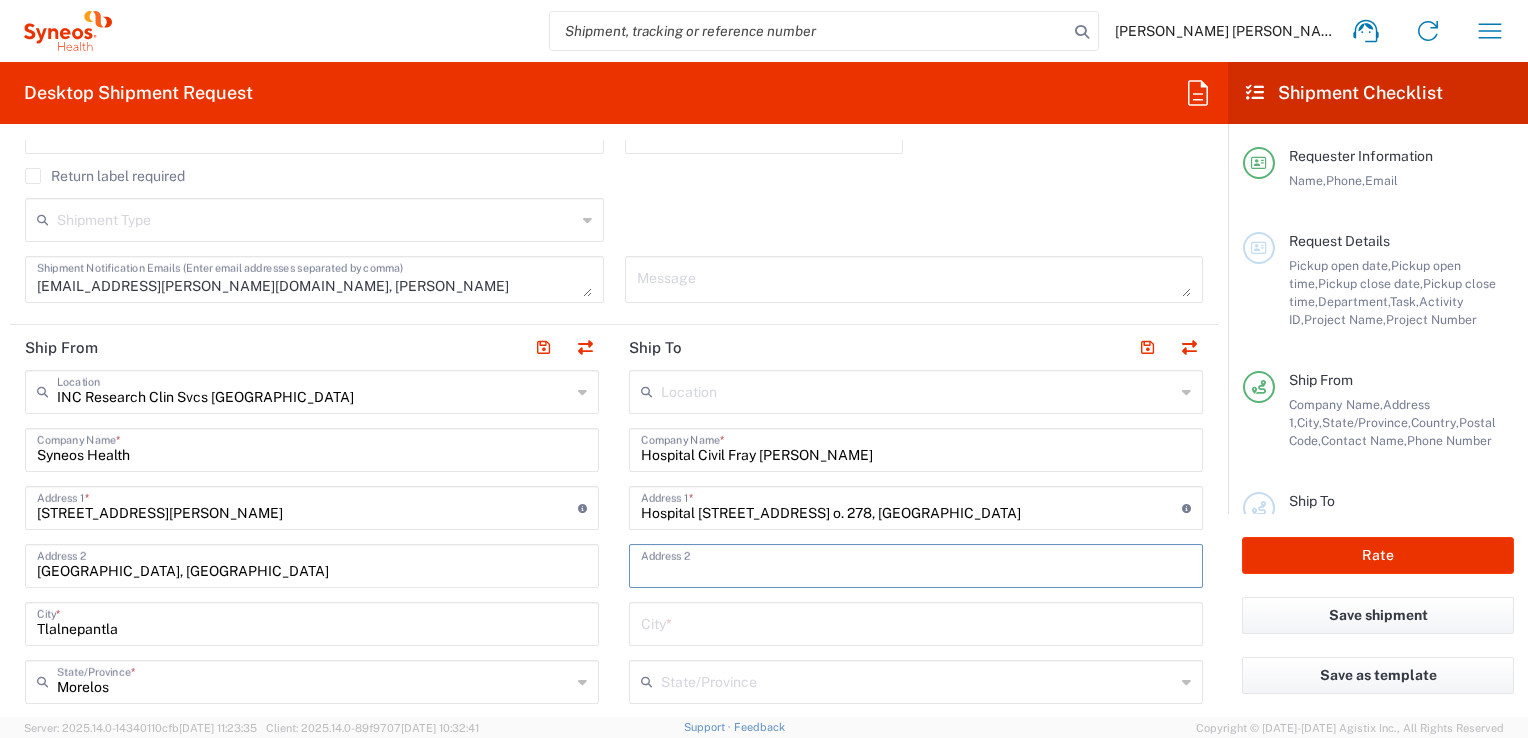 paste on "Hospital No. 278, [GEOGRAPHIC_DATA]" 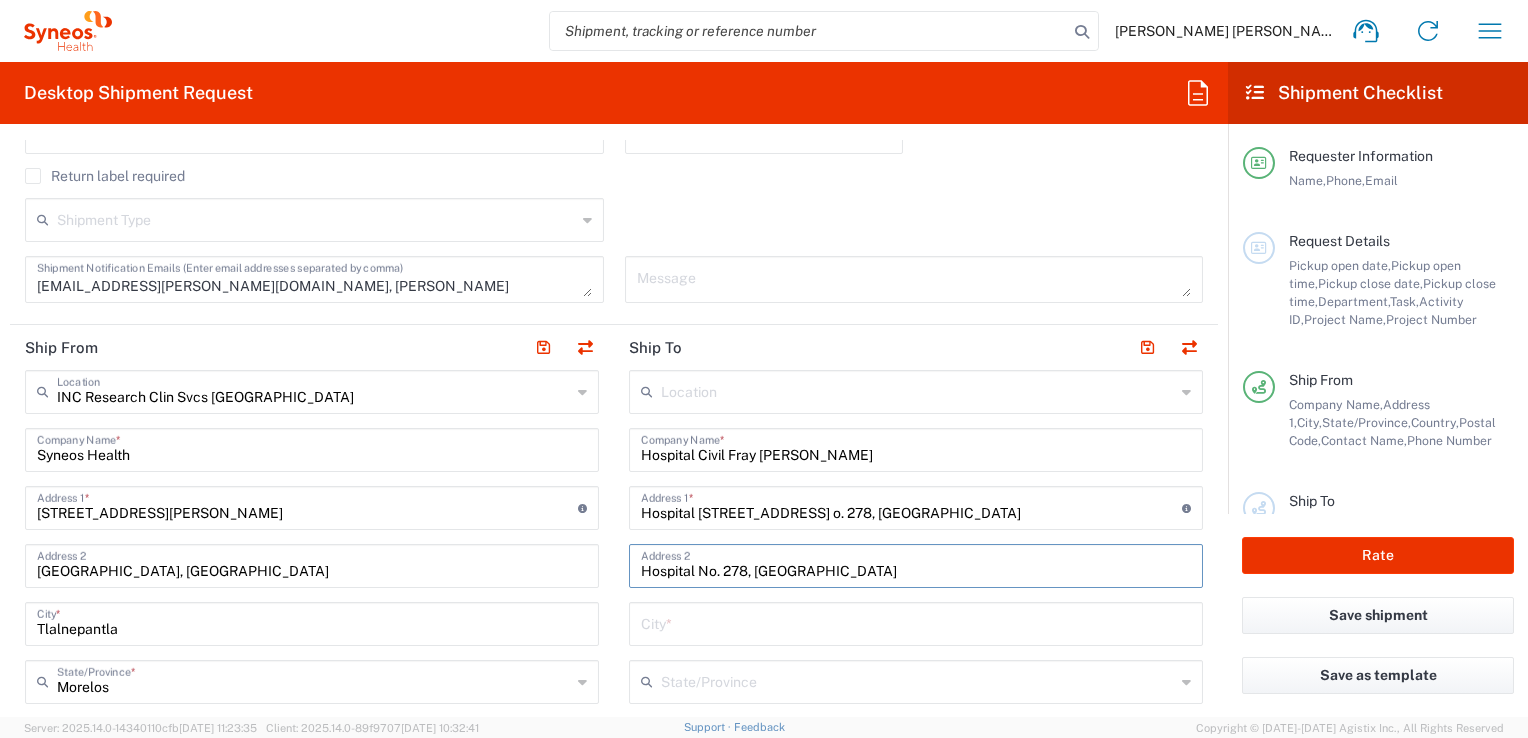 type on "Hospital No. 278, [GEOGRAPHIC_DATA]" 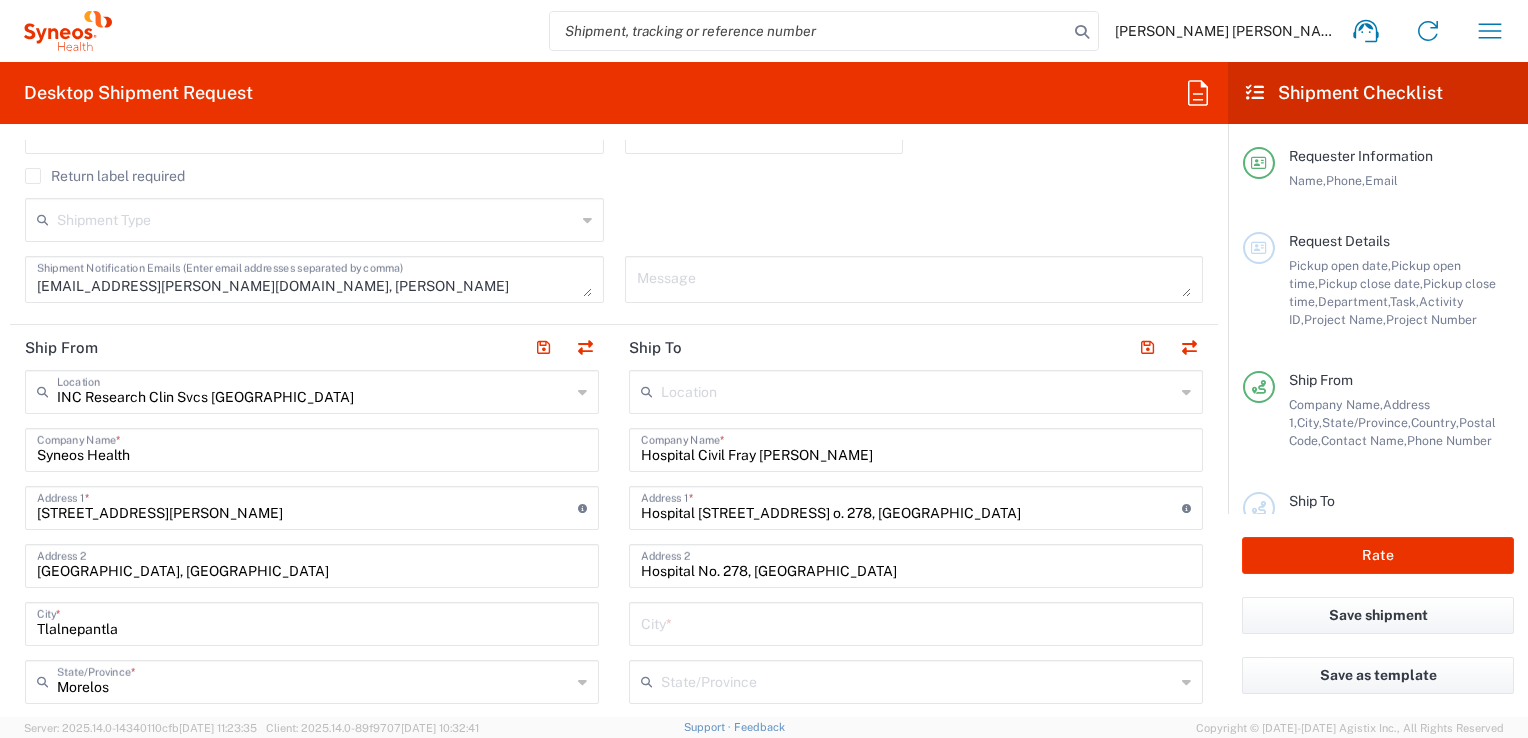 click on "Hospital [STREET_ADDRESS] o. 278, [GEOGRAPHIC_DATA]" at bounding box center [911, 506] 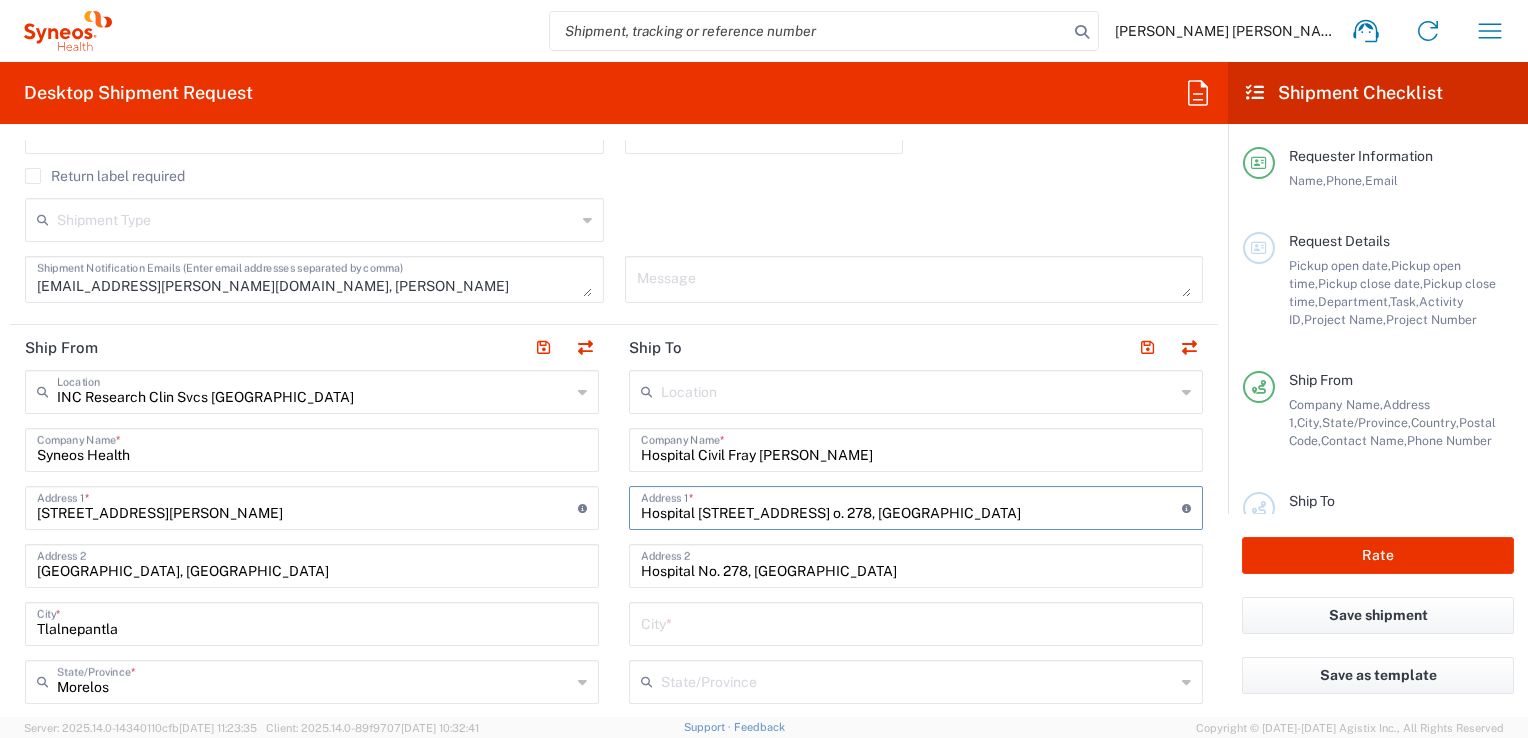 drag, startPoint x: 979, startPoint y: 517, endPoint x: 1003, endPoint y: 546, distance: 37.64306 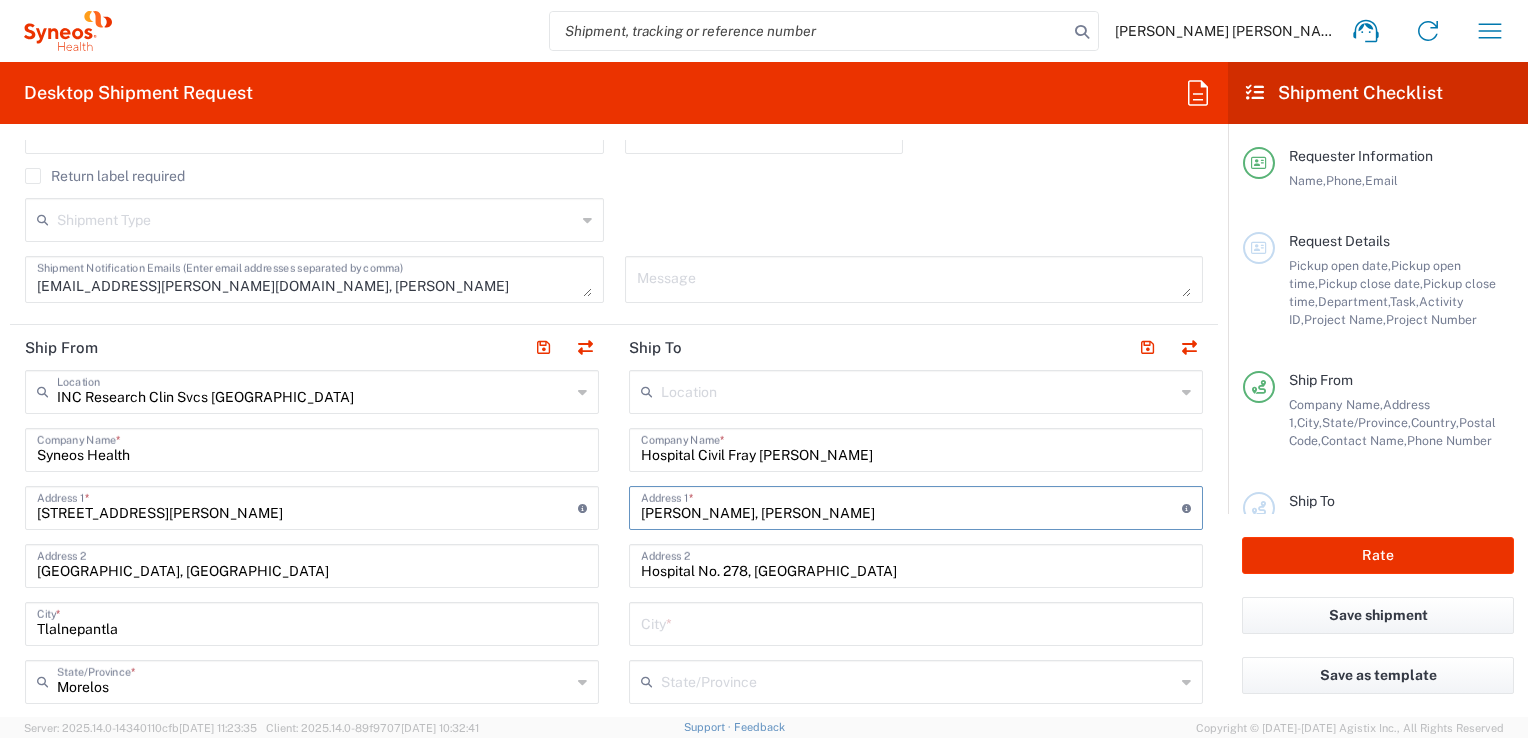 scroll, scrollTop: 800, scrollLeft: 0, axis: vertical 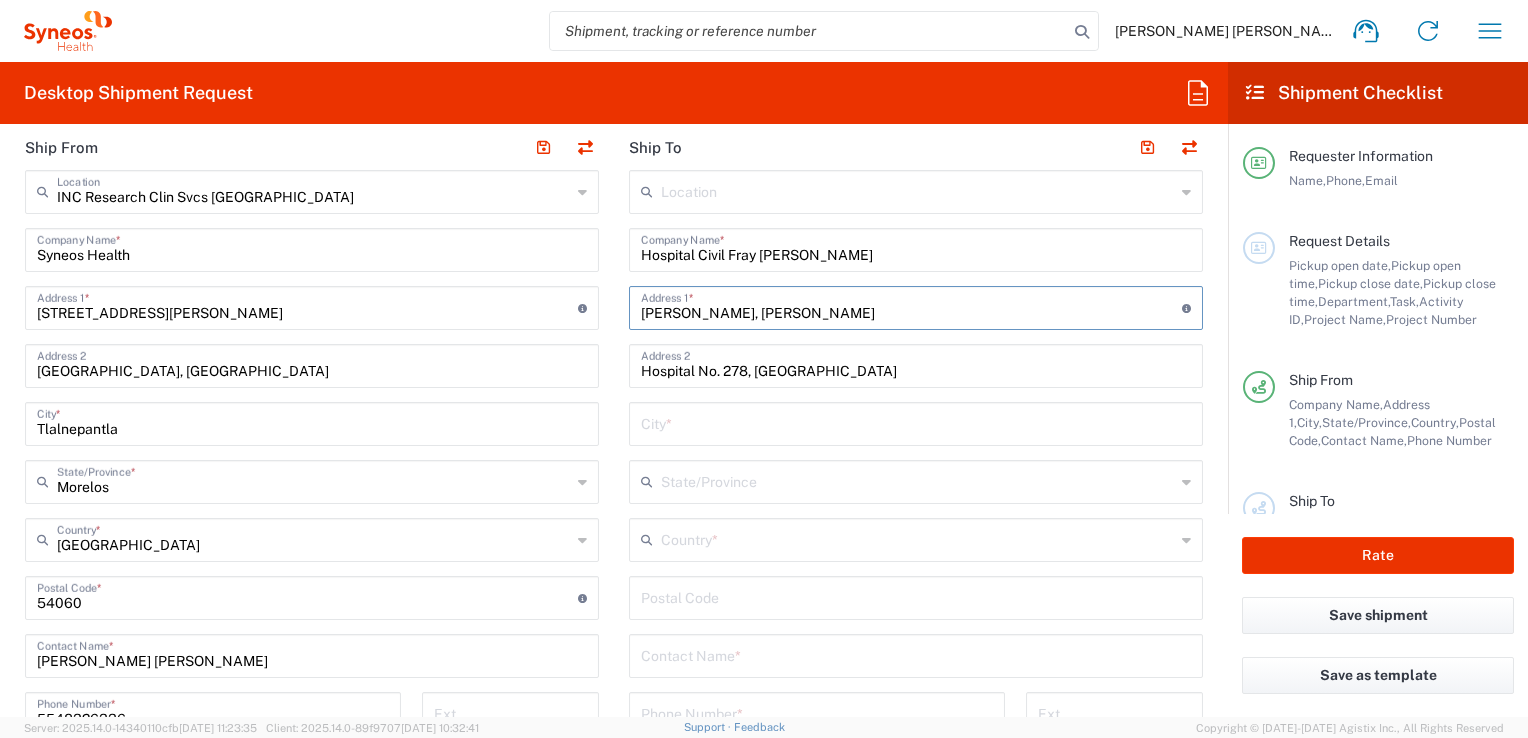 type on "[PERSON_NAME], [PERSON_NAME]" 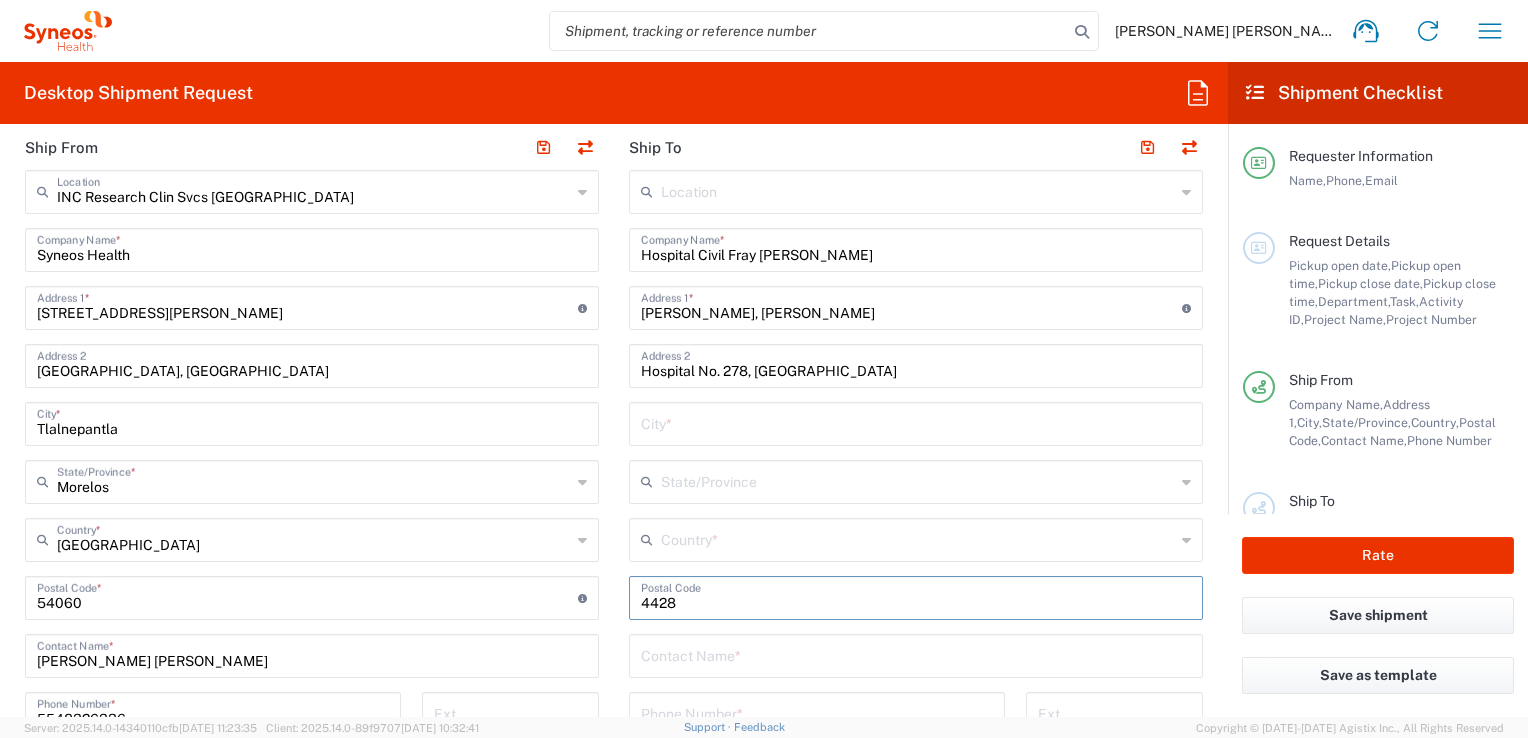 type on "44280" 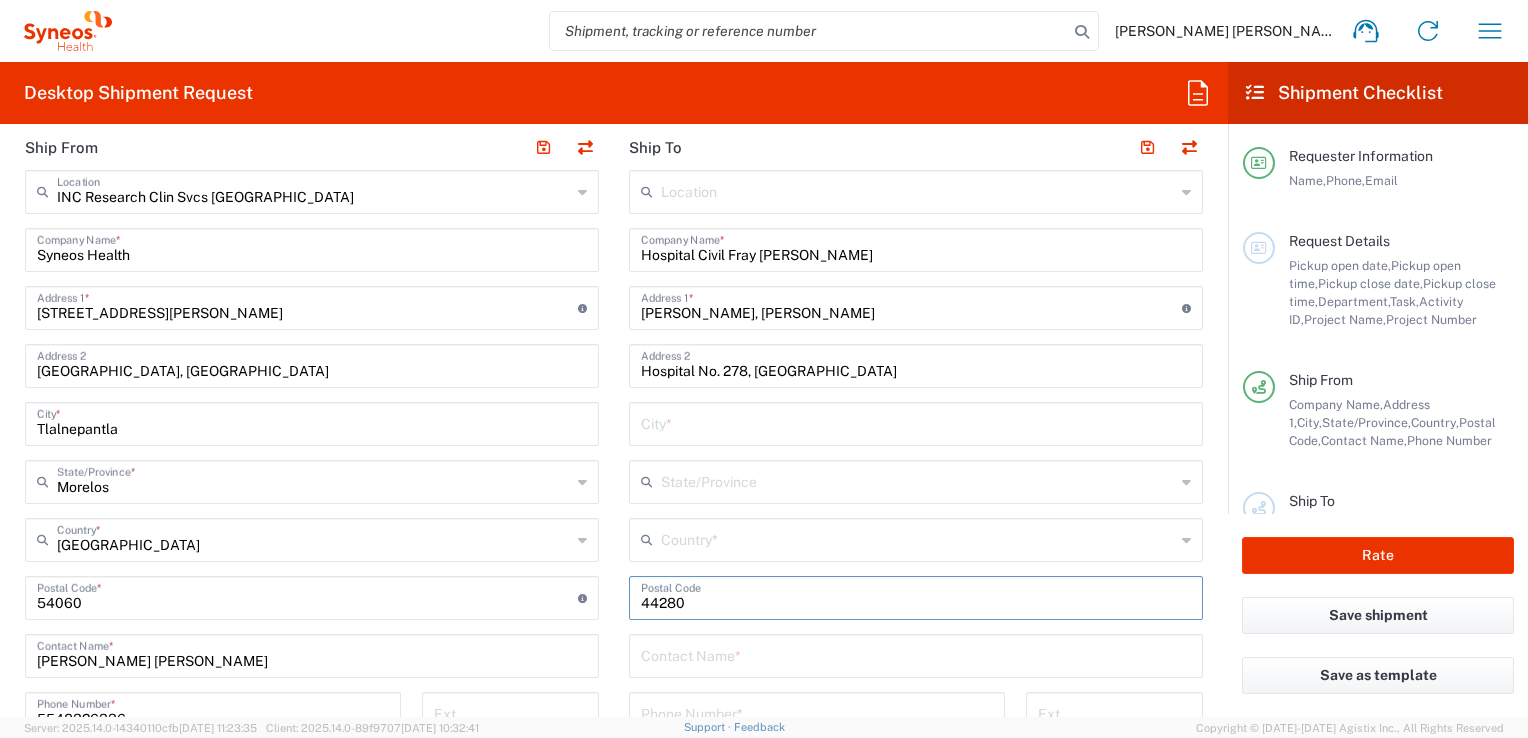 type on "[GEOGRAPHIC_DATA]" 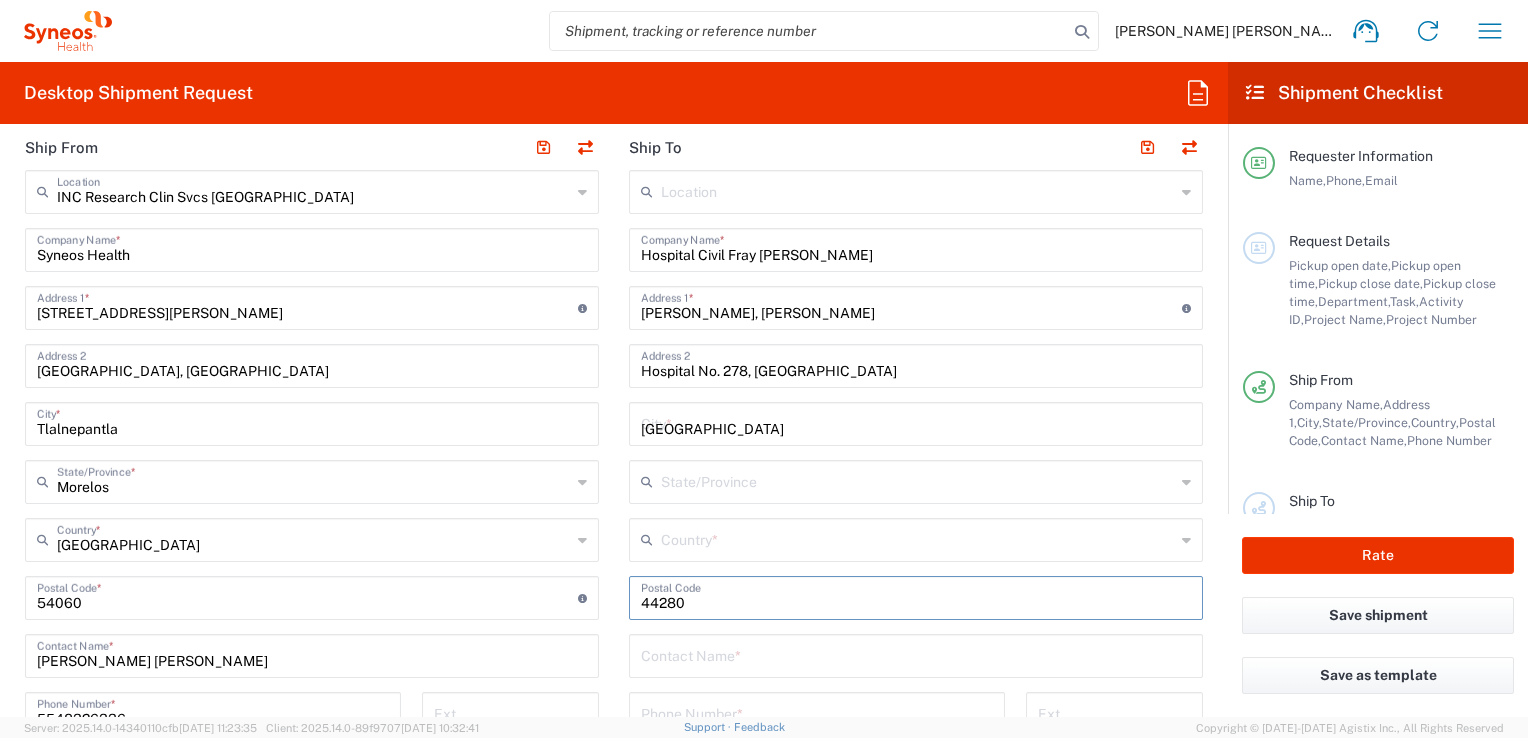 type on "[GEOGRAPHIC_DATA]" 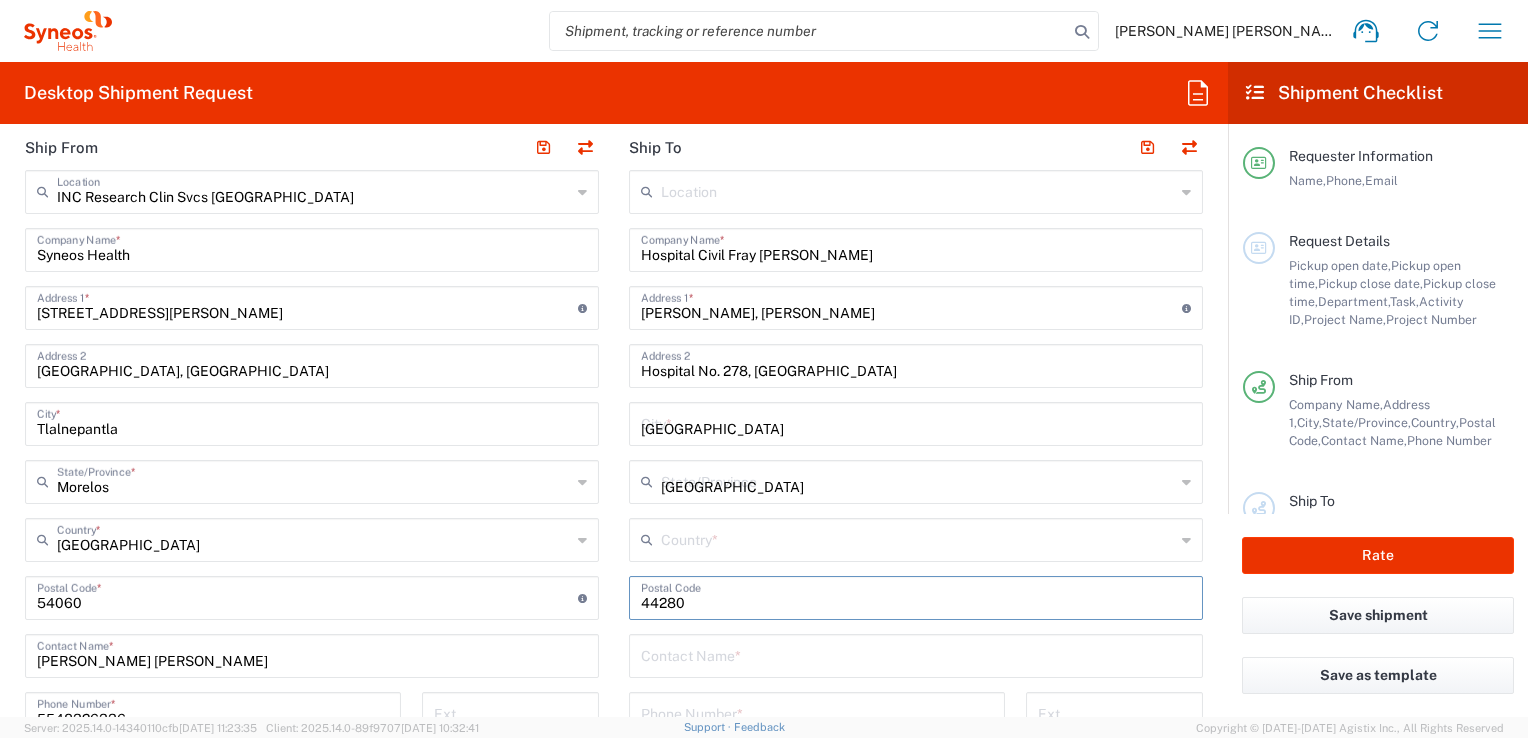 type on "[GEOGRAPHIC_DATA]" 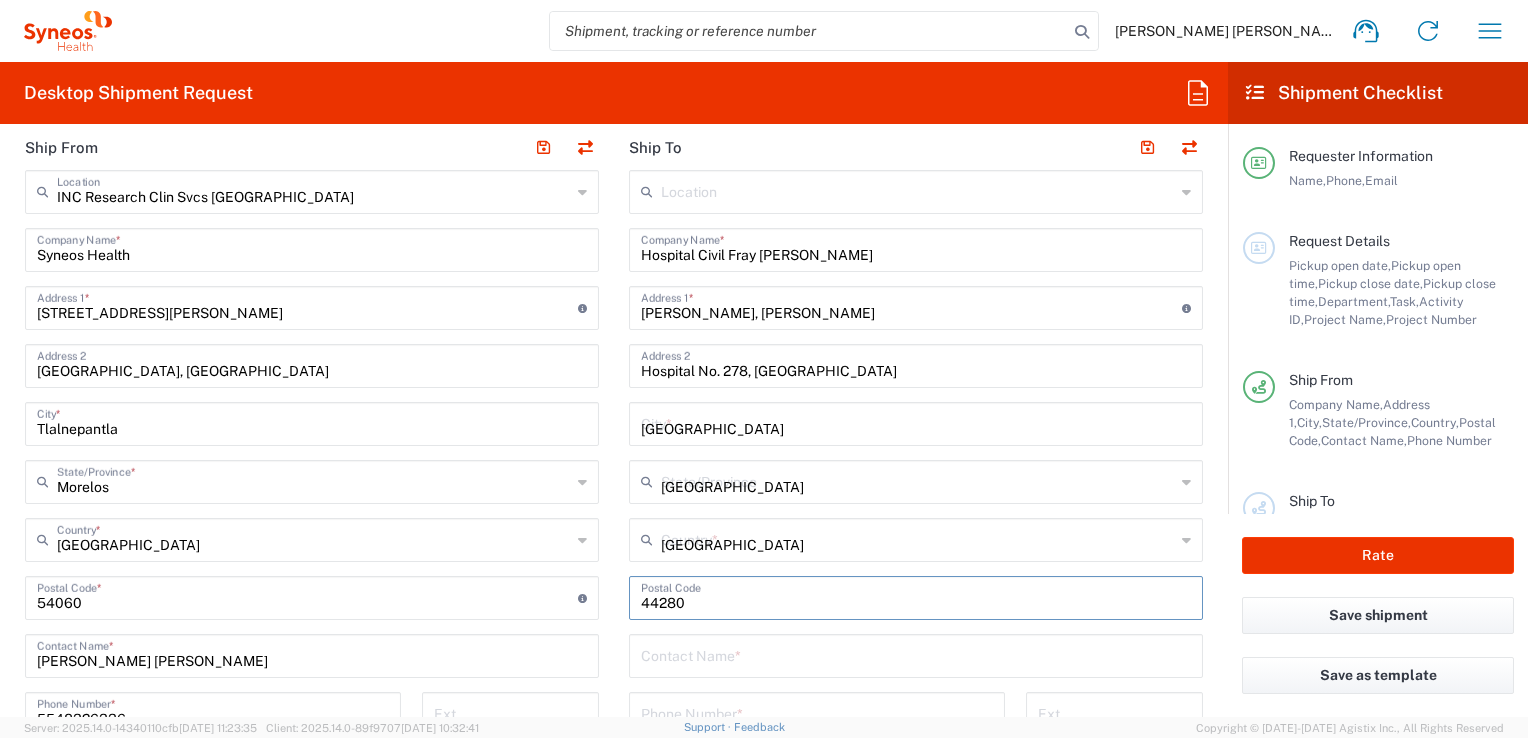 type on "3325385079" 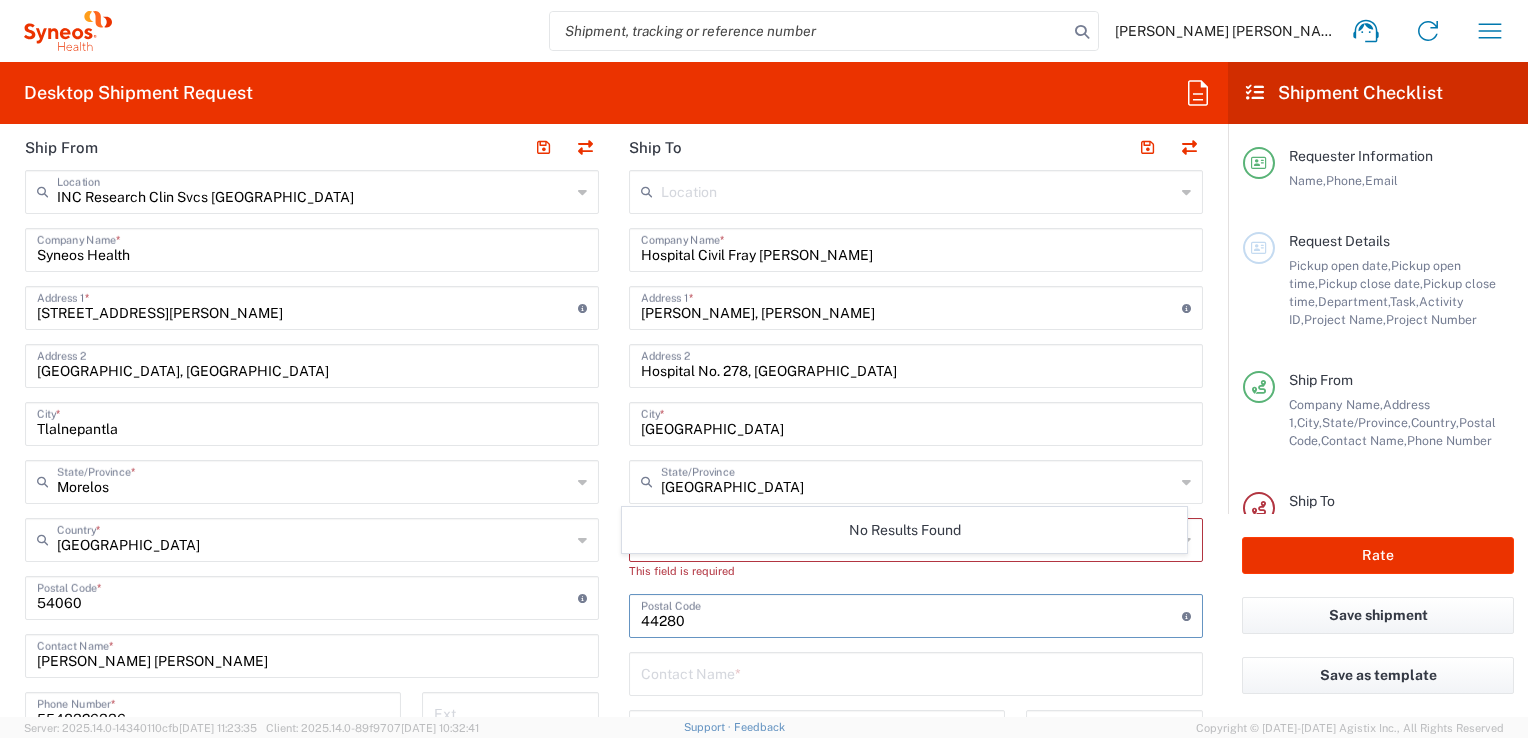 type on "44280" 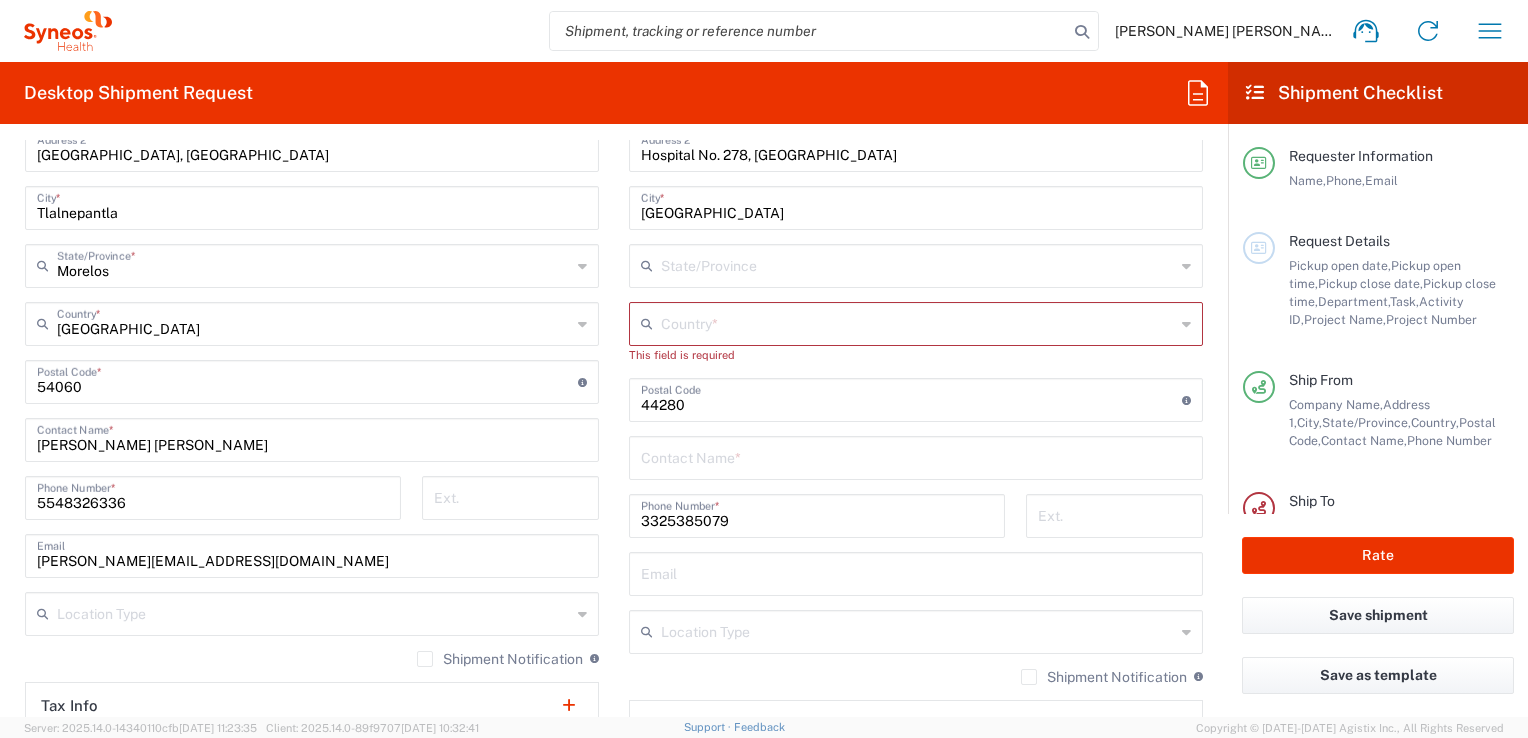 scroll, scrollTop: 1000, scrollLeft: 0, axis: vertical 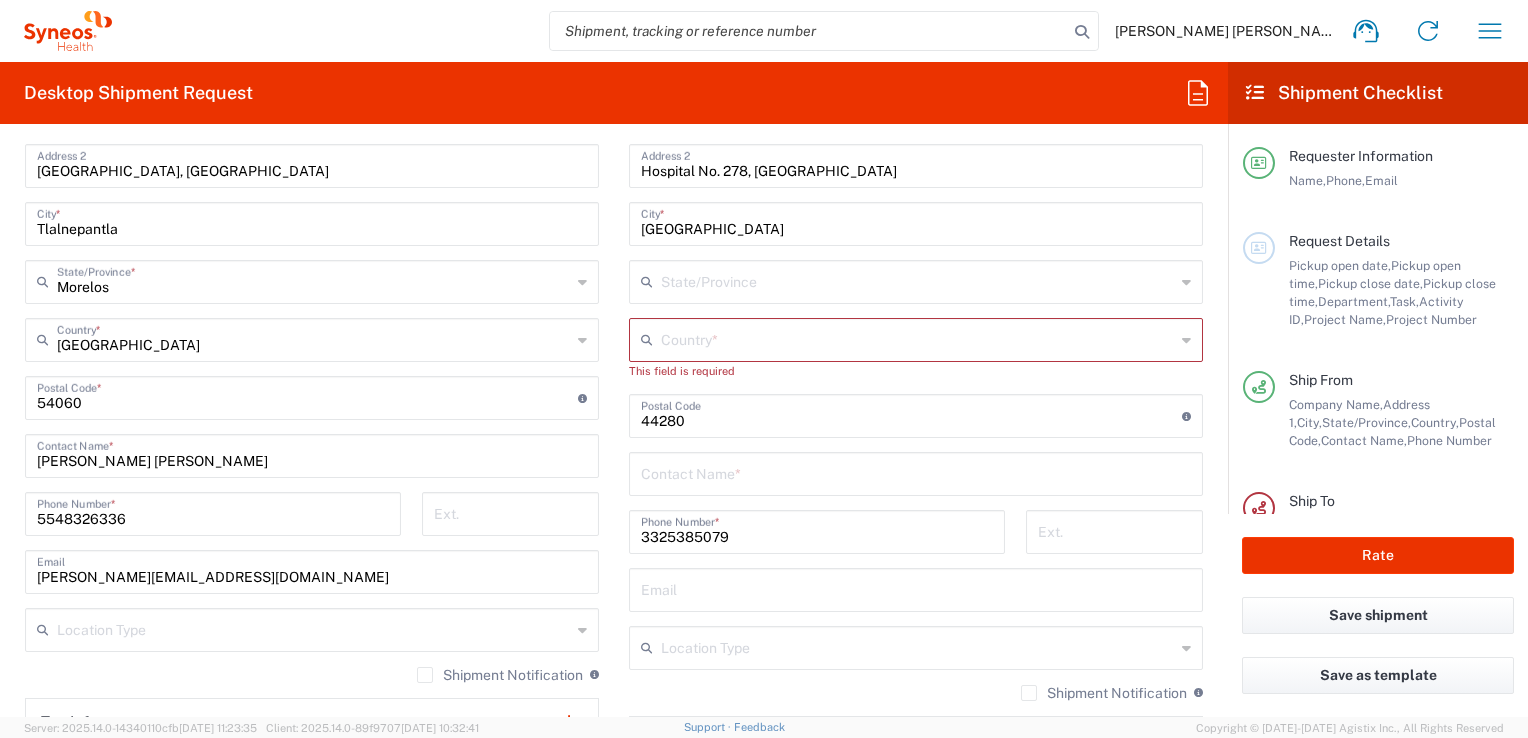 click at bounding box center [918, 338] 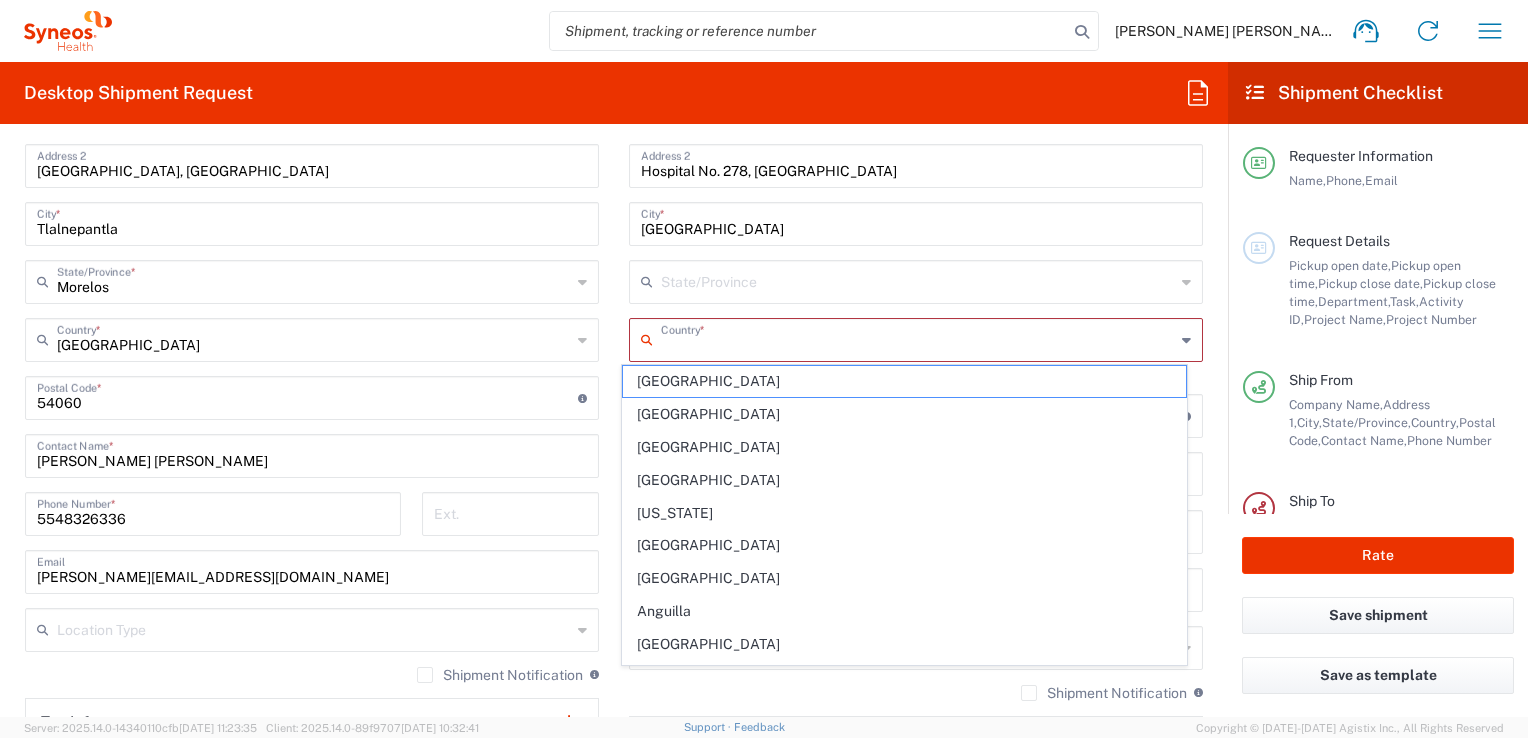 type on "[GEOGRAPHIC_DATA]" 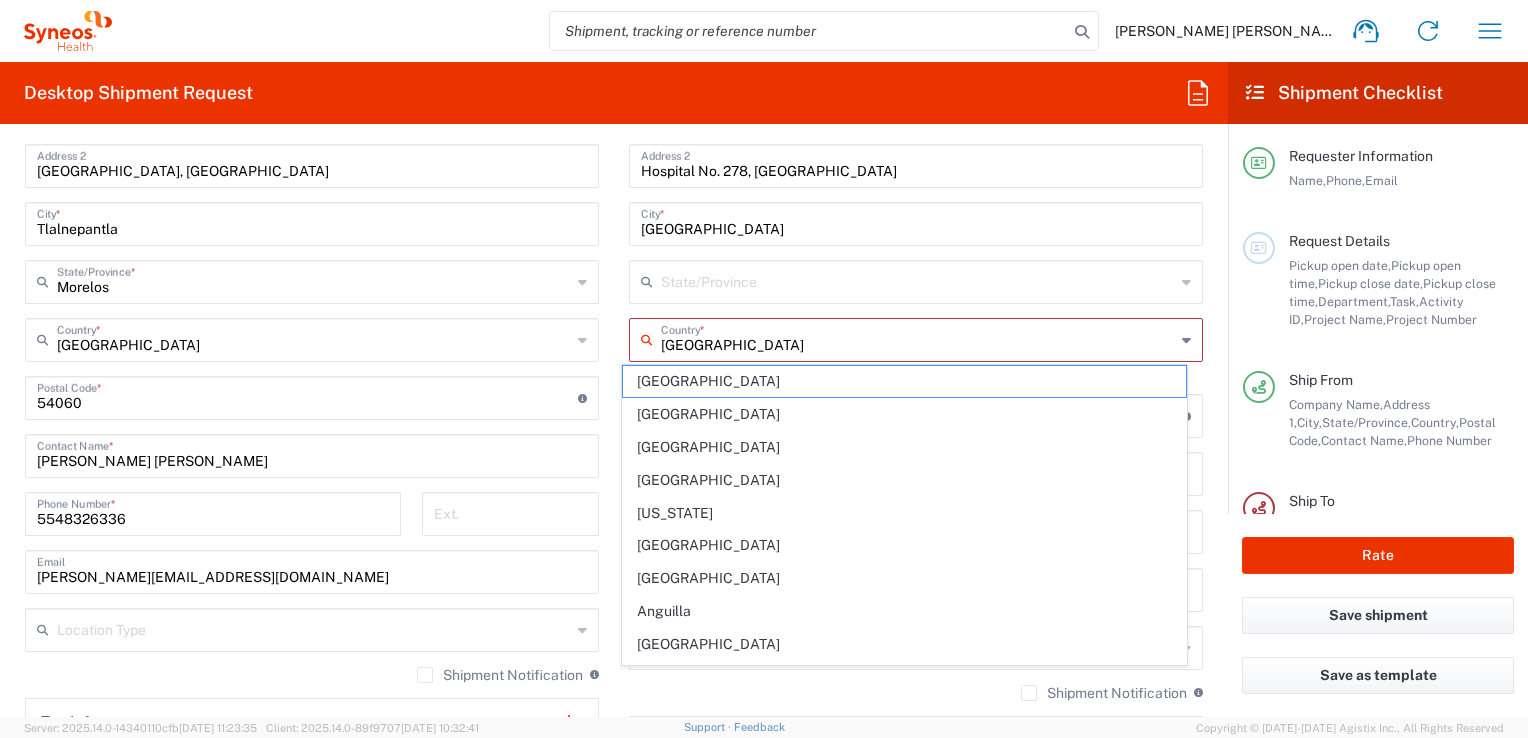 type on "mex" 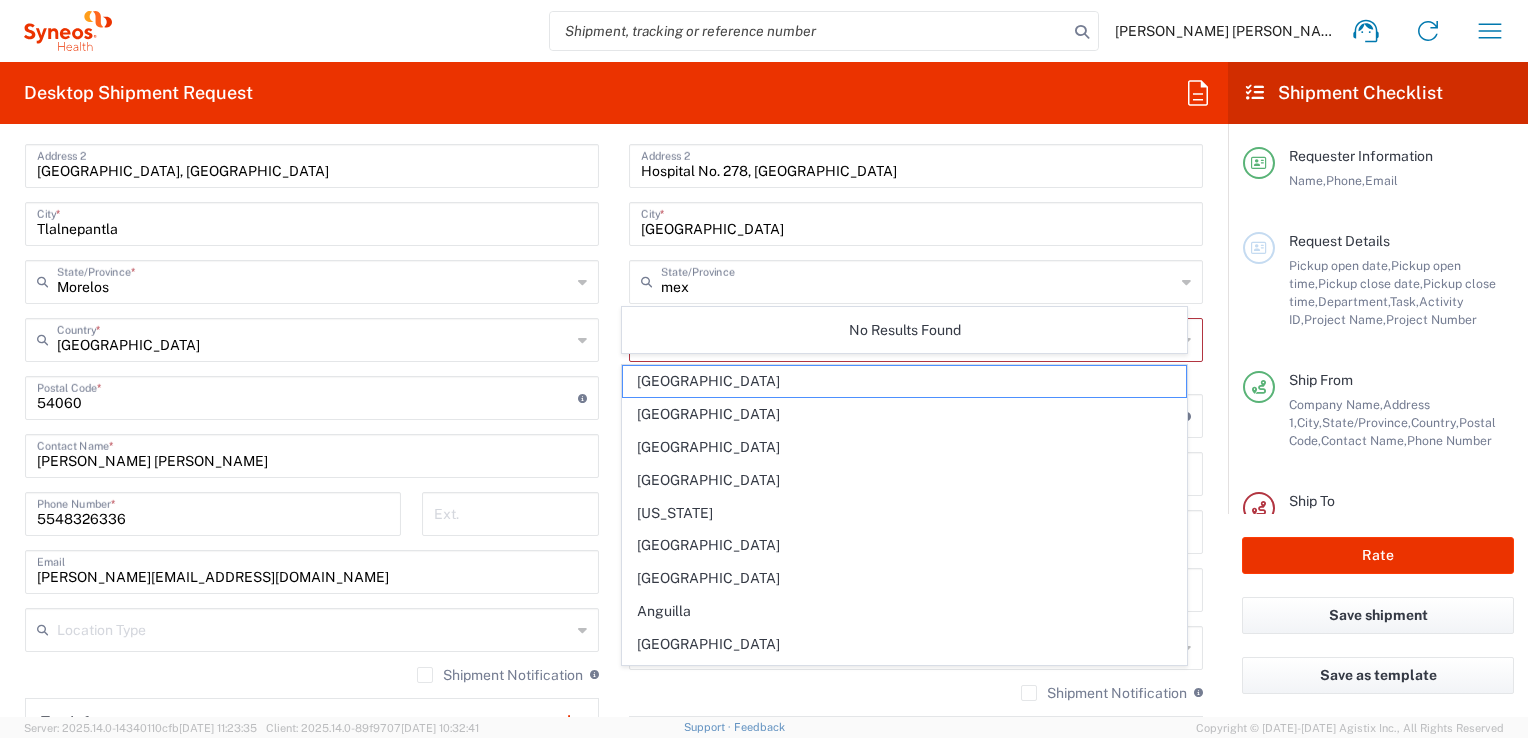 click on "Location  [PERSON_NAME] LLC-[GEOGRAPHIC_DATA] [GEOGRAPHIC_DATA] [GEOGRAPHIC_DATA] [GEOGRAPHIC_DATA]-Syneos Health BioSector 2 LLC- [US_STATE] [GEOGRAPHIC_DATA] Boco Digital Media Caerus Marketing Group LLC-[GEOGRAPHIC_DATA] [GEOGRAPHIC_DATA] [GEOGRAPHIC_DATA] [PERSON_NAME] Communications LLC-[US_STATE] [GEOGRAPHIC_DATA] [PERSON_NAME] Chicco Agency, LLC-[US_STATE] [GEOGRAPHIC_DATA] Genico, LLC [PERSON_NAME] [PERSON_NAME]/[GEOGRAPHIC_DATA] Advert- [GEOGRAPHIC_DATA] [GEOGRAPHIC_DATA] [PERSON_NAME] & Health Partner Public Relations GmbH [PERSON_NAME] Research Group Ltd-[GEOGRAPHIC_DATA] [GEOGRAPHIC_DATA] [GEOGRAPHIC_DATA] [GEOGRAPHIC_DATA] Grp ([GEOGRAPHIC_DATA]) [PERSON_NAME] [GEOGRAPHIC_DATA] Grp ([GEOGRAPHIC_DATA]) [PERSON_NAME] Rsrch Grp ([GEOGRAPHIC_DATA]) [PERSON_NAME] Rsrch Grp ([GEOGRAPHIC_DATA]) In [GEOGRAPHIC_DATA] Rsrch Grp(Australi INC Research Clin Svcs [GEOGRAPHIC_DATA] inVentiv Health Philippines, Inc. IRG - Morrisville Warehouse IVH IPS Pvt Ltd- [GEOGRAPHIC_DATA] IVH [GEOGRAPHIC_DATA] SA de CV NAVICOR GROUP, LLC- [US_STATE] [GEOGRAPHIC_DATA] PALIO + IGNITE, LLC- [GEOGRAPHIC_DATA] [GEOGRAPHIC_DATA] [GEOGRAPHIC_DATA] Pharmaceutical Institute LLC- [GEOGRAPHIC_DATA] [GEOGRAPHIC_DATA] [GEOGRAPHIC_DATA] PT Syneos Health Indonesia Rx dataScience Inc-[GEOGRAPHIC_DATA] [GEOGRAPHIC_DATA] [GEOGRAPHIC_DATA] RxDataScience [GEOGRAPHIC_DATA] Private Lt Syneos Health ([GEOGRAPHIC_DATA]) [DOMAIN_NAME] Syneos Health ([GEOGRAPHIC_DATA]) Inc. Ltd. Syneos Health ([GEOGRAPHIC_DATA]) Limit Syneos Health Argentina SA" 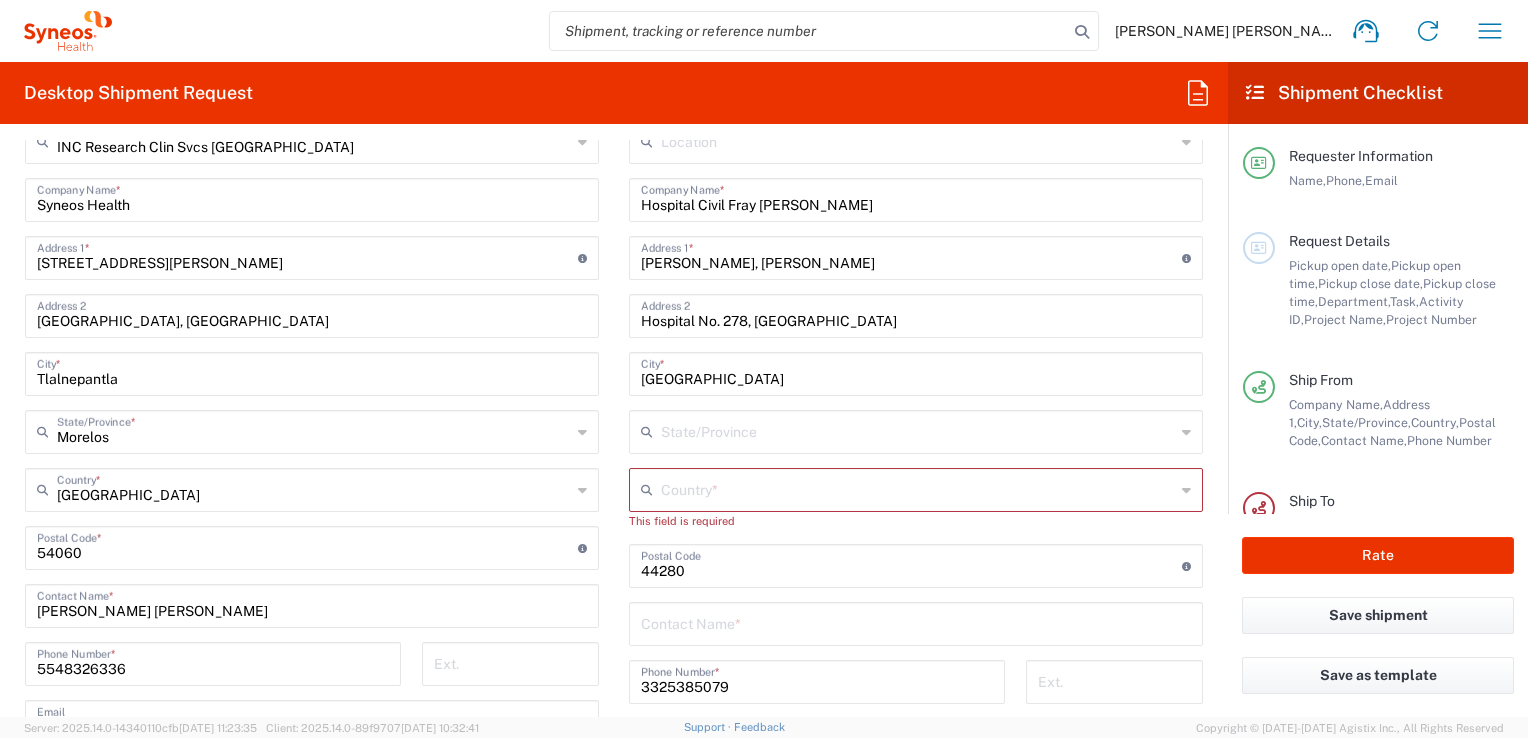 scroll, scrollTop: 800, scrollLeft: 0, axis: vertical 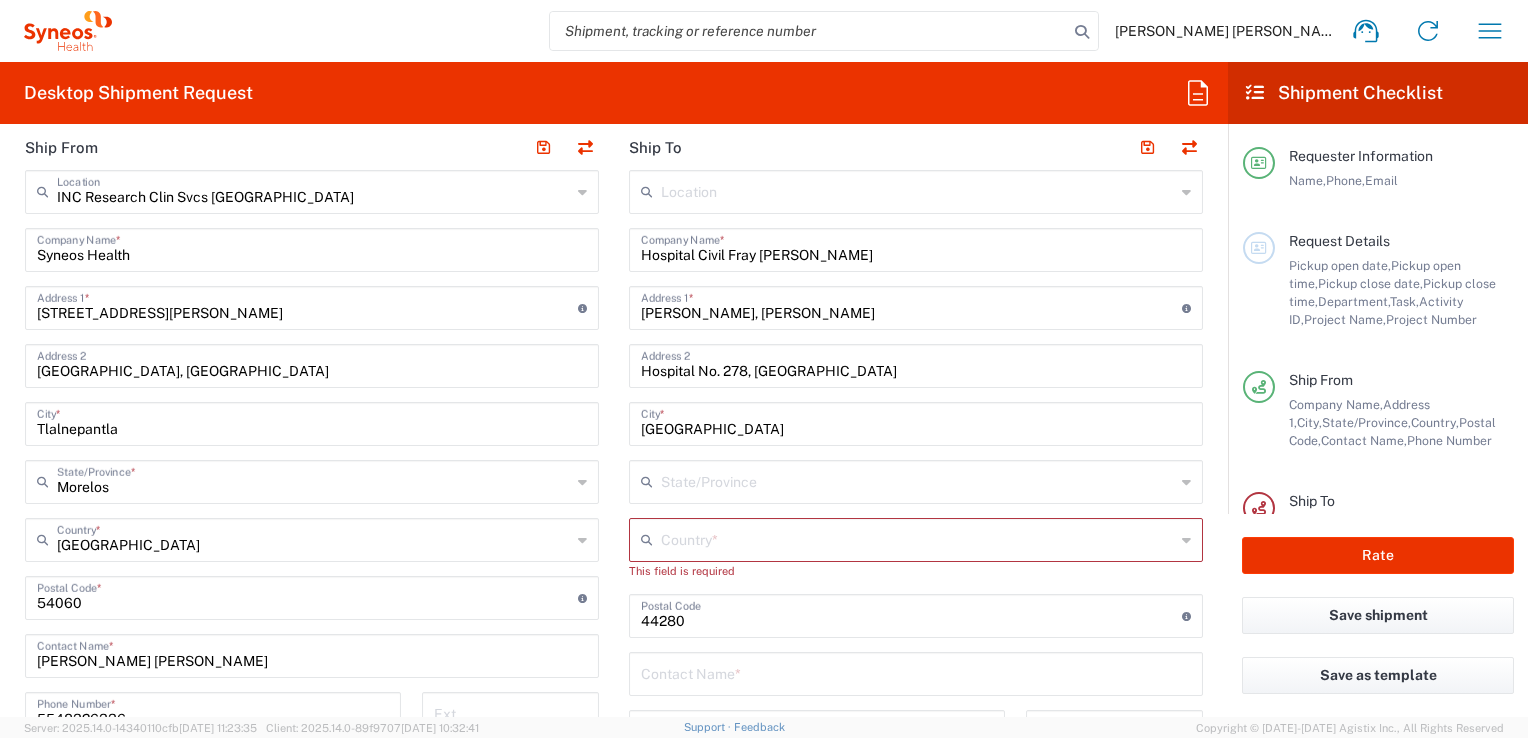click at bounding box center (918, 538) 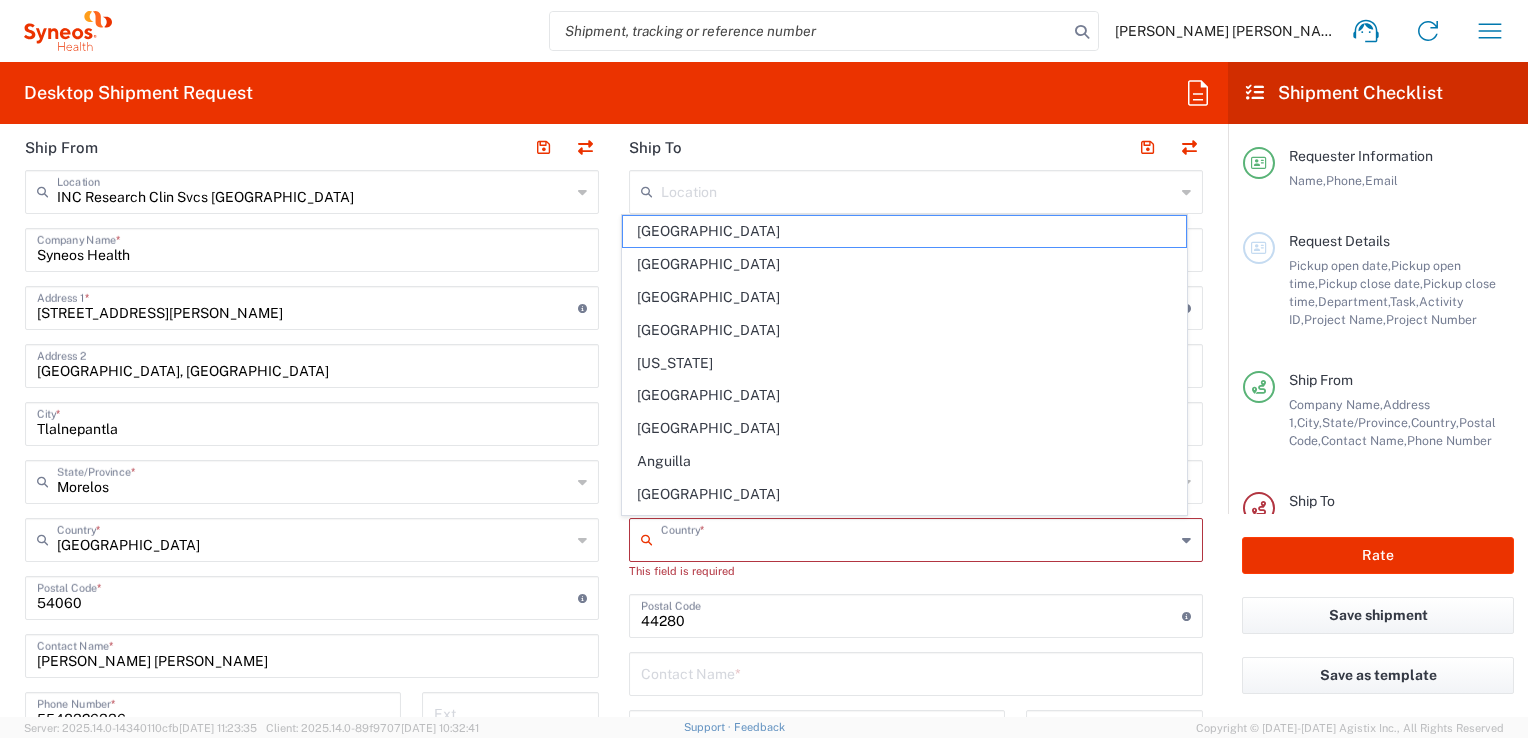 click at bounding box center (918, 538) 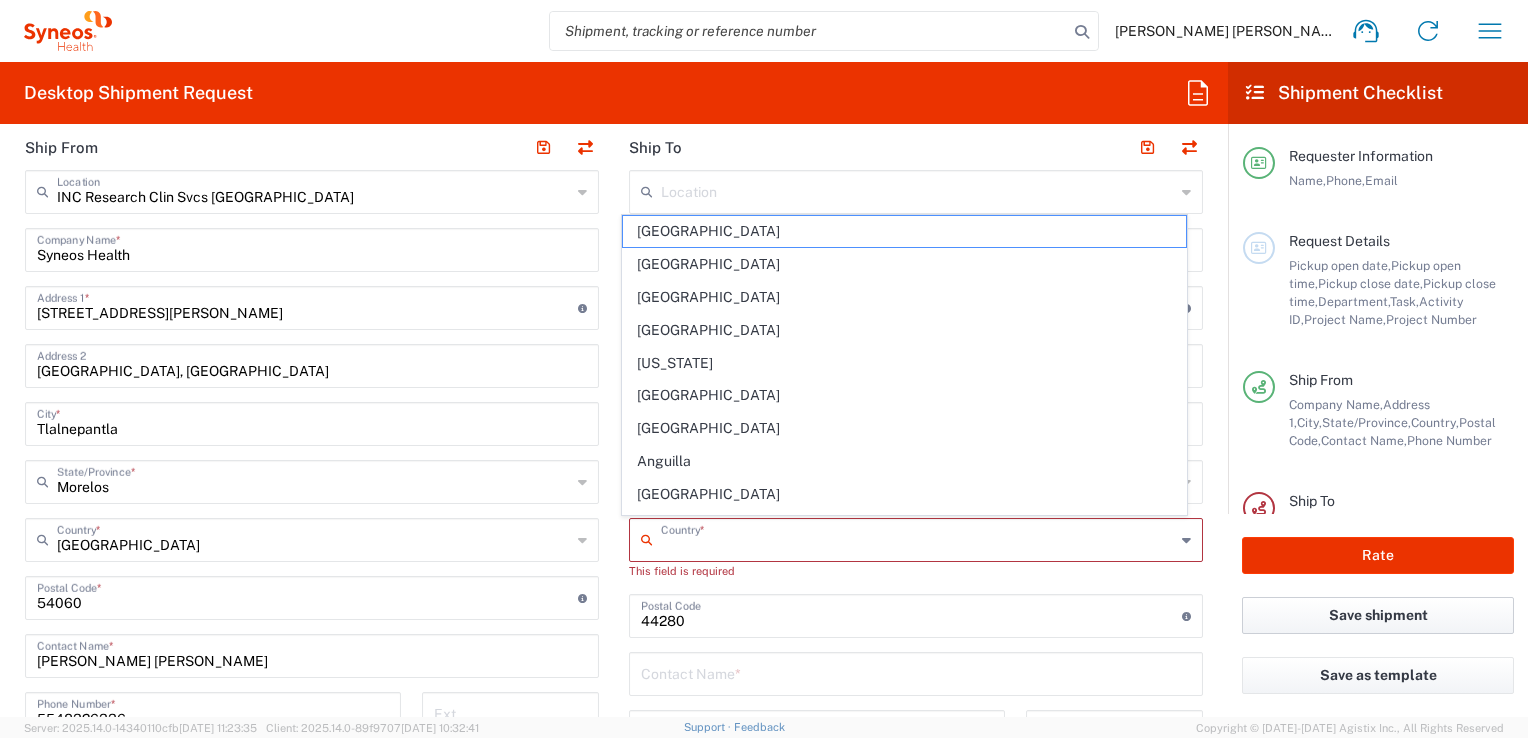 click at bounding box center [918, 538] 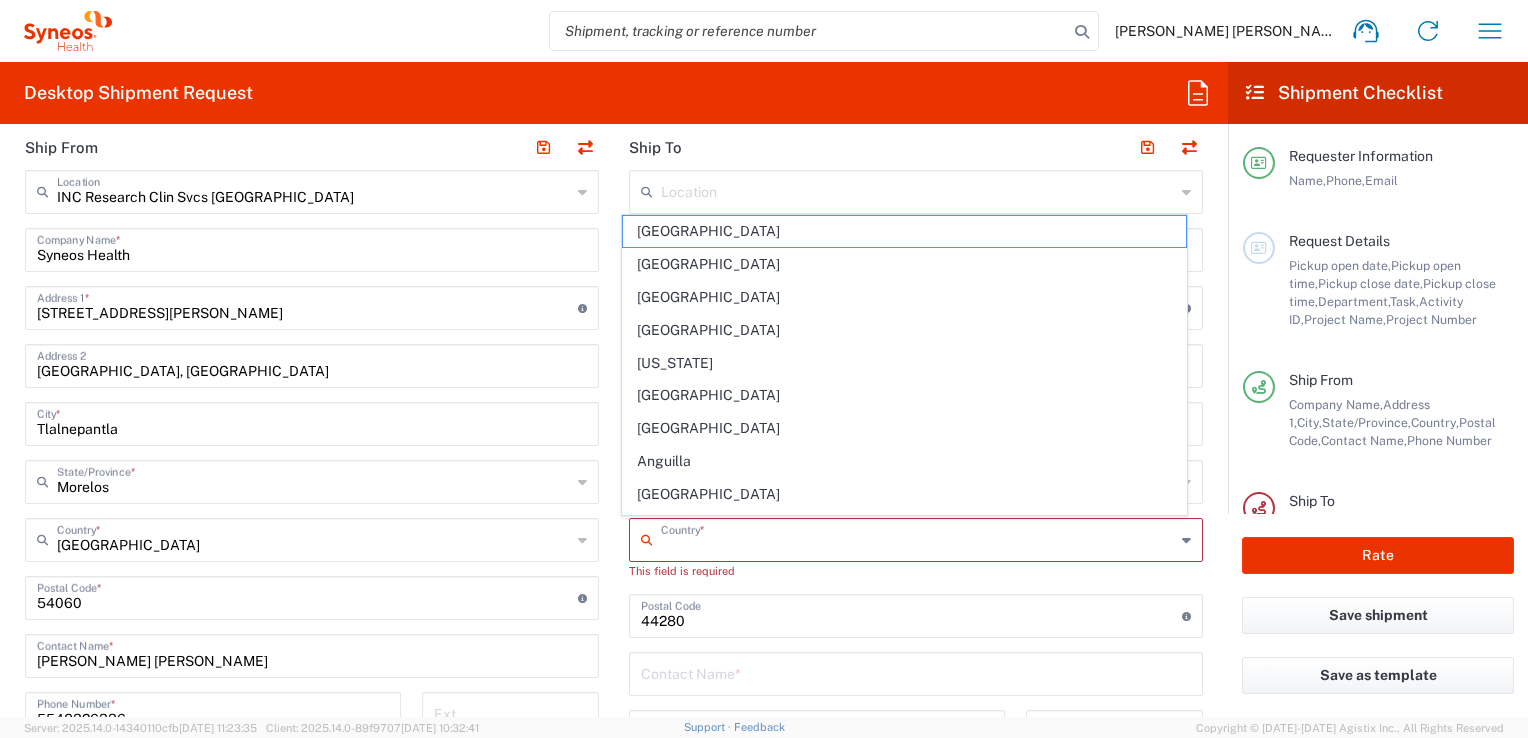 click 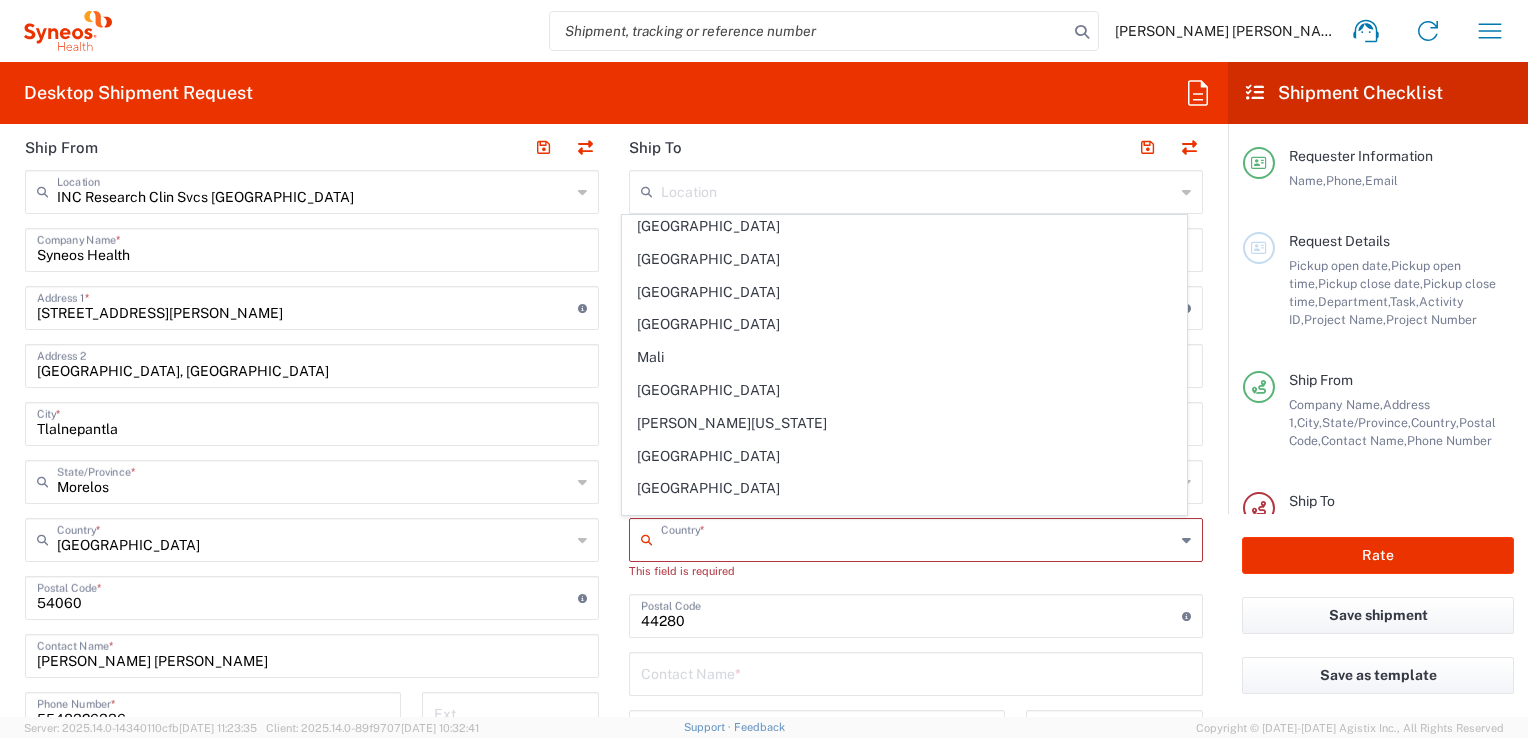 scroll, scrollTop: 4300, scrollLeft: 0, axis: vertical 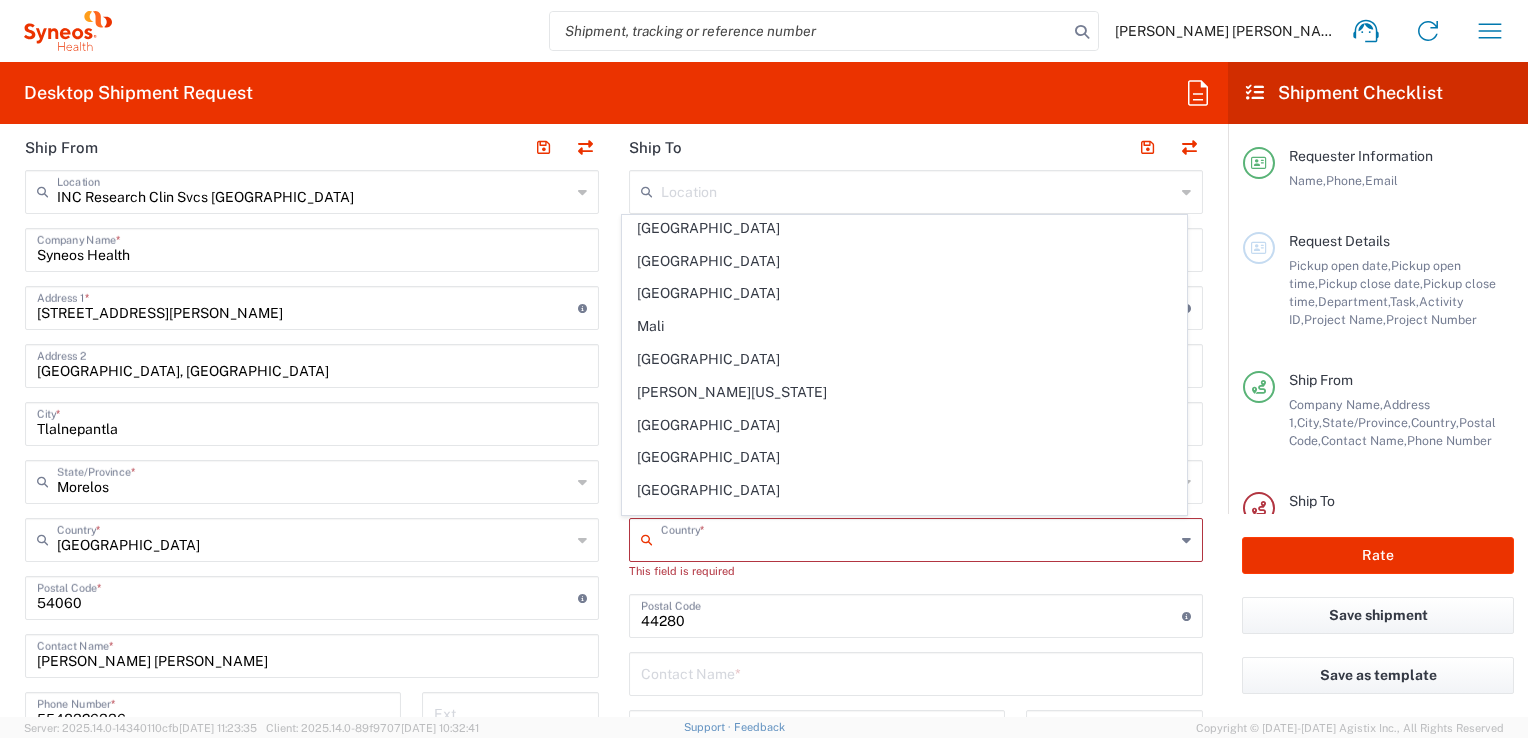 click on "[GEOGRAPHIC_DATA]" 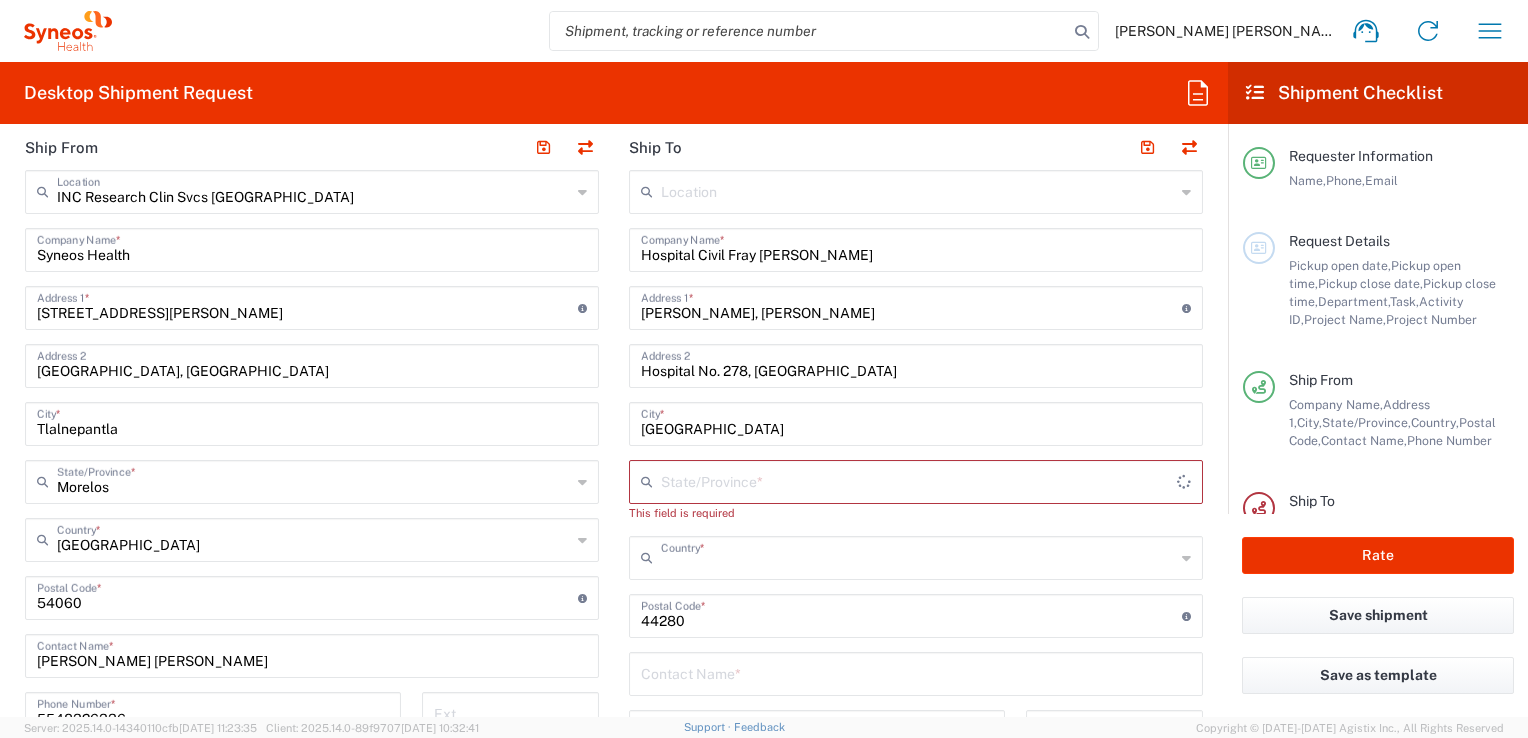 type on "[GEOGRAPHIC_DATA]" 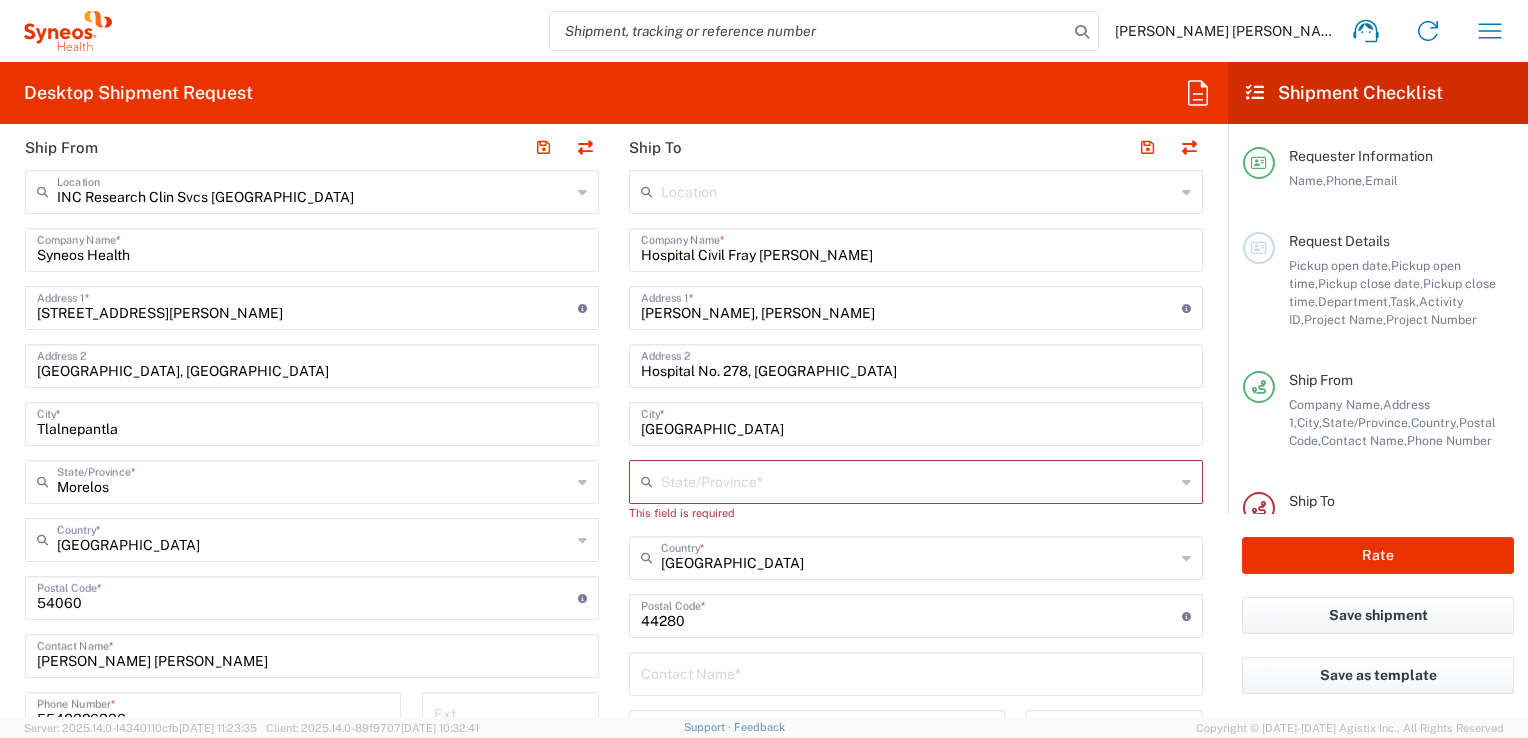 click at bounding box center [918, 480] 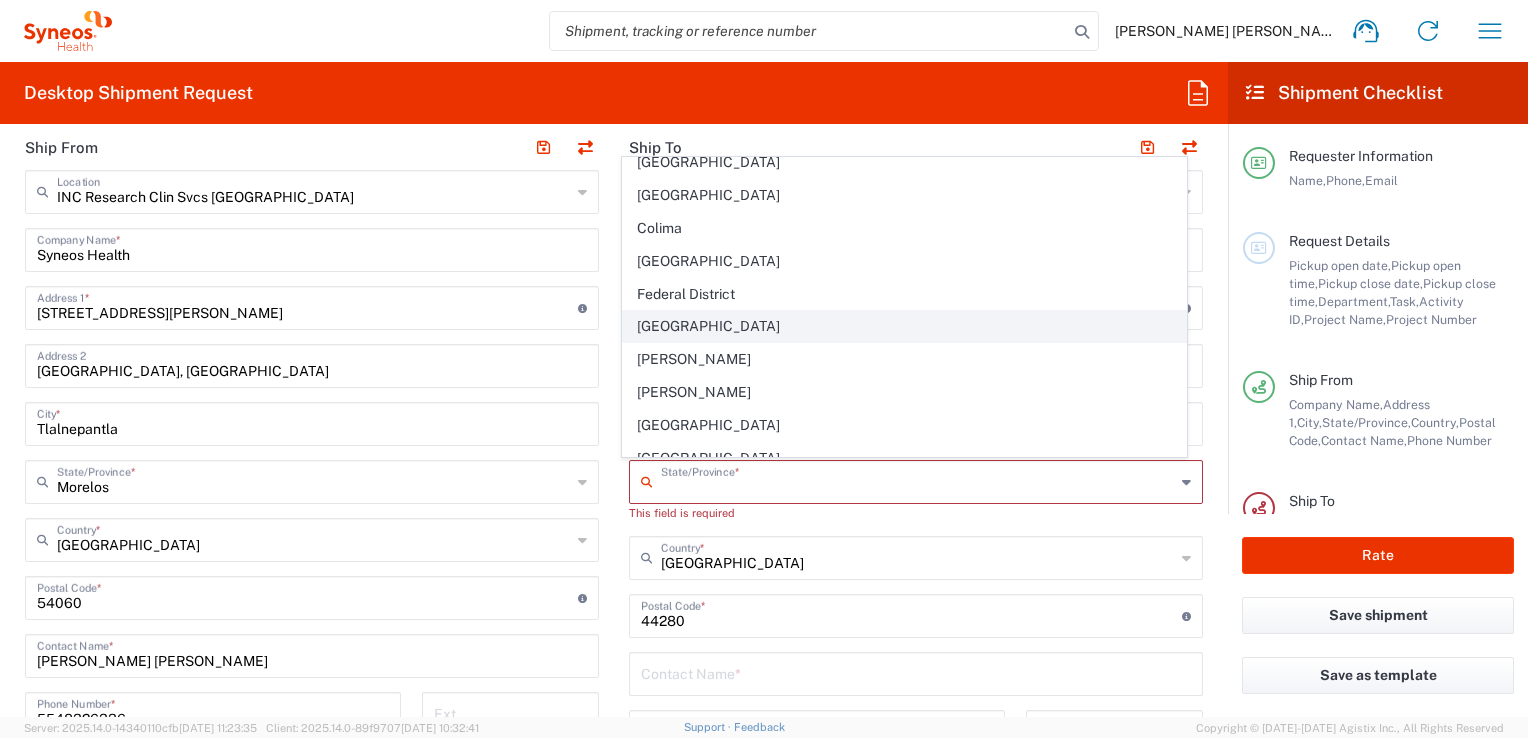 scroll, scrollTop: 209, scrollLeft: 0, axis: vertical 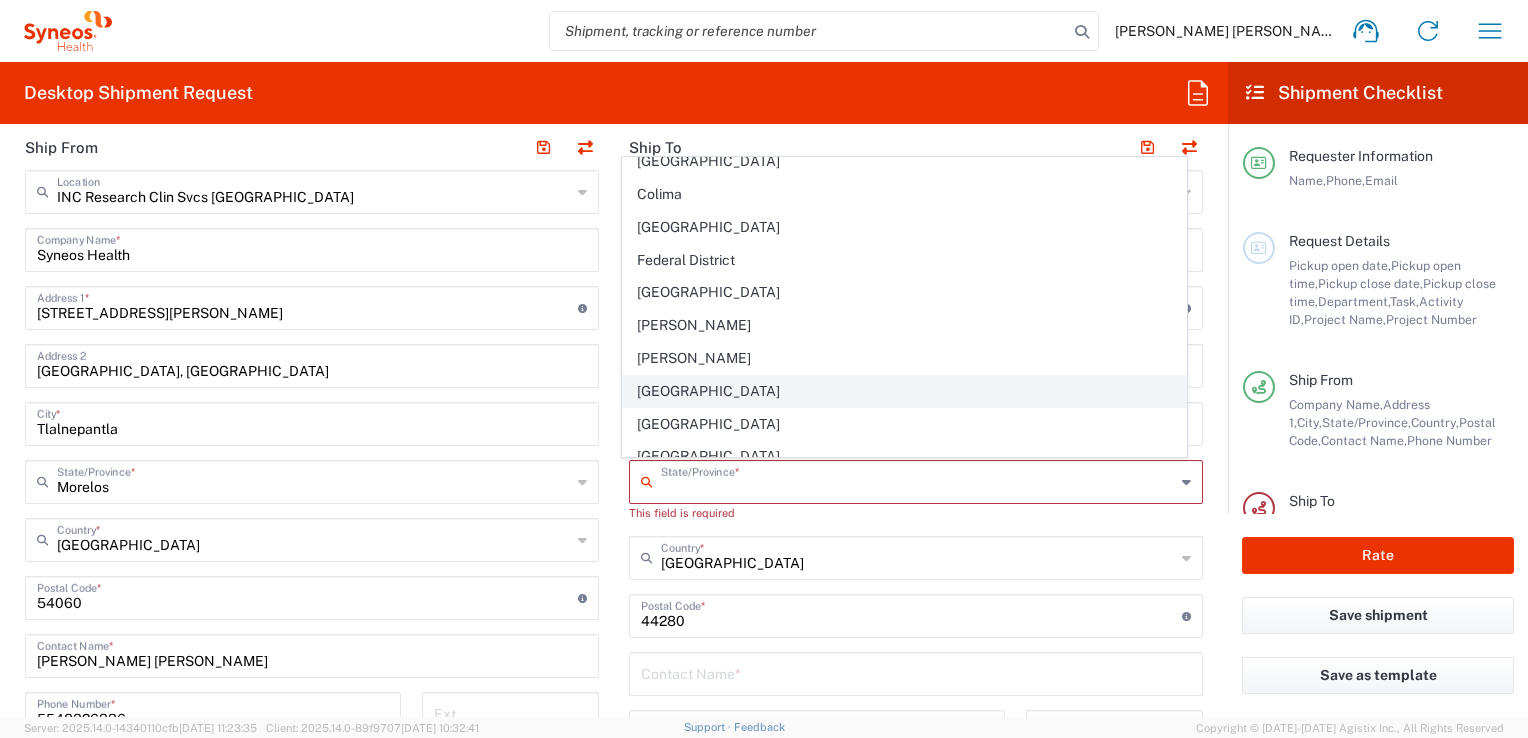 click on "[GEOGRAPHIC_DATA]" 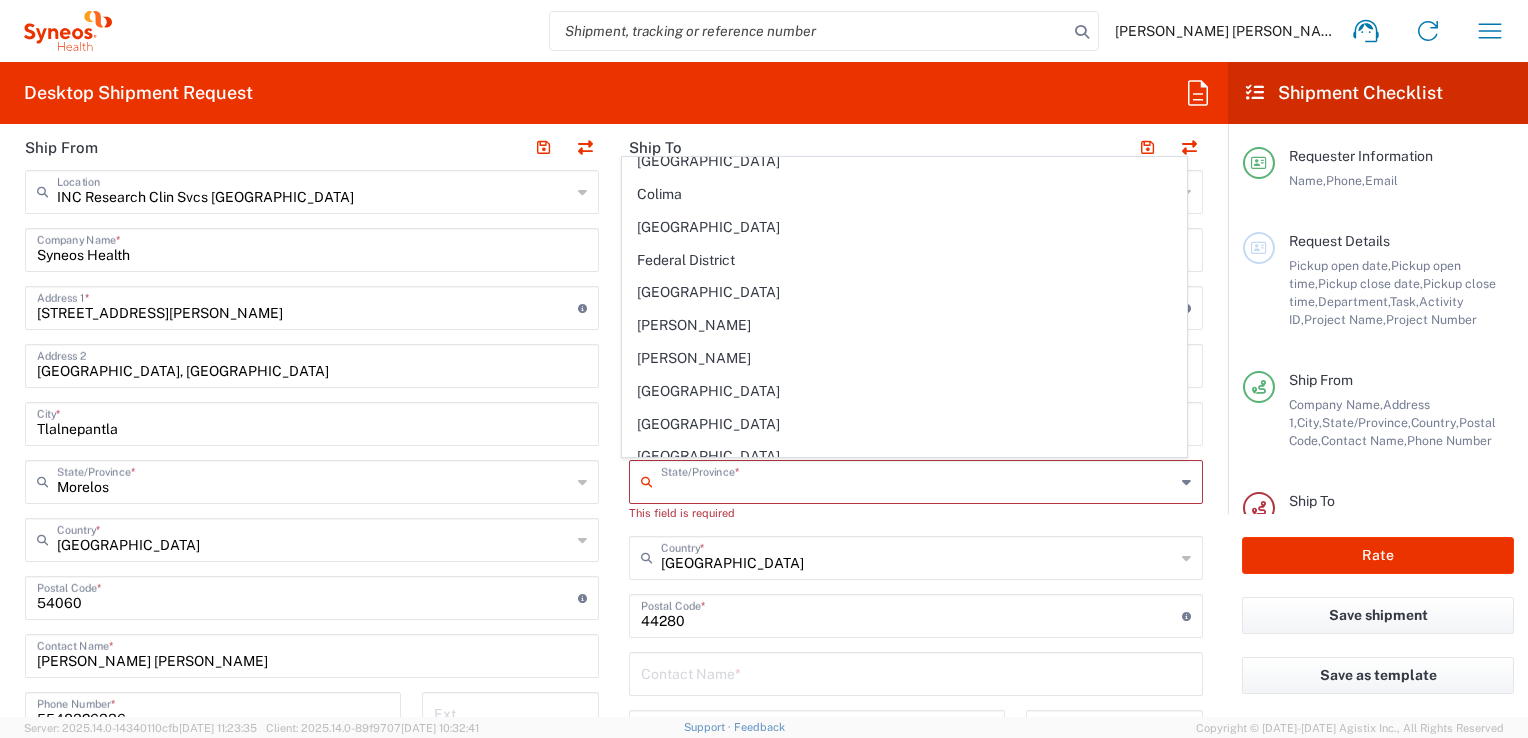 type on "[GEOGRAPHIC_DATA]" 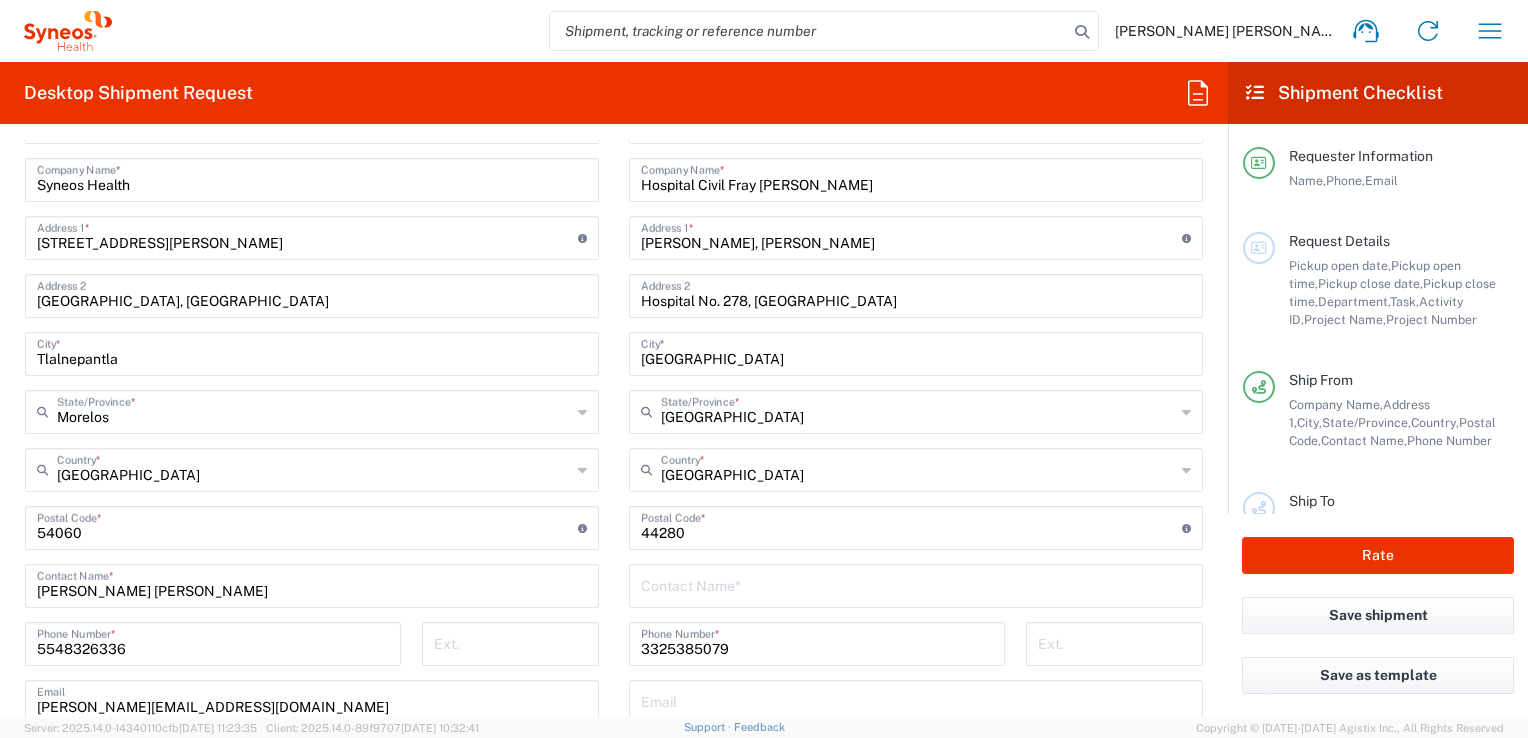 scroll, scrollTop: 900, scrollLeft: 0, axis: vertical 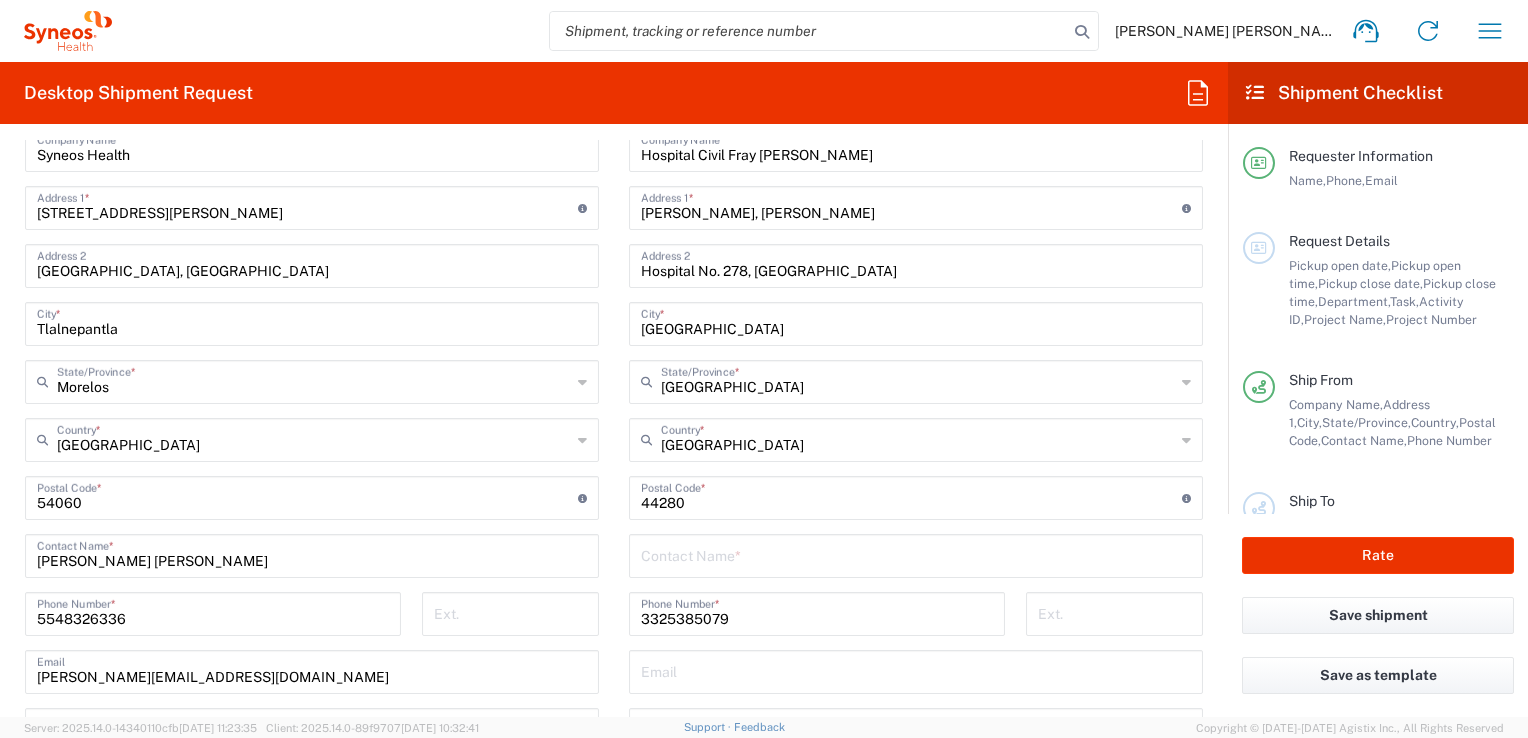 click at bounding box center (916, 554) 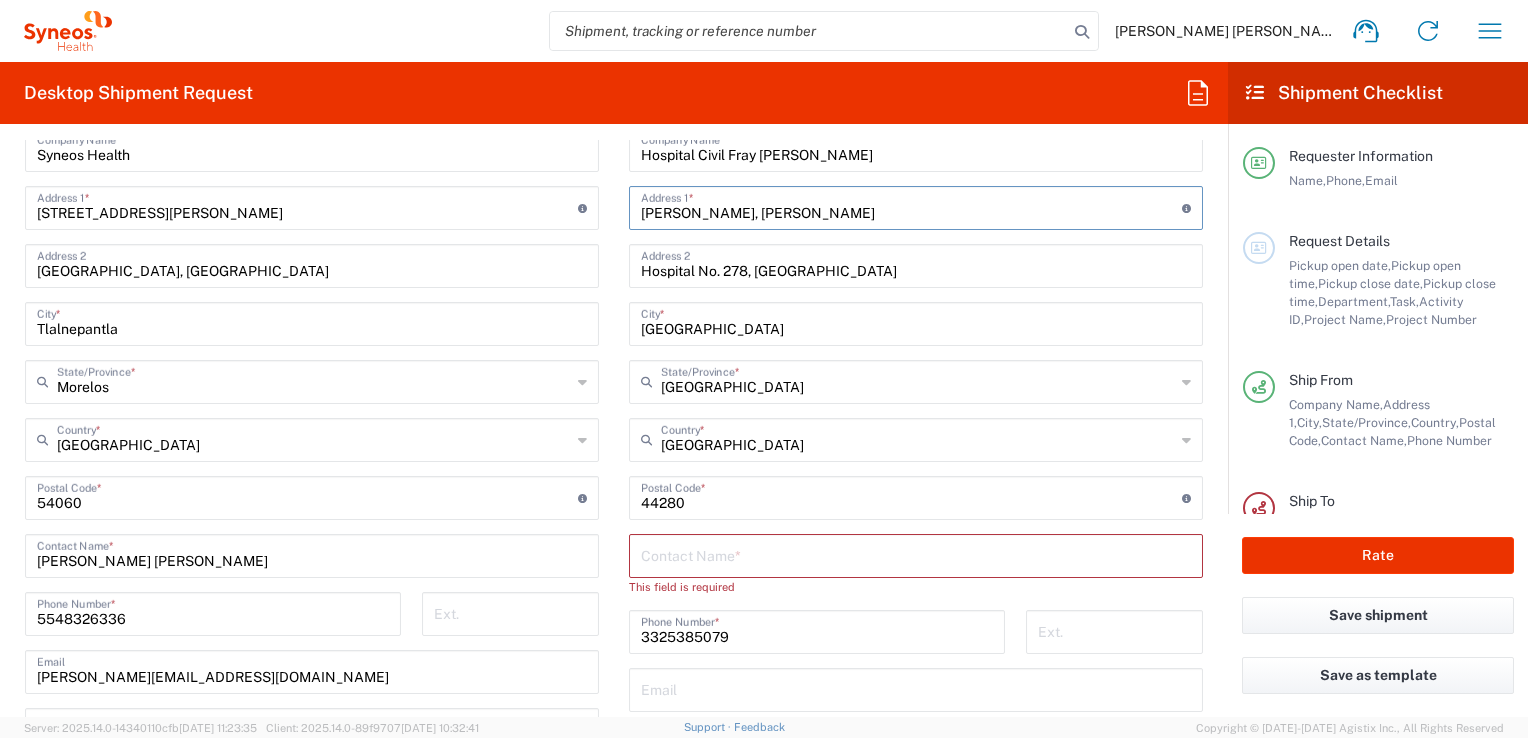 drag, startPoint x: 820, startPoint y: 206, endPoint x: 629, endPoint y: 210, distance: 191.04189 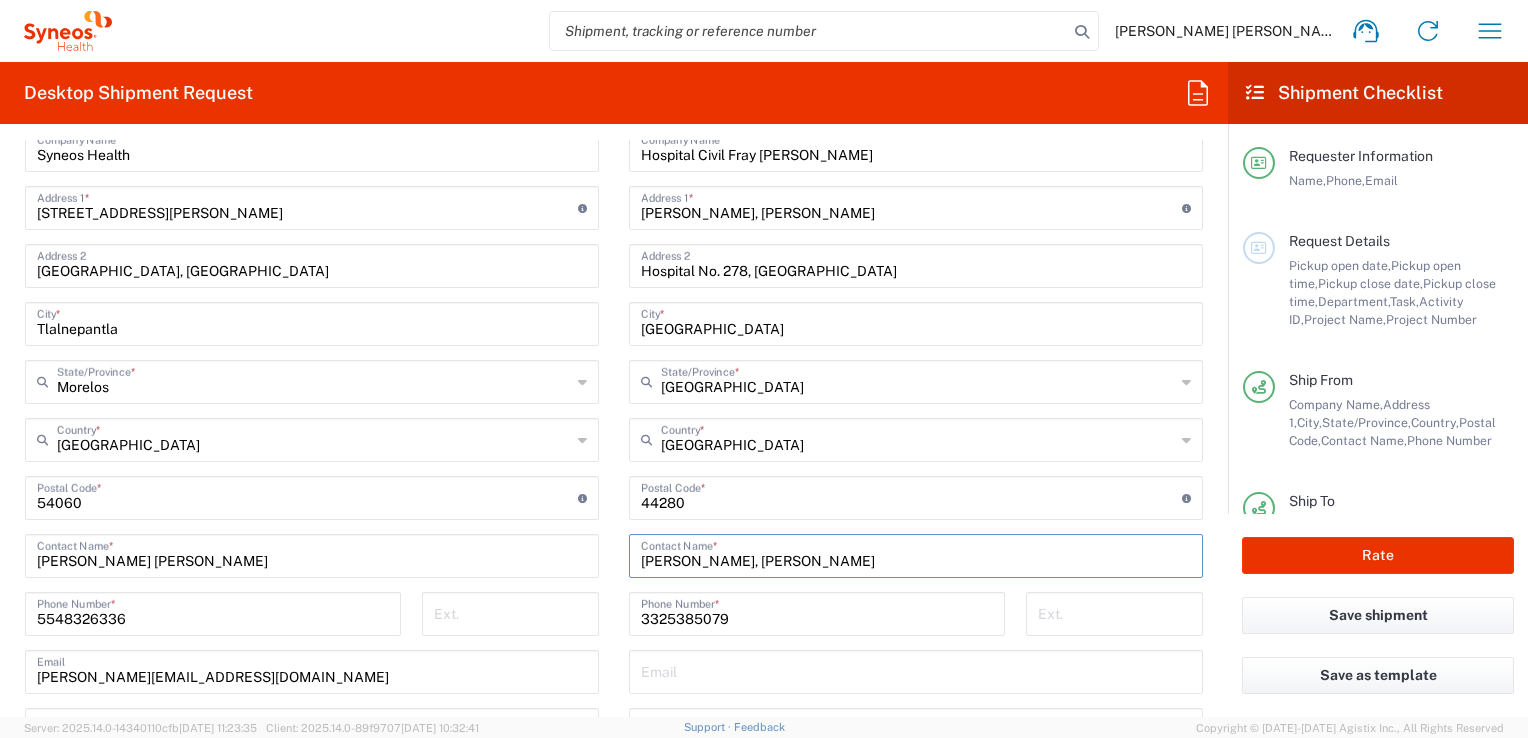 type on "[PERSON_NAME], [PERSON_NAME]" 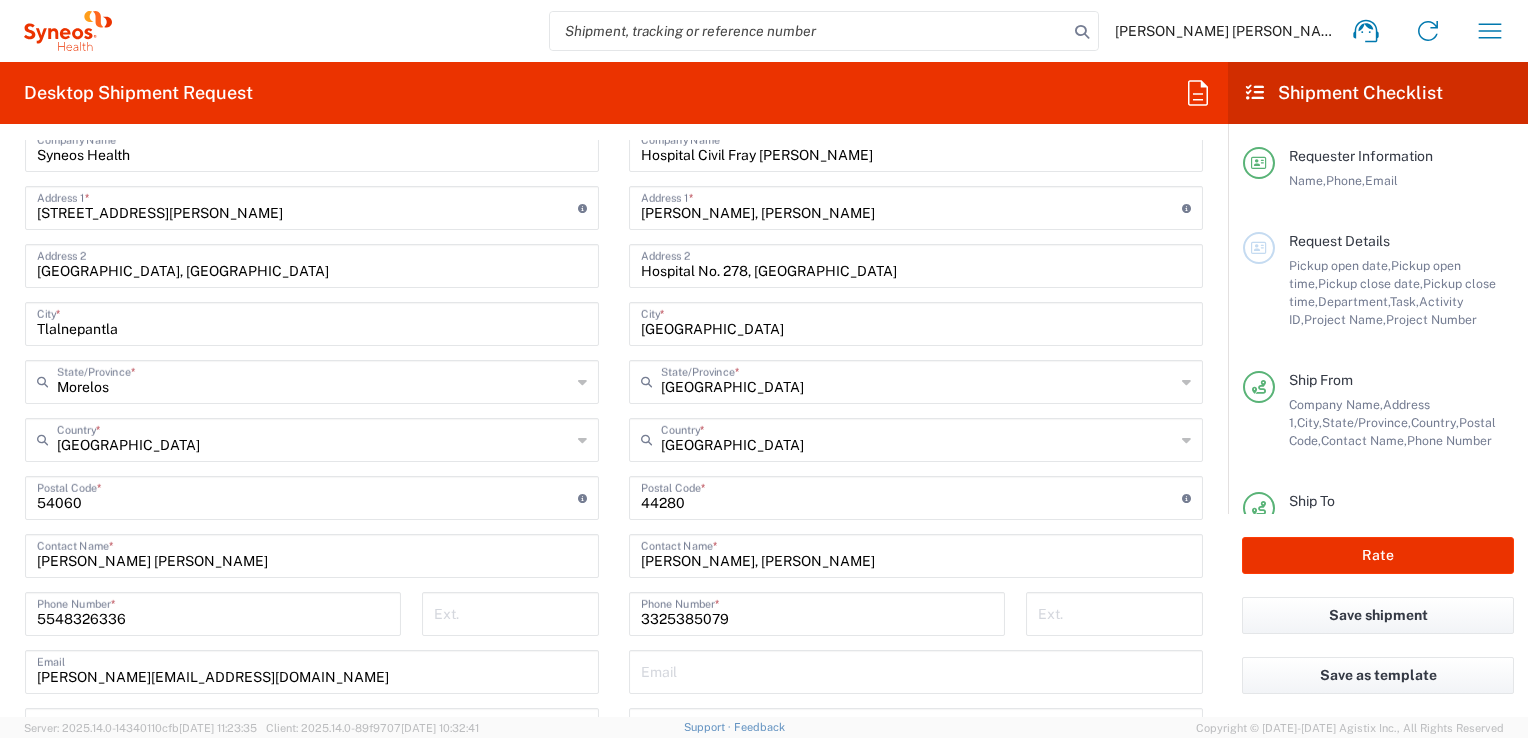 scroll, scrollTop: 1200, scrollLeft: 0, axis: vertical 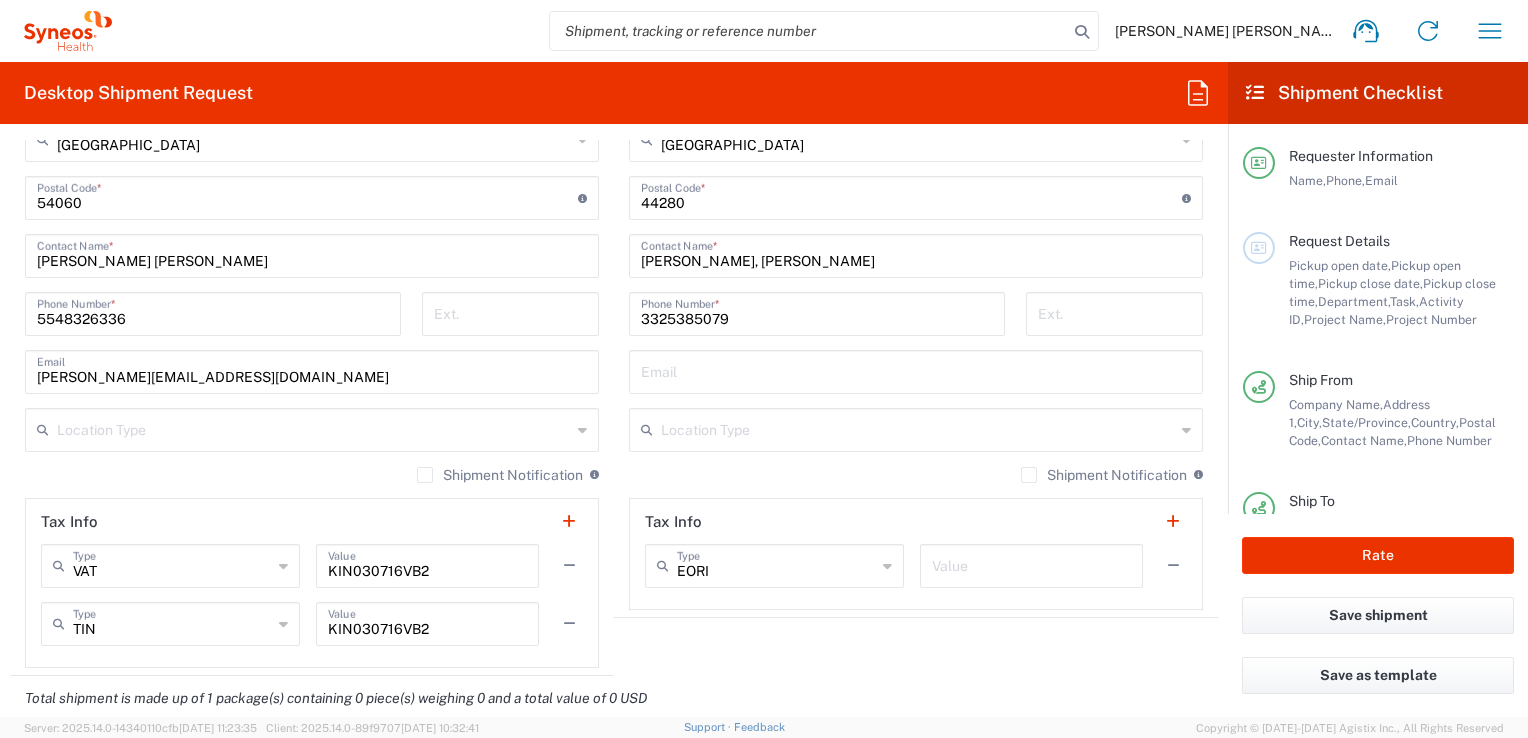 drag, startPoint x: 752, startPoint y: 390, endPoint x: 761, endPoint y: 371, distance: 21.023796 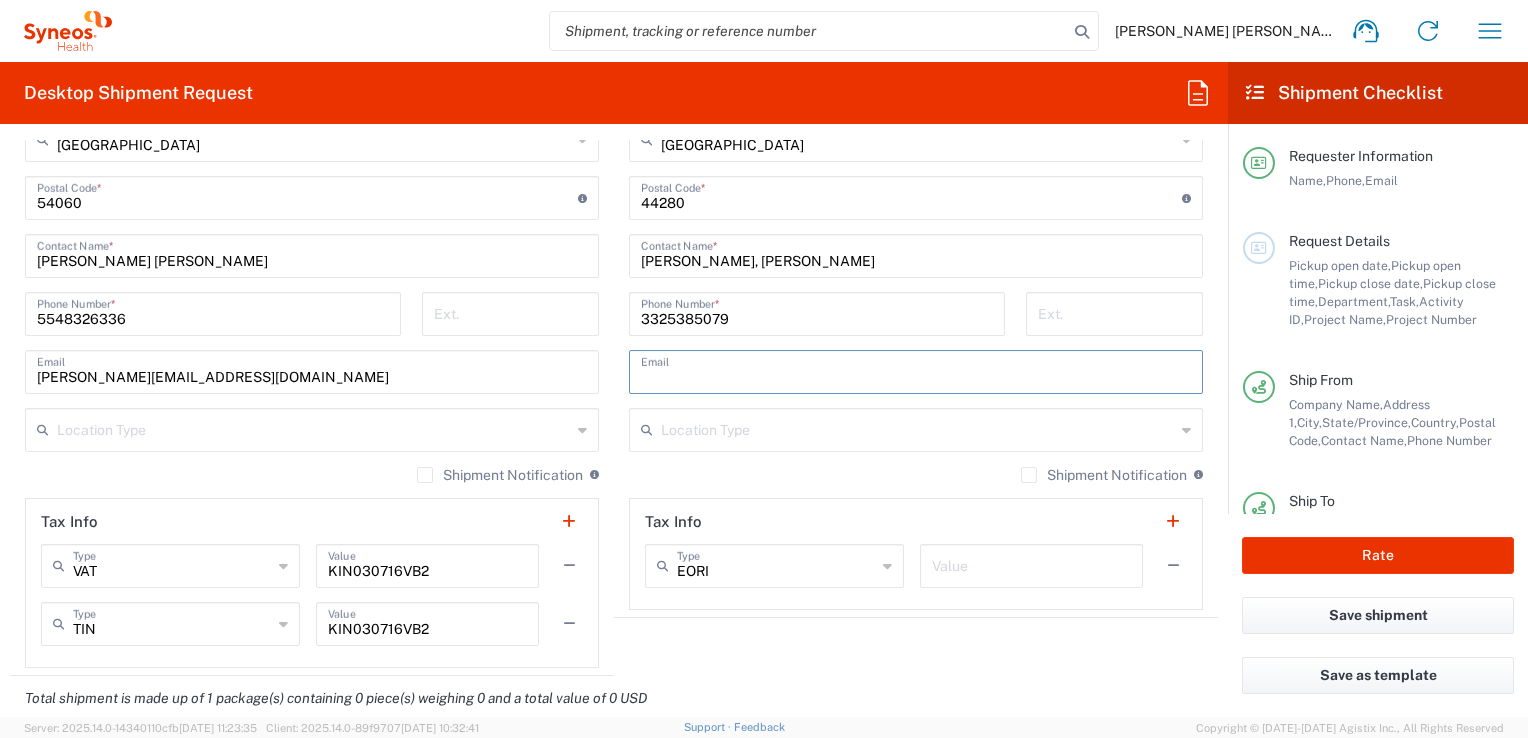 paste on "[EMAIL_ADDRESS][PERSON_NAME][DOMAIN_NAME]" 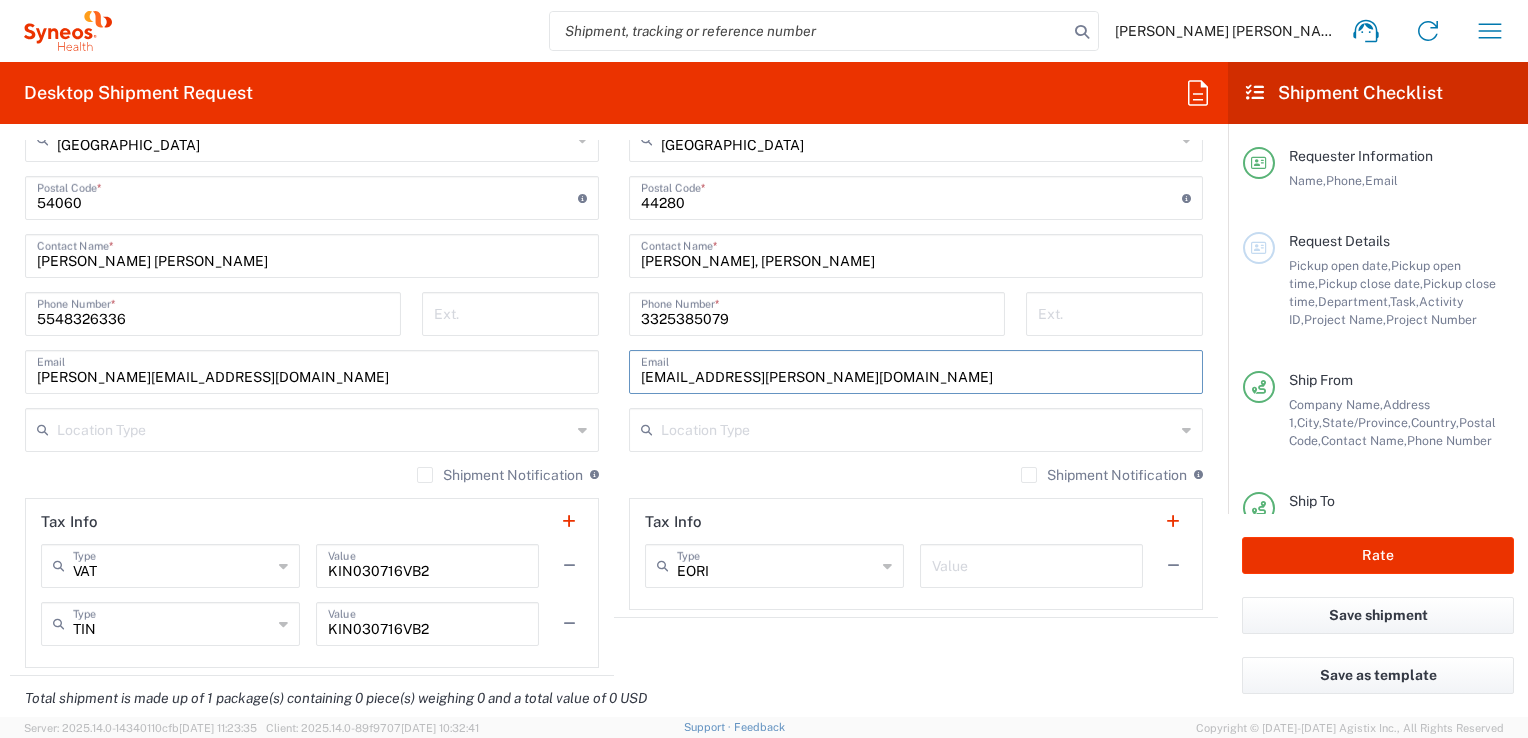 scroll, scrollTop: 1300, scrollLeft: 0, axis: vertical 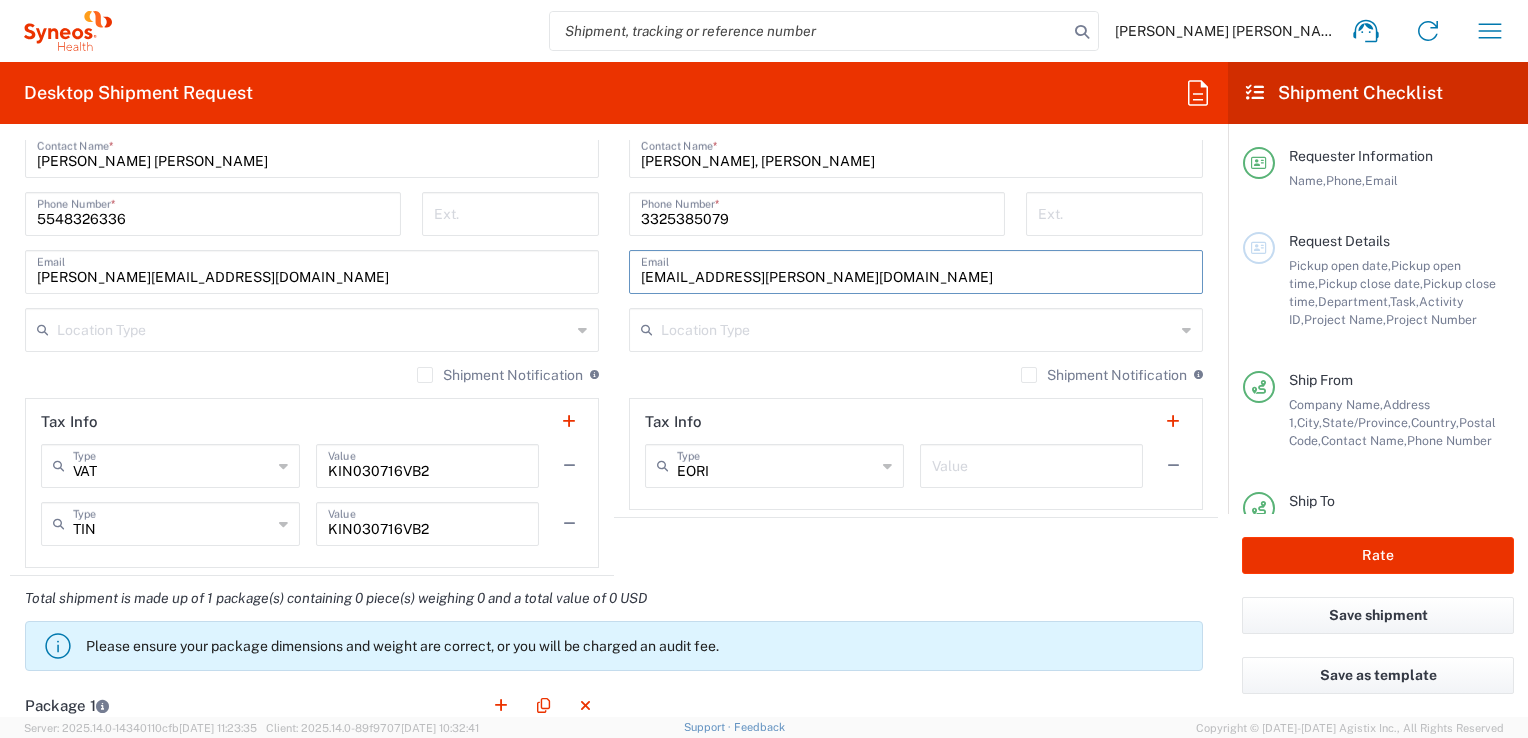 type on "[EMAIL_ADDRESS][PERSON_NAME][DOMAIN_NAME]" 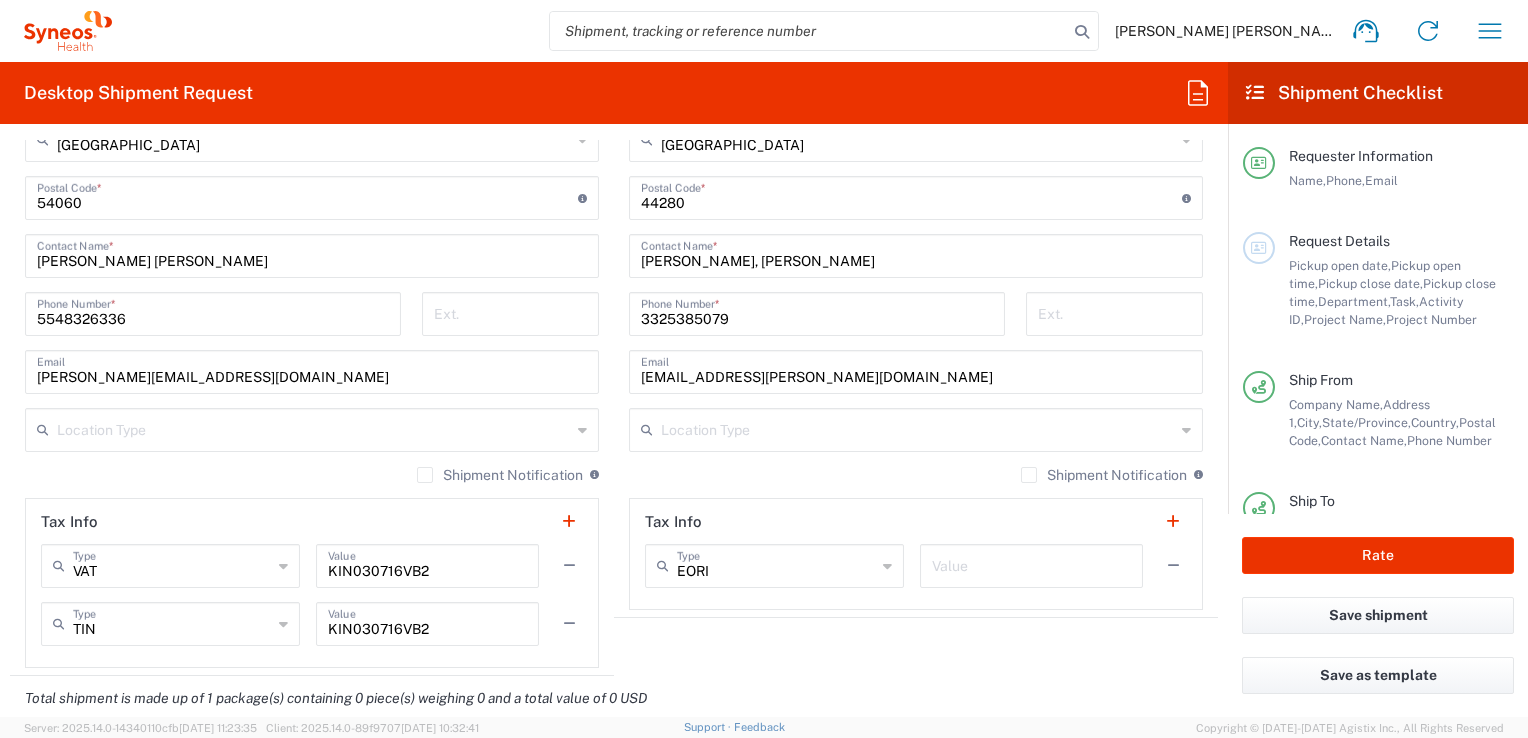 scroll, scrollTop: 1500, scrollLeft: 0, axis: vertical 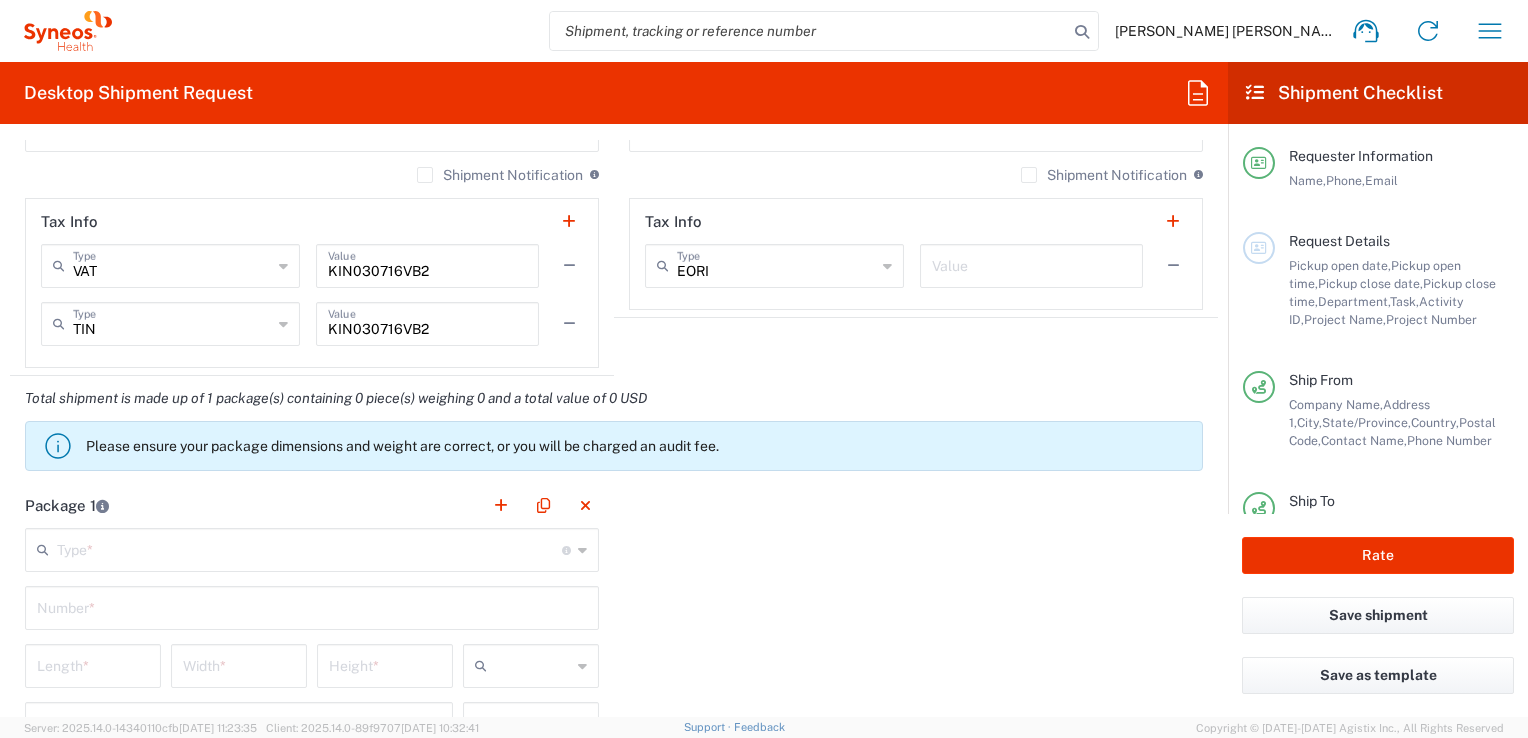 click at bounding box center (309, 548) 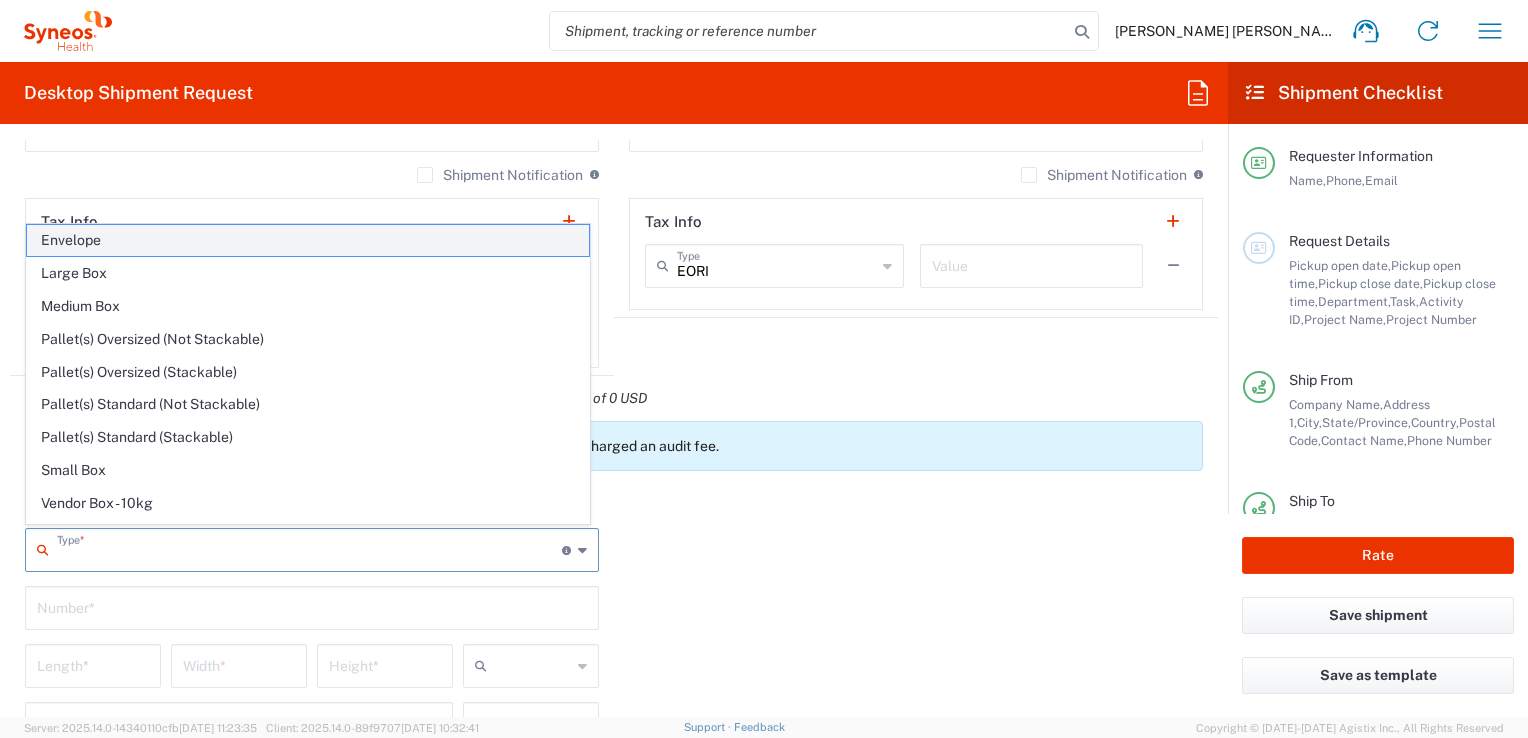 click on "Envelope" 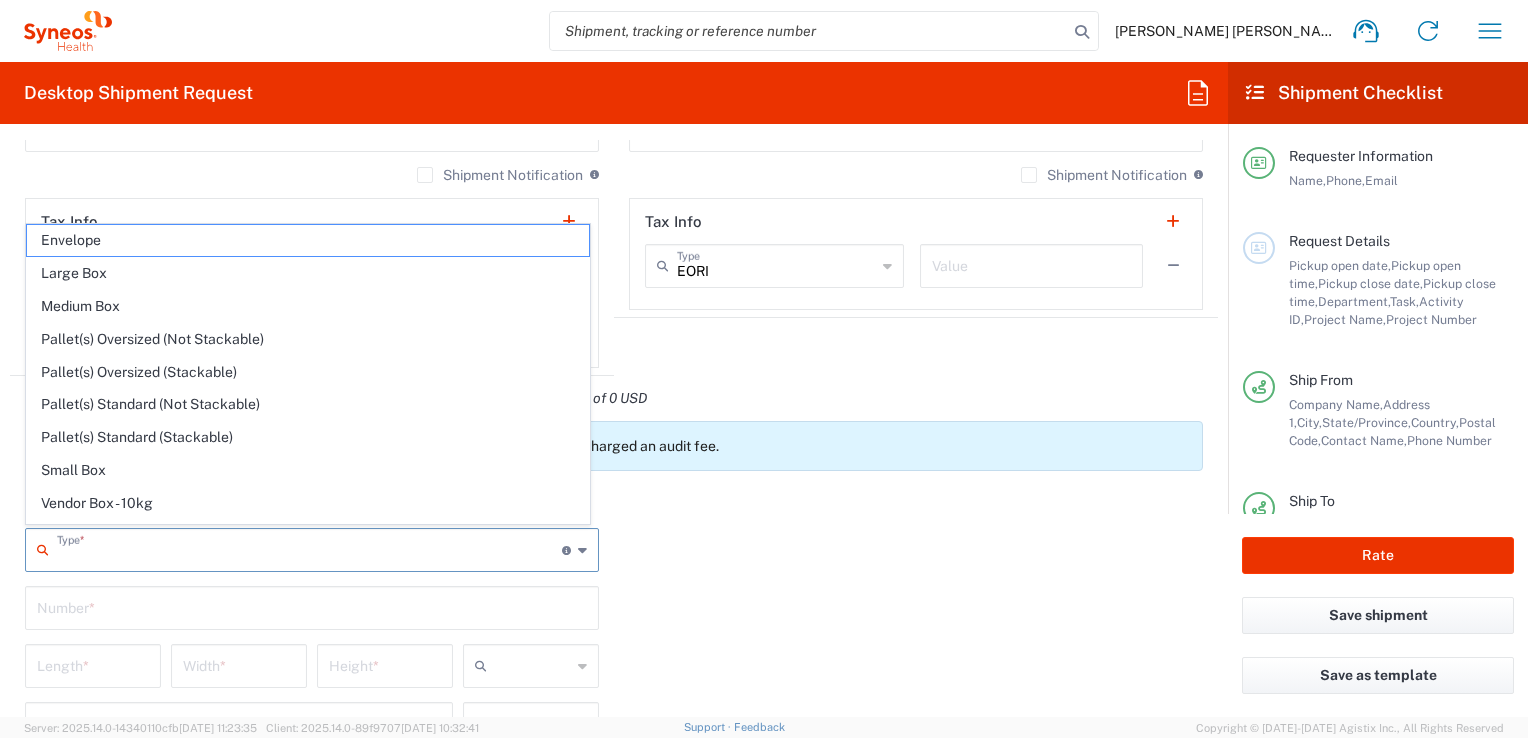 type on "Envelope" 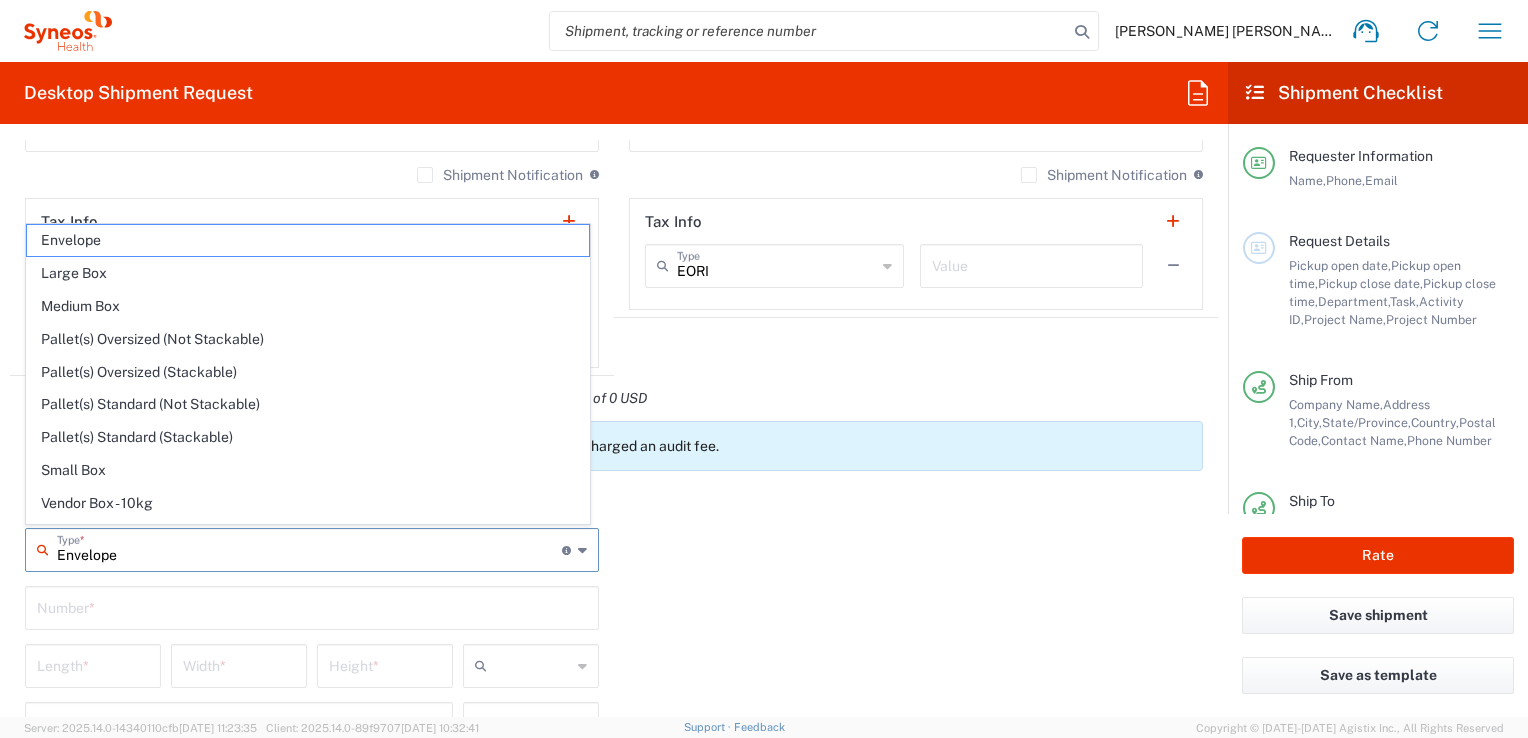 type on "1" 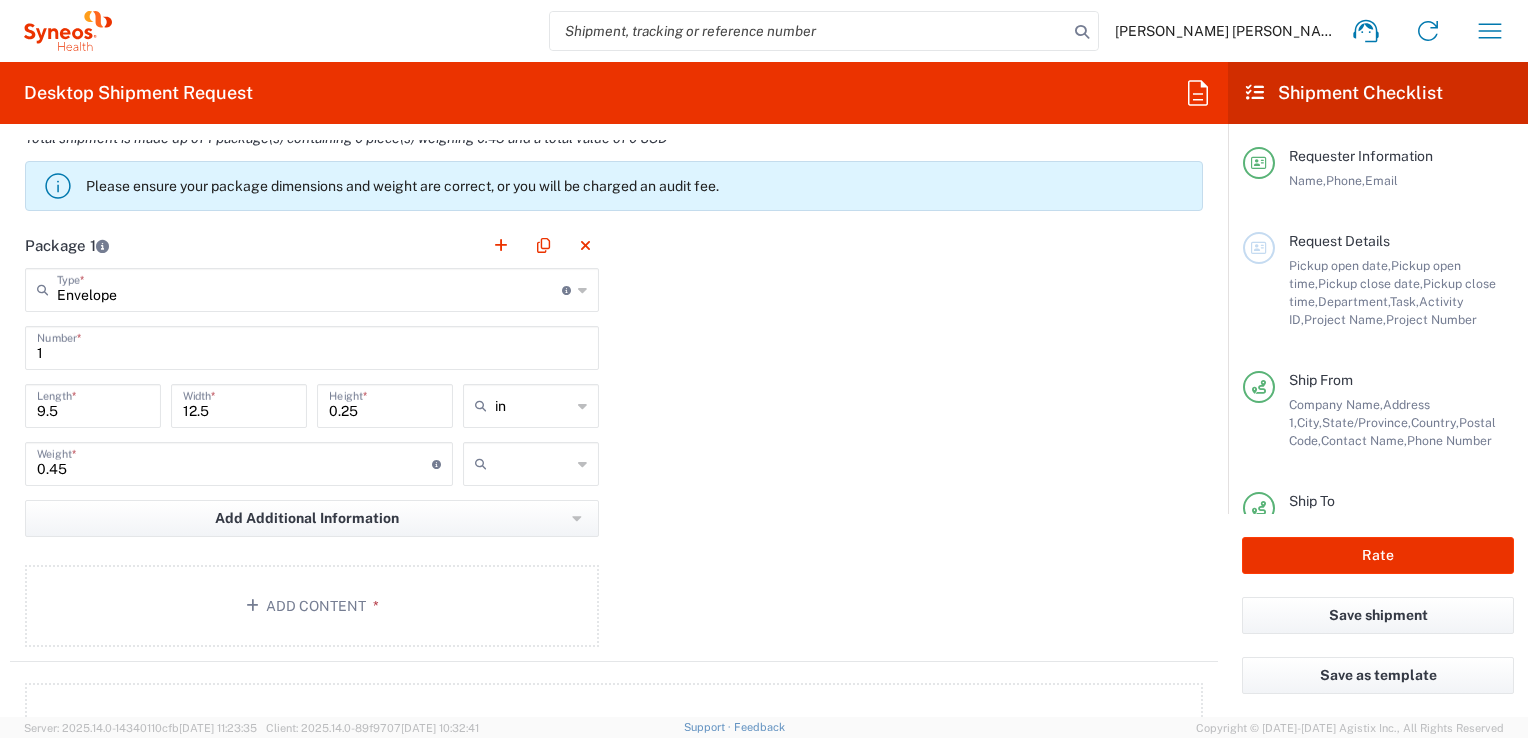 scroll, scrollTop: 2000, scrollLeft: 0, axis: vertical 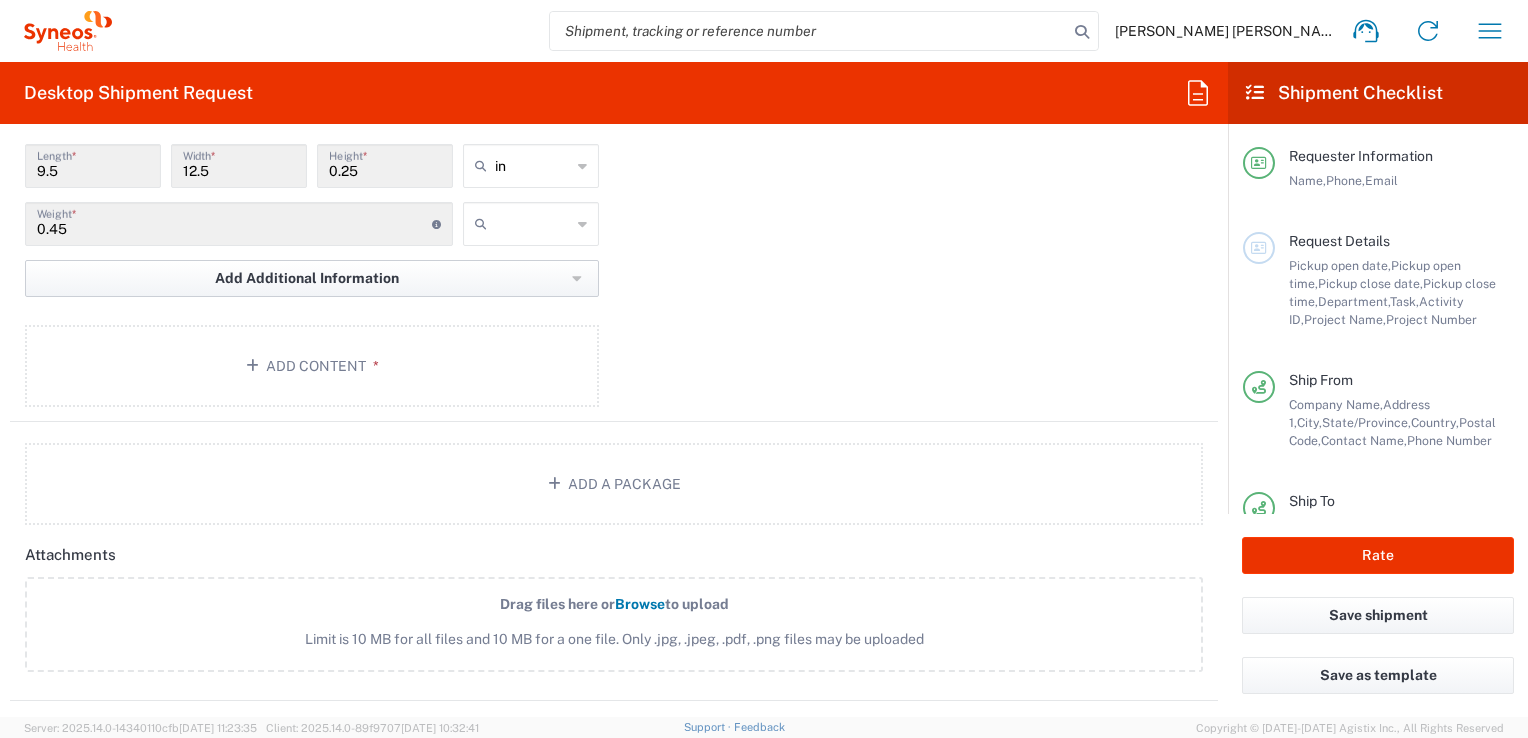 click on "Add Additional Information" 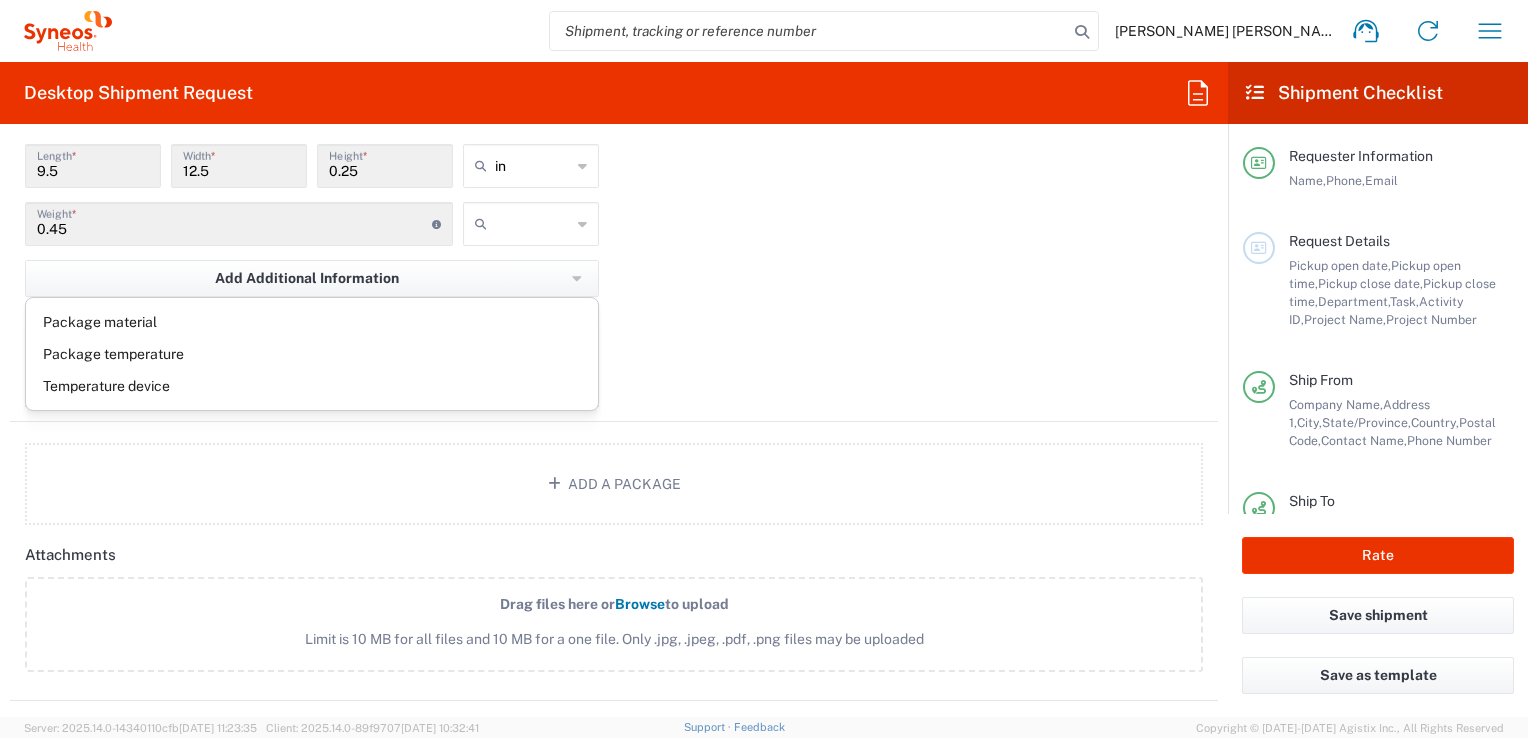 click on "Package material   Package temperature   Temperature device" 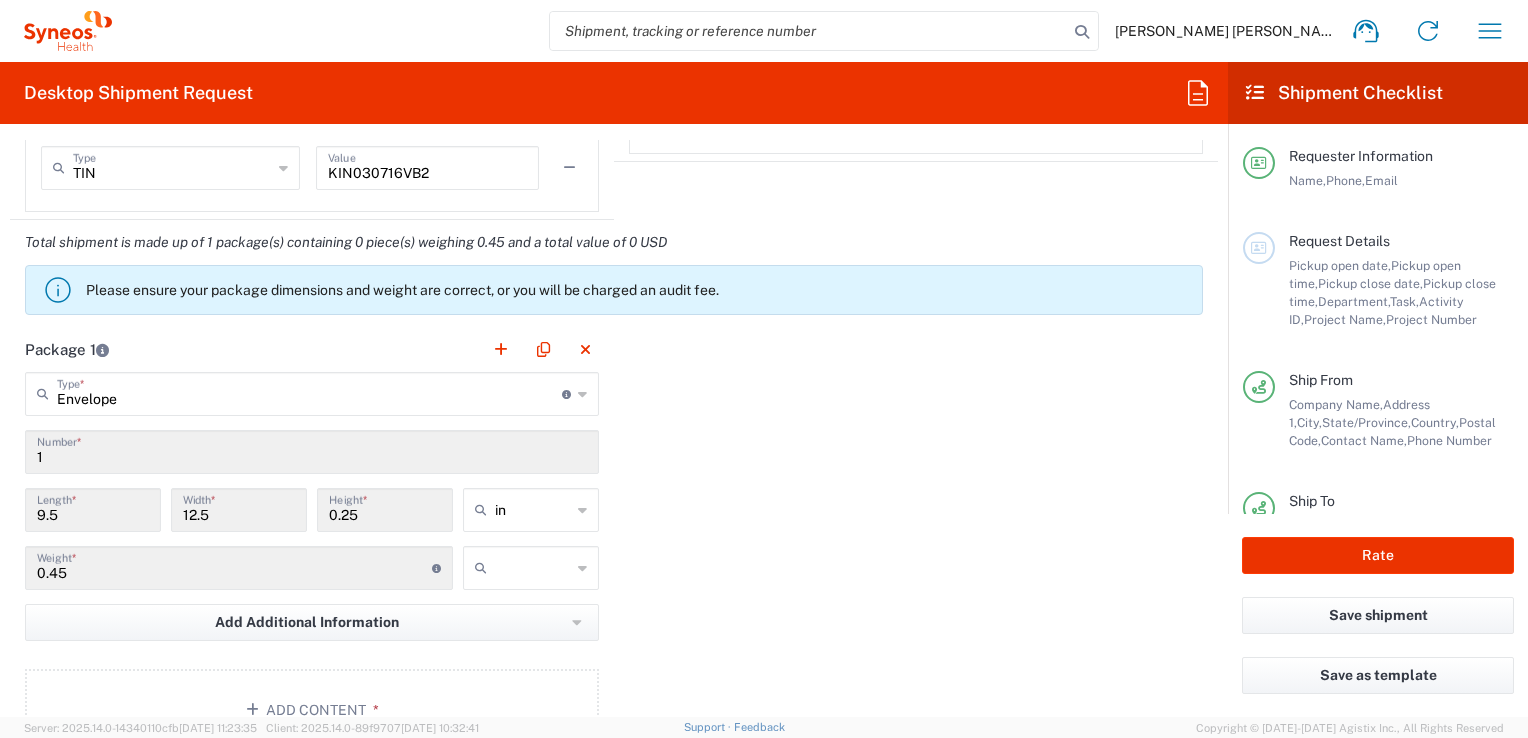 scroll, scrollTop: 1800, scrollLeft: 0, axis: vertical 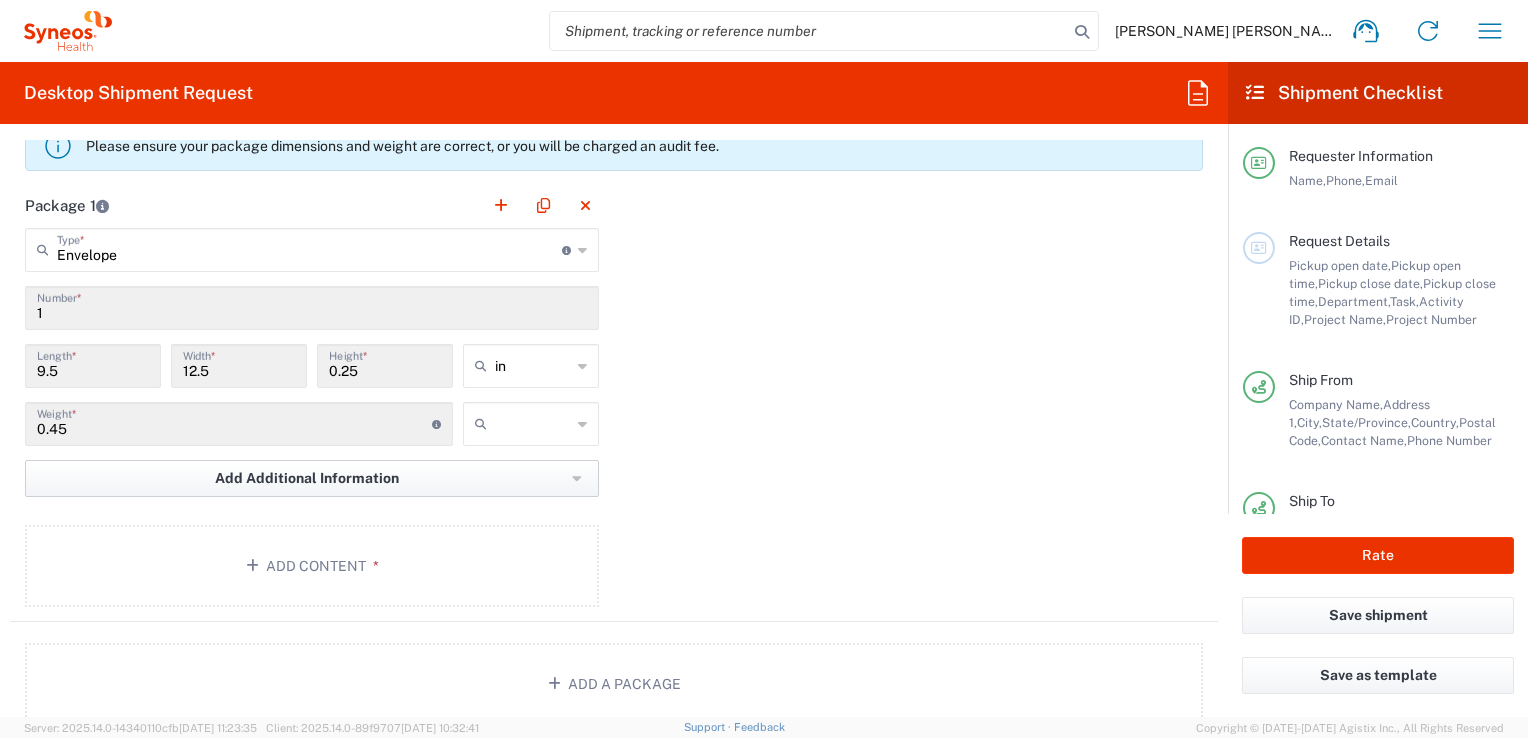click on "Add Additional Information" 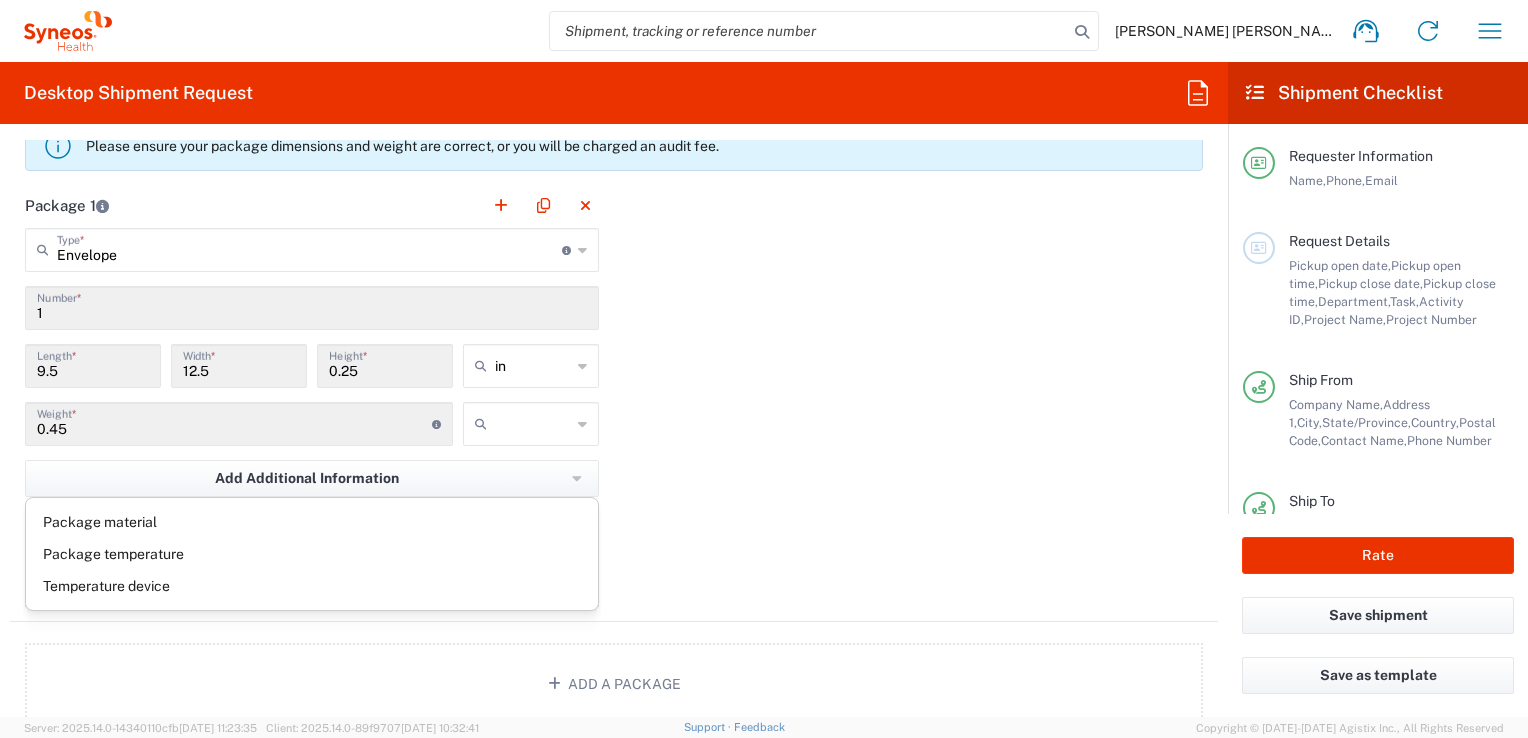 click on "Package 1  Envelope  Type  * Material used to package goods Envelope Large Box Medium Box Pallet(s) Oversized (Not Stackable) Pallet(s) Oversized (Stackable) Pallet(s) Standard (Not Stackable) Pallet(s) Standard (Stackable) Small Box Vendor Box - 10kg Vendor Box - 25kg Your Packaging 1  Number  * 9.5  Length  * 12.5  Width  * 0.25  Height  * in in cm ft 0.45  Weight  * Total weight of package(s) in pounds or kilograms kgs lbs Add Additional Information  Package material   Package temperature   Temperature device  Add Content *" 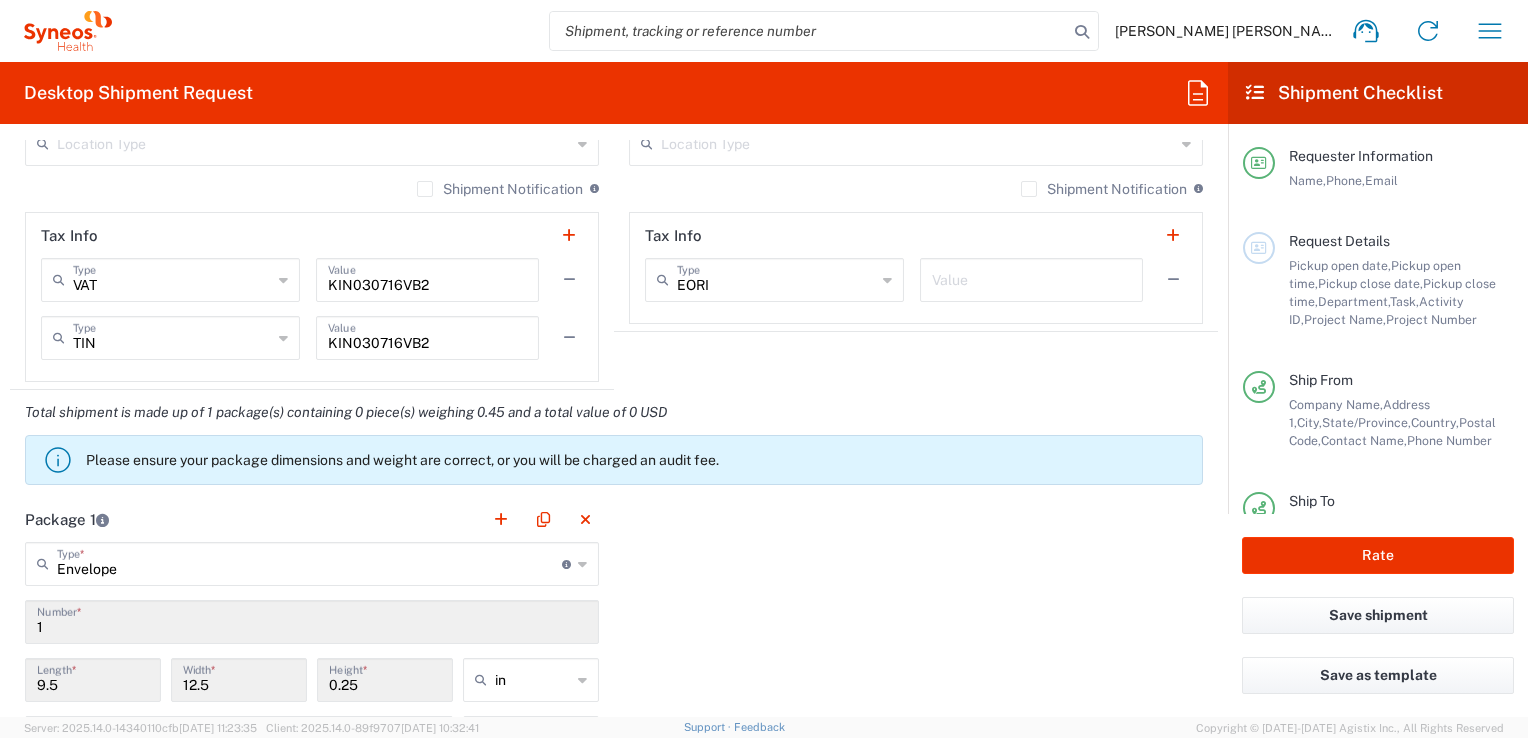 scroll, scrollTop: 1186, scrollLeft: 0, axis: vertical 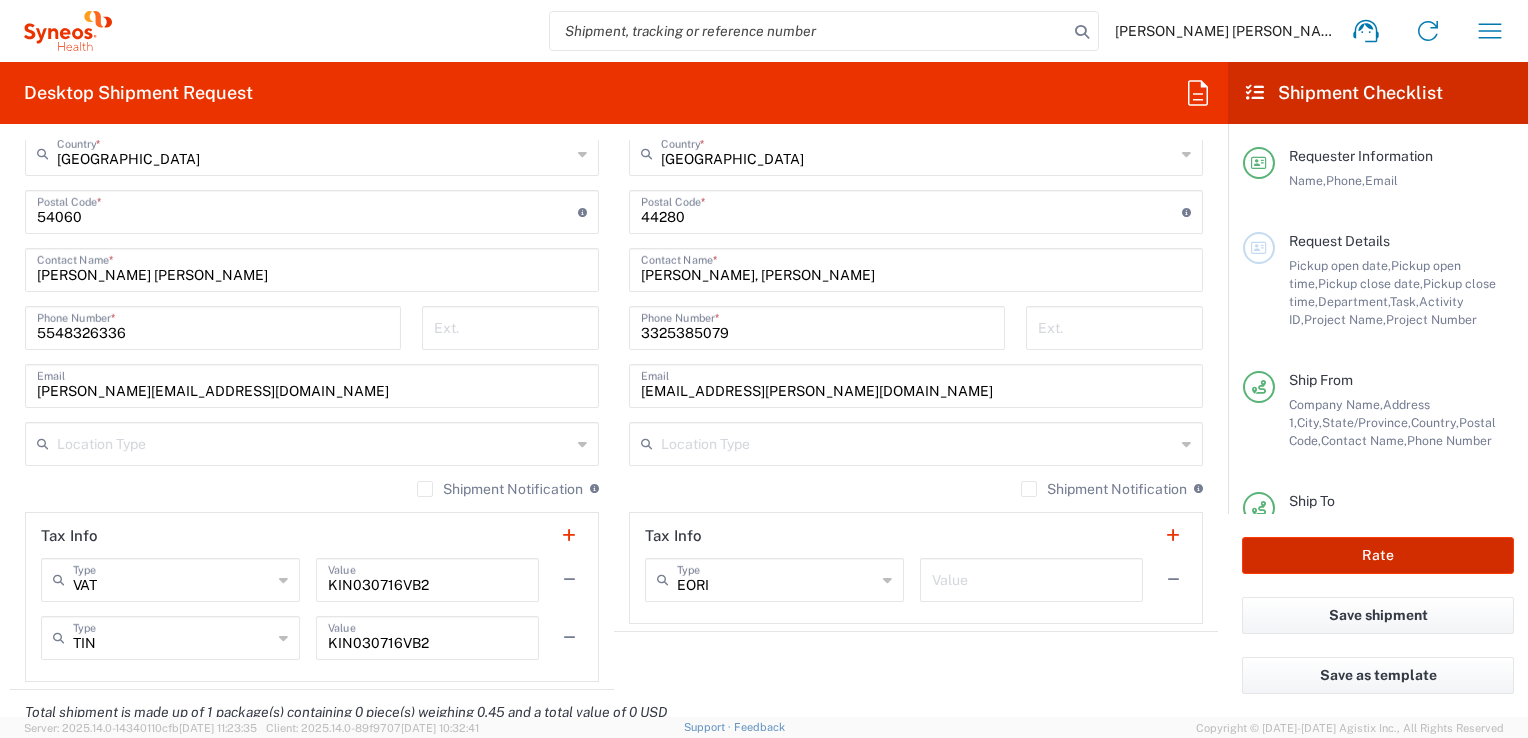 click on "Rate" 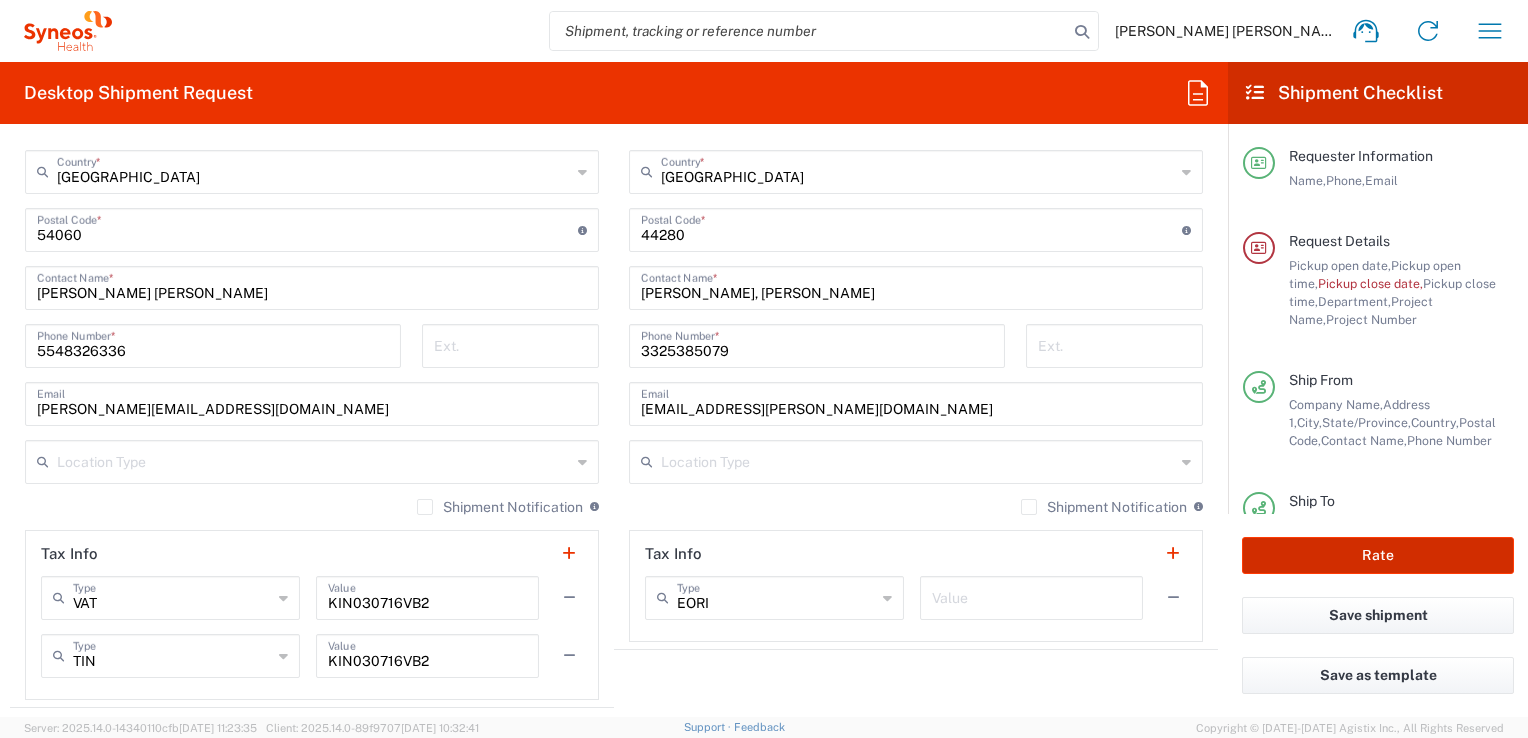 scroll, scrollTop: 1204, scrollLeft: 0, axis: vertical 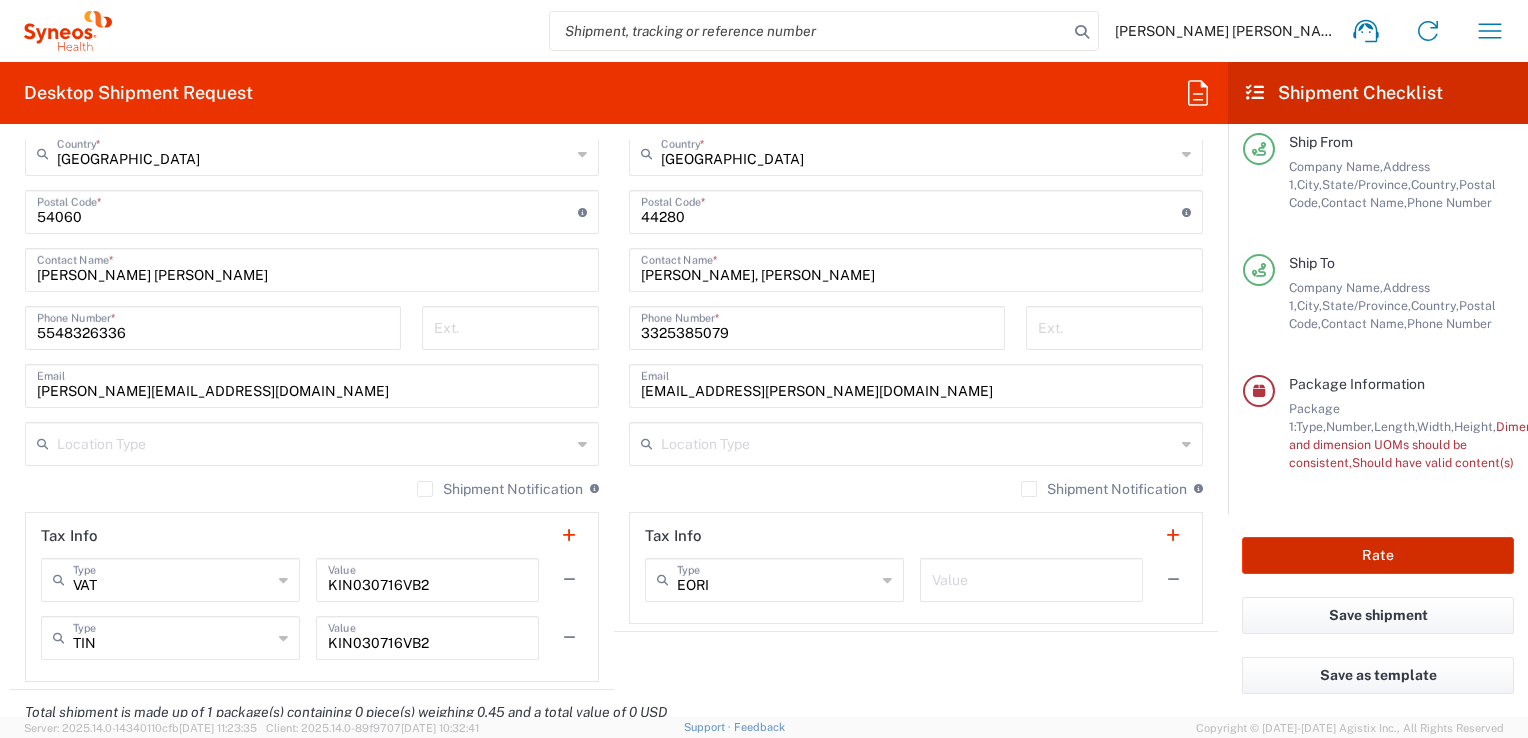 type on "7024935A" 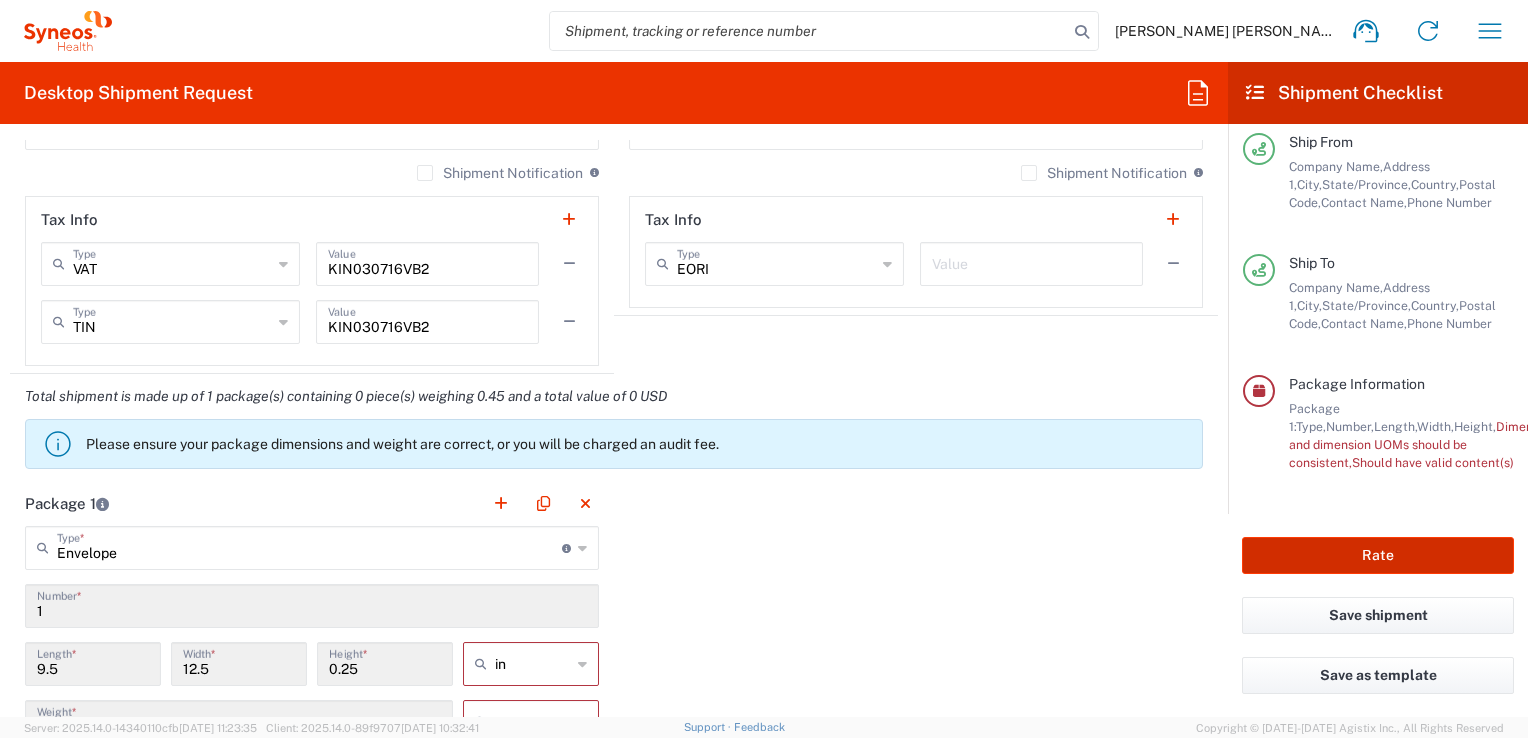 scroll, scrollTop: 1604, scrollLeft: 0, axis: vertical 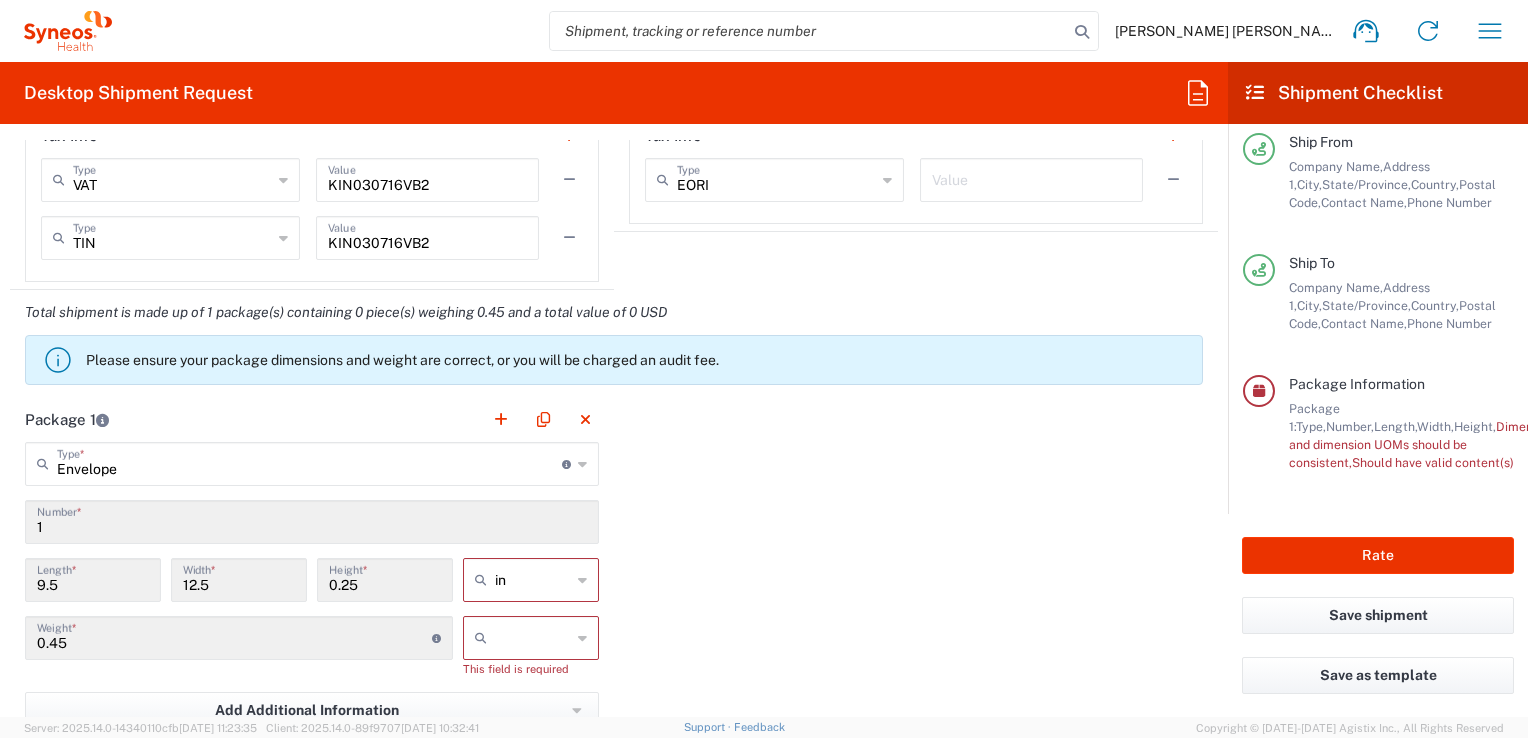 drag, startPoint x: 520, startPoint y: 637, endPoint x: 548, endPoint y: 632, distance: 28.442924 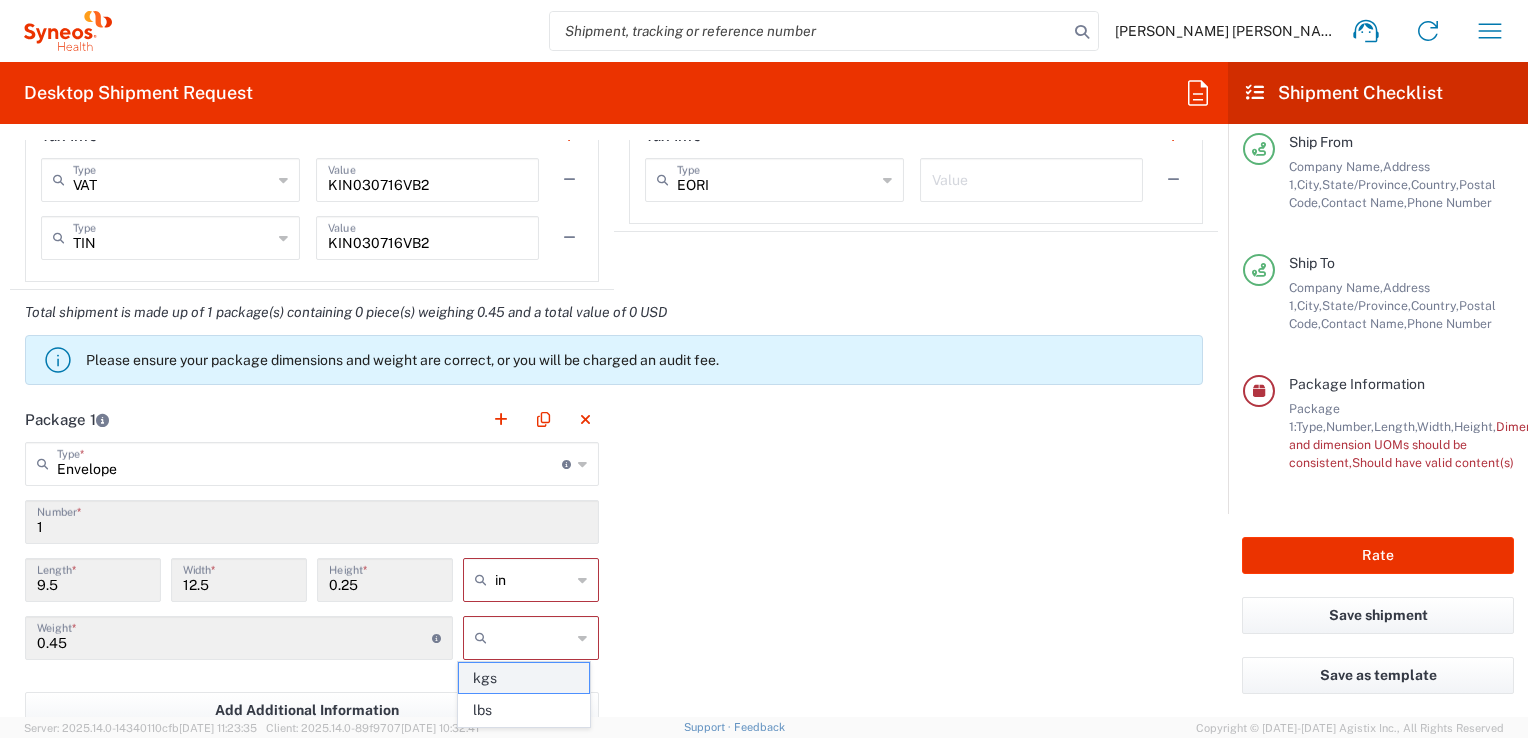 click on "kgs" 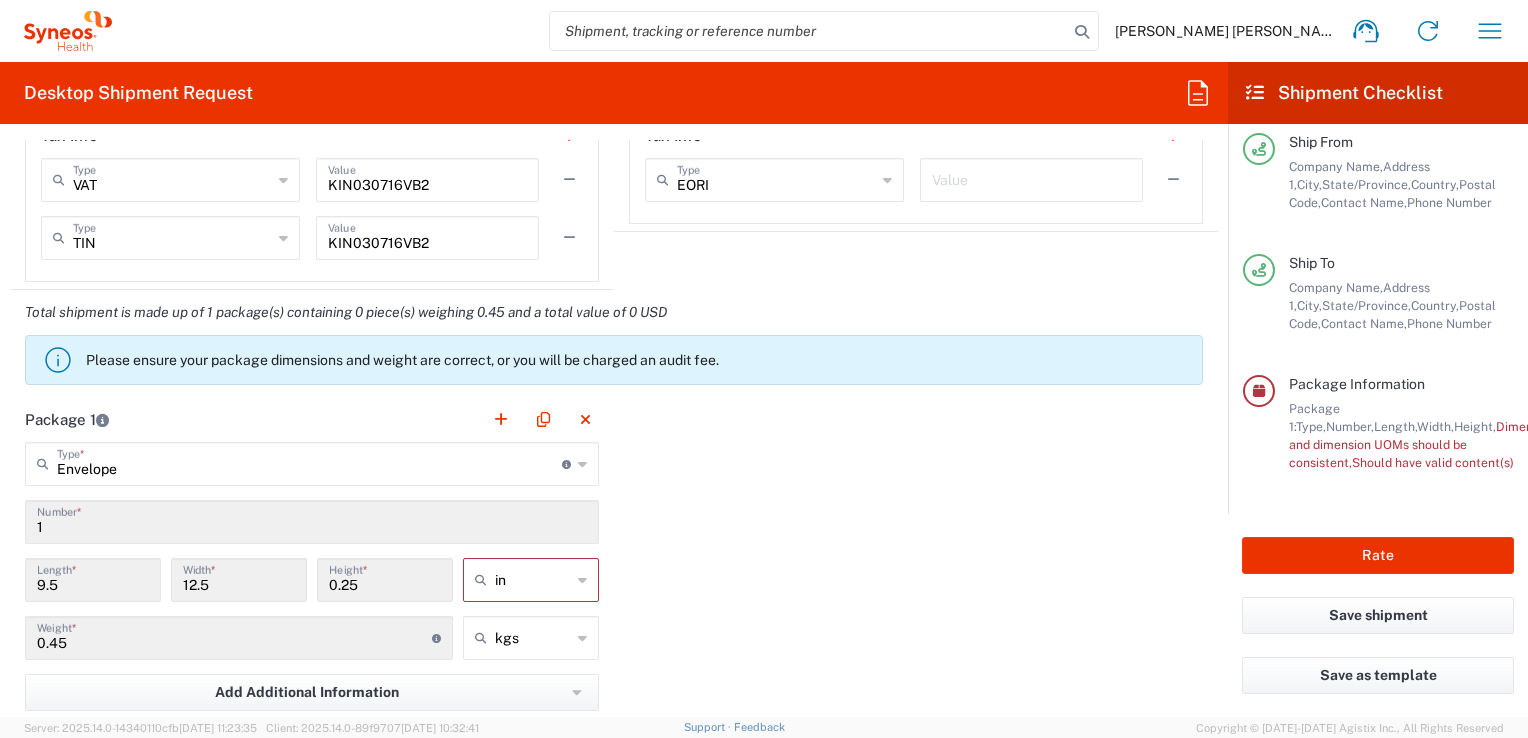 click on "kgs" 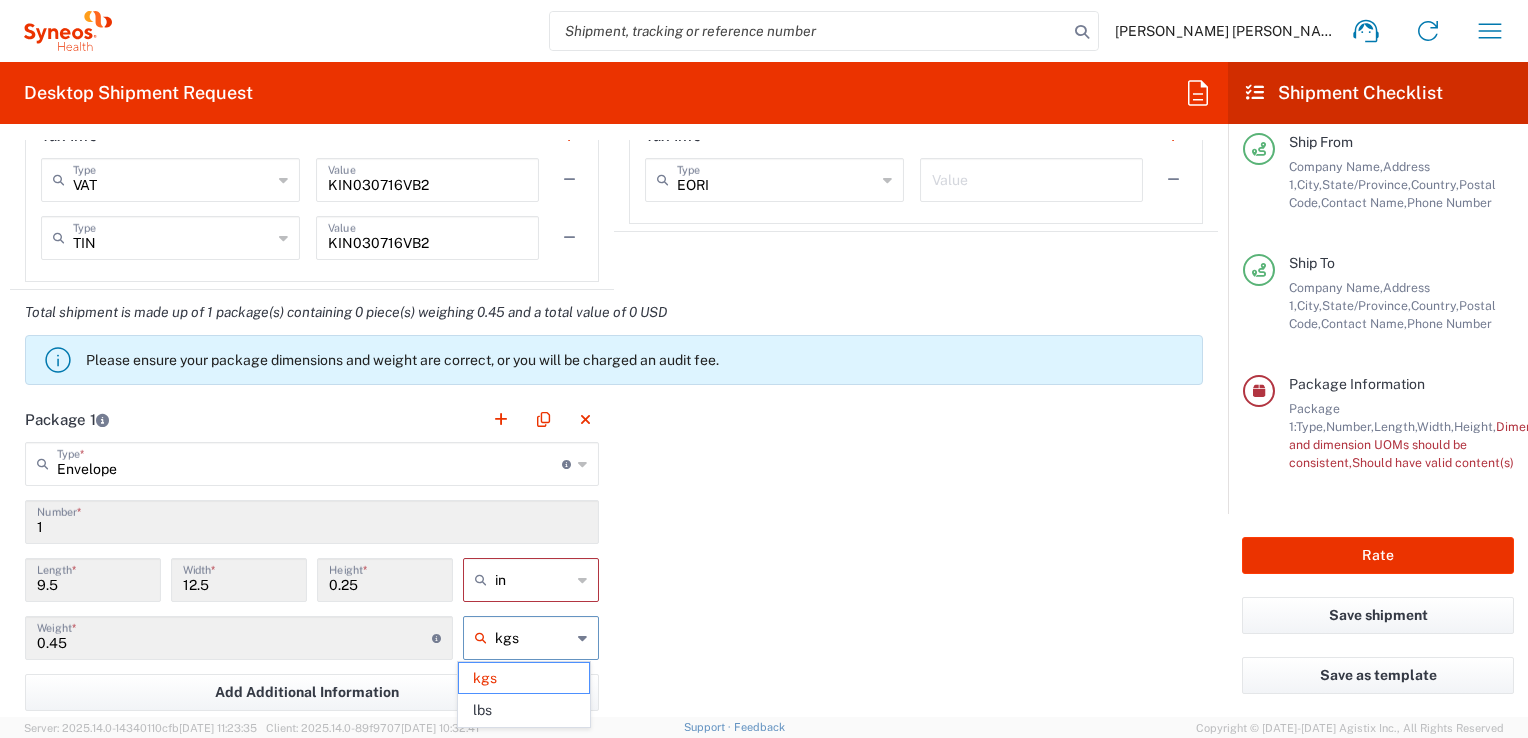 type on "kgs" 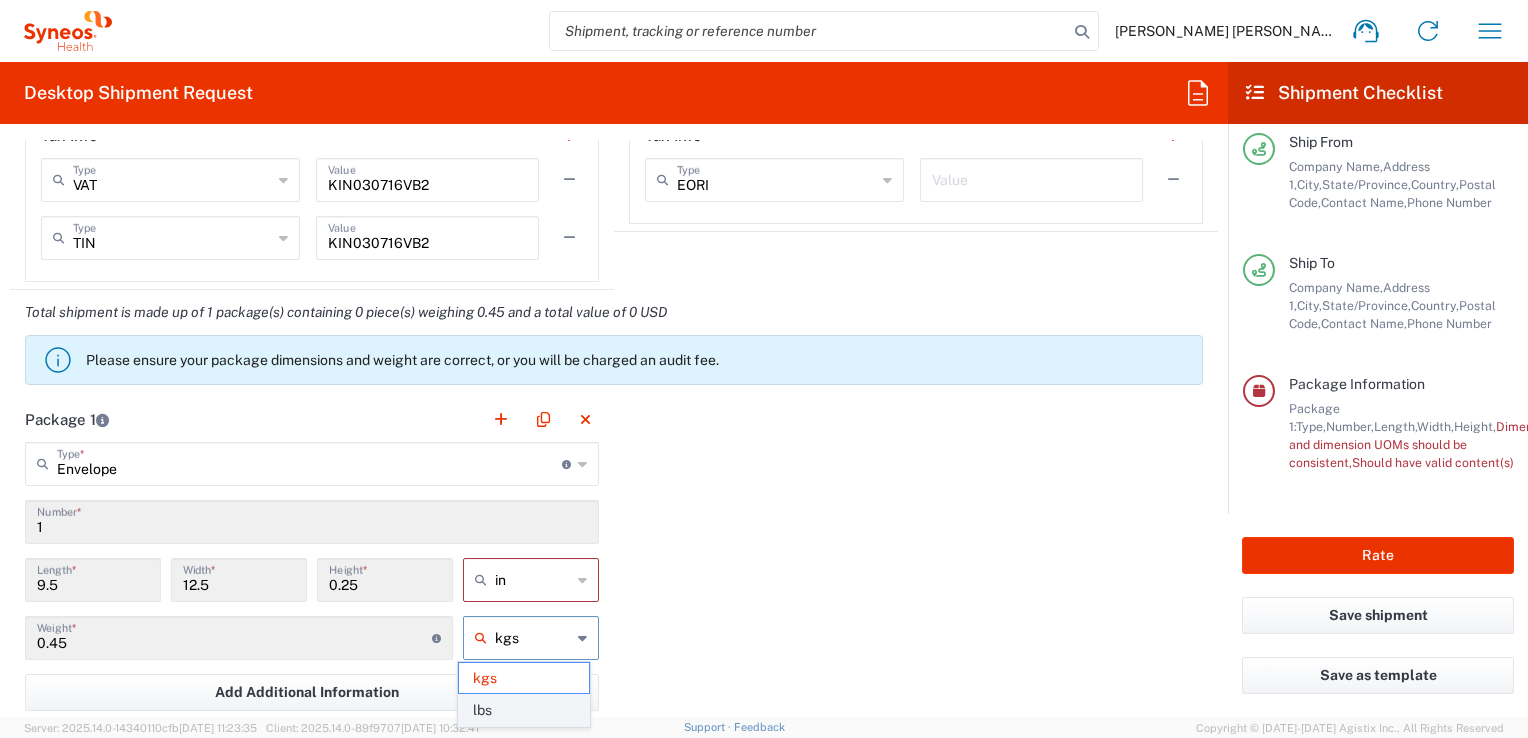 click on "lbs" 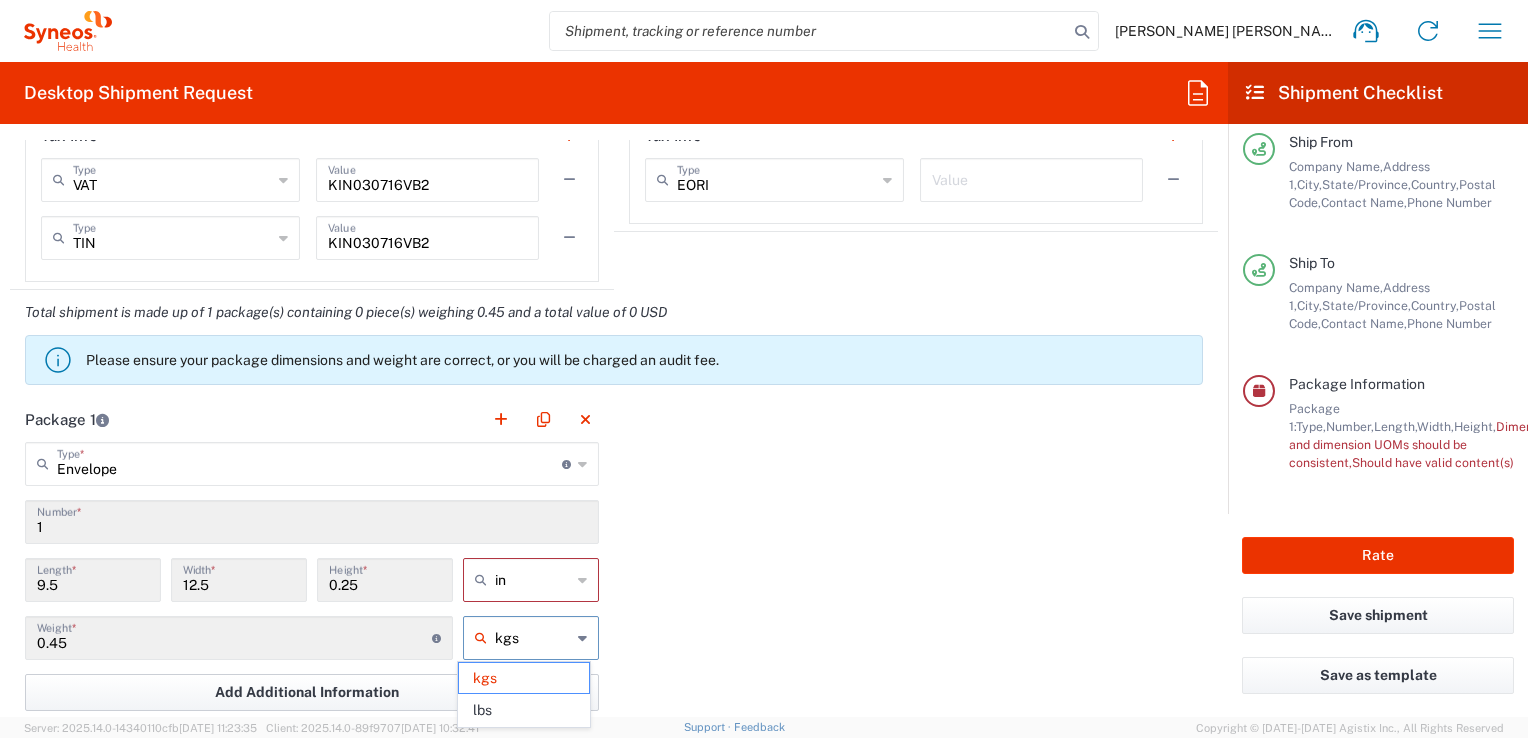 type on "0.99" 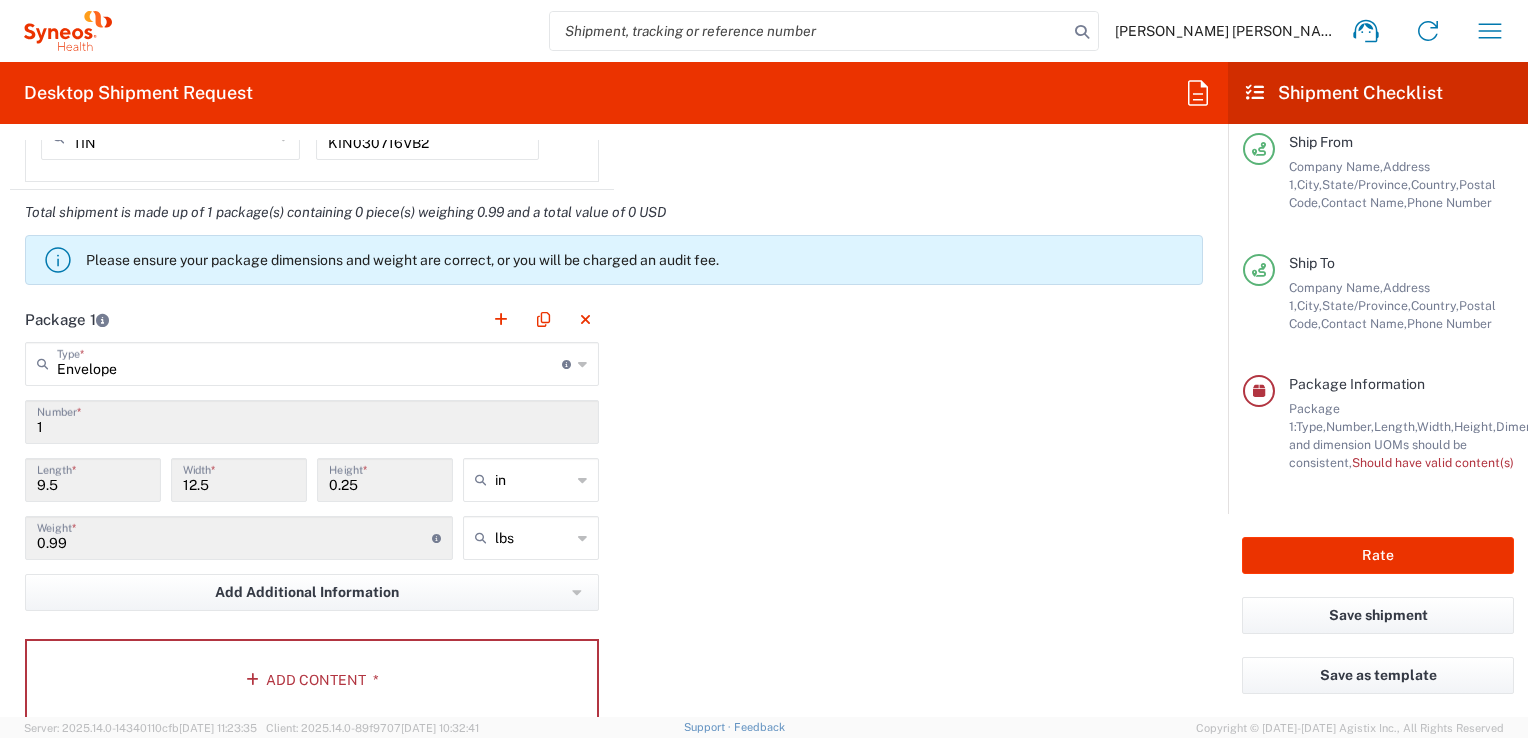 scroll, scrollTop: 1804, scrollLeft: 0, axis: vertical 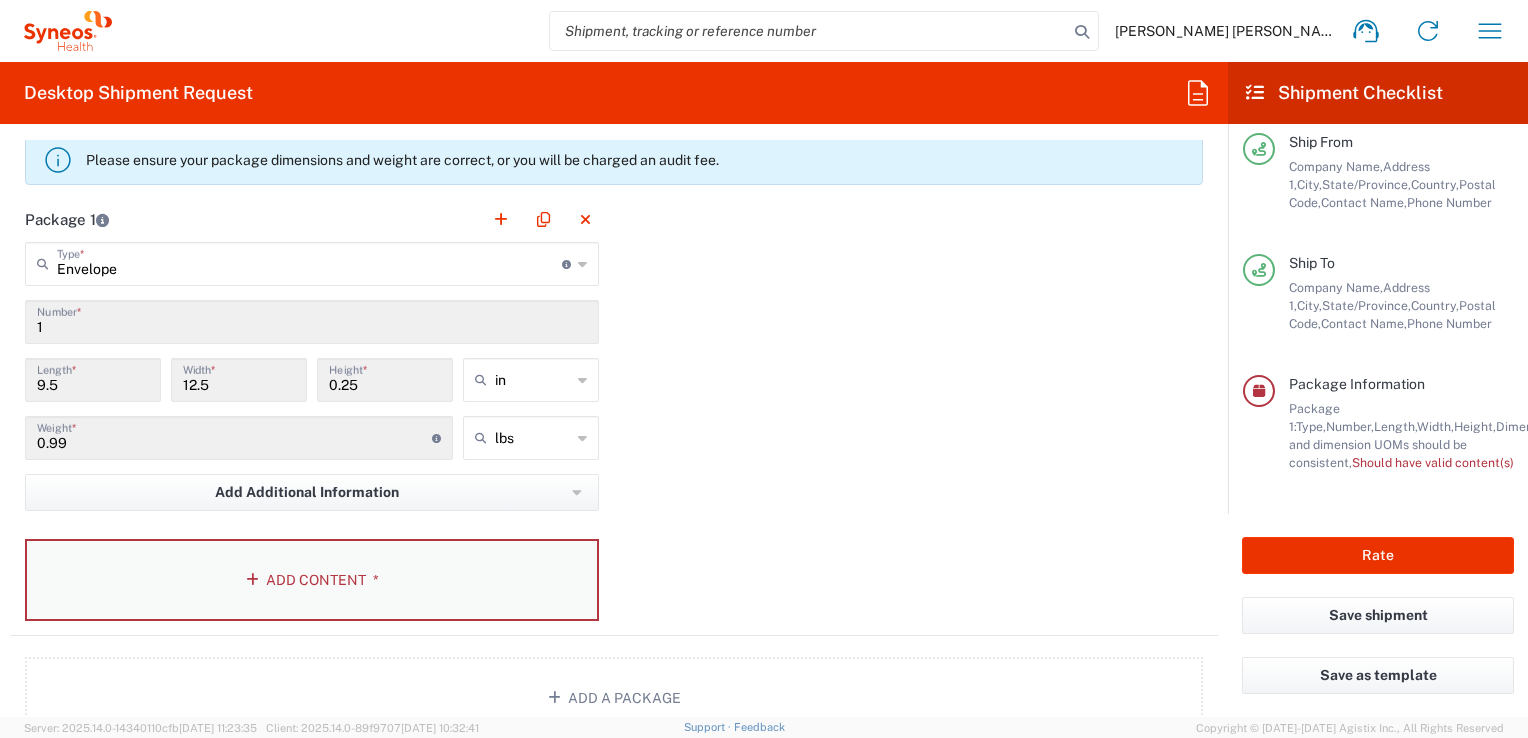 click on "Add Content *" 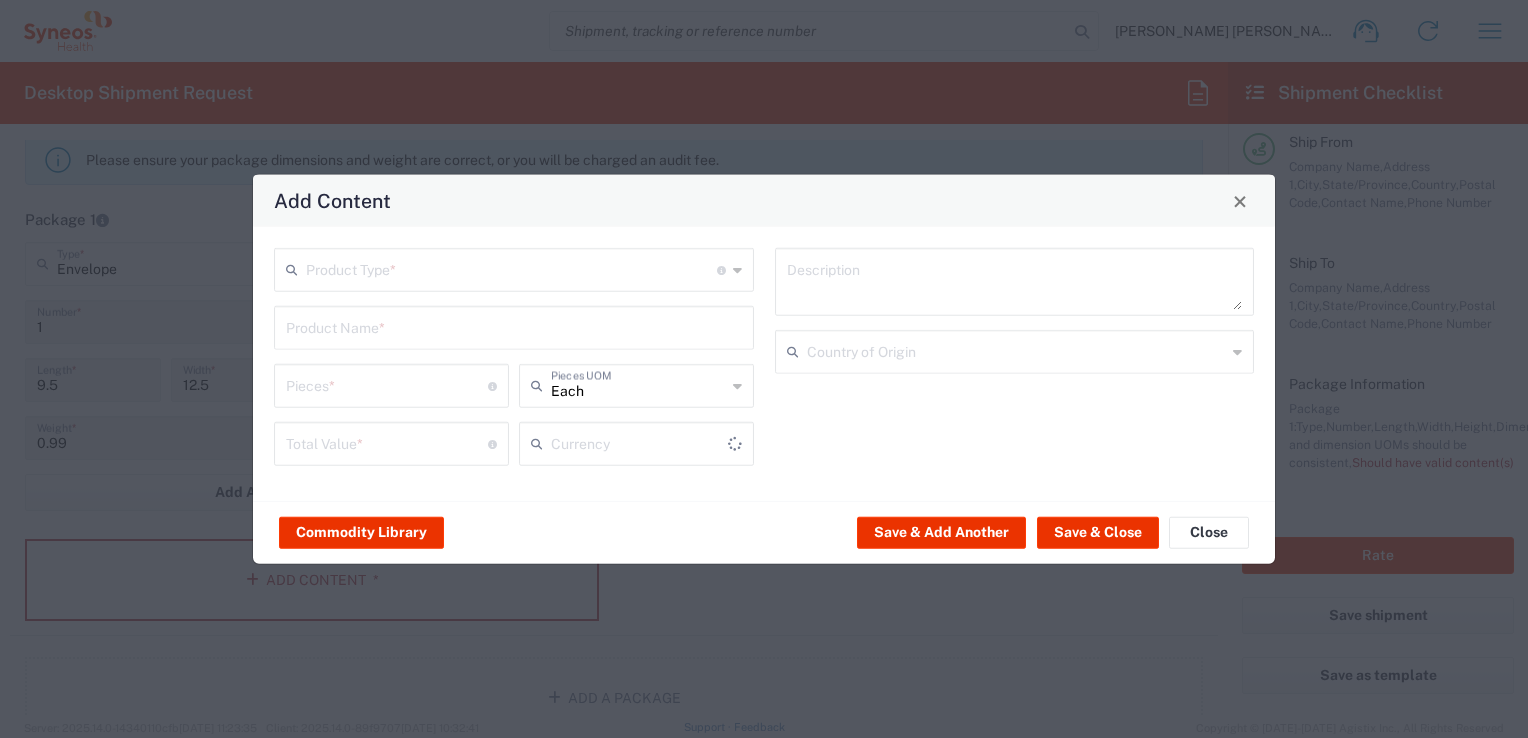 type on "US Dollar" 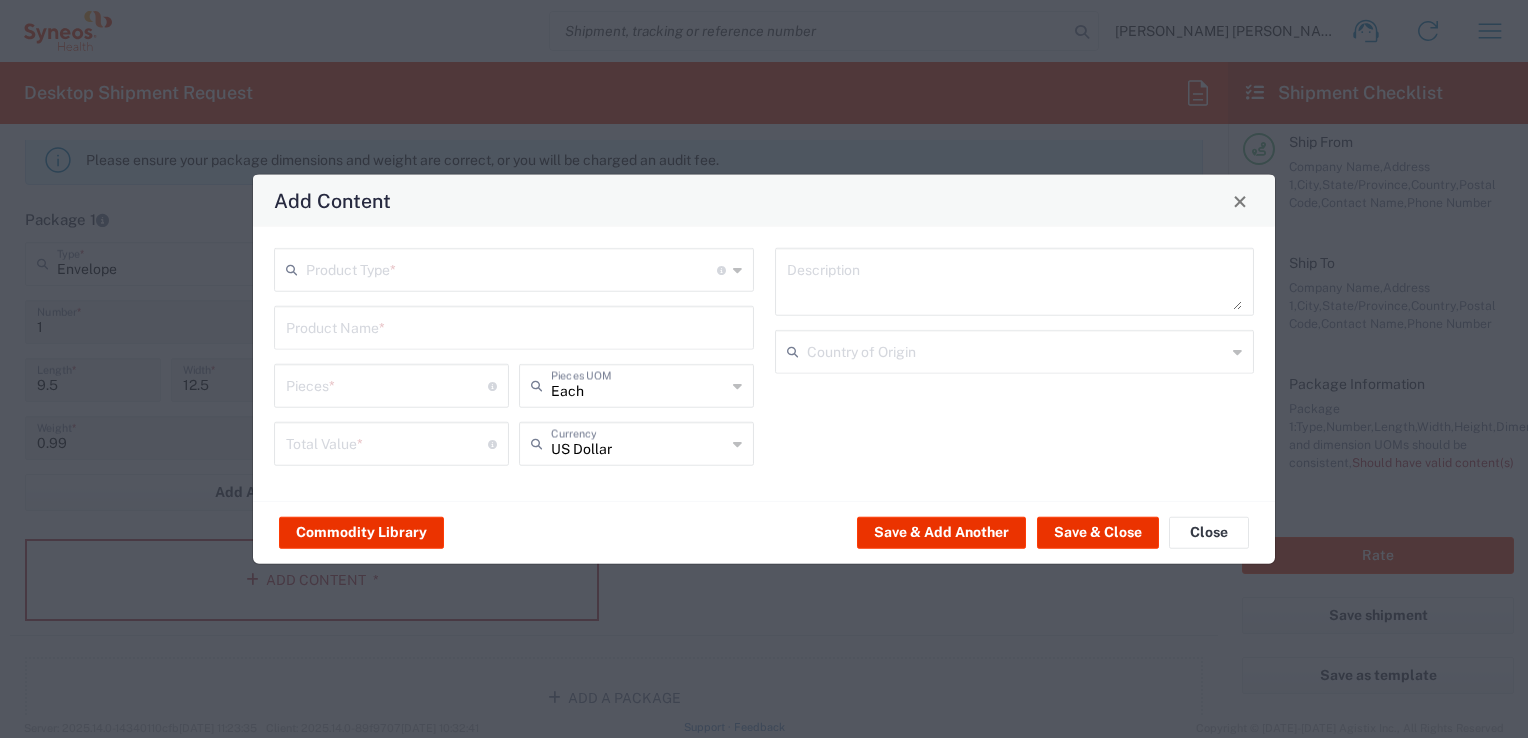 click on "Add Content  Product Type  * Document: Paper document generated internally by Syneos, a client, or third-party partner for business purposes.  For example, a contract, agreement, procedure, policy, project documentation, legal document, purchase order, invoice, or other documentation or record.  Items such as study leaflets/brochures, posters, instruction booklets, patient guides, flowcharts, checklists, consent cards, reminder cards and other similar printed materials which will be used in a client project/trial are general commodities, not documents.  Product Name  *  Pieces  * Number of pieces inside all the packages Each  Pieces UOM   Total Value  * Total value of all the pieces US Dollar  Currency   Description   Country of Origin   Commodity Library   Save & Add Another   Save & Close   Close" 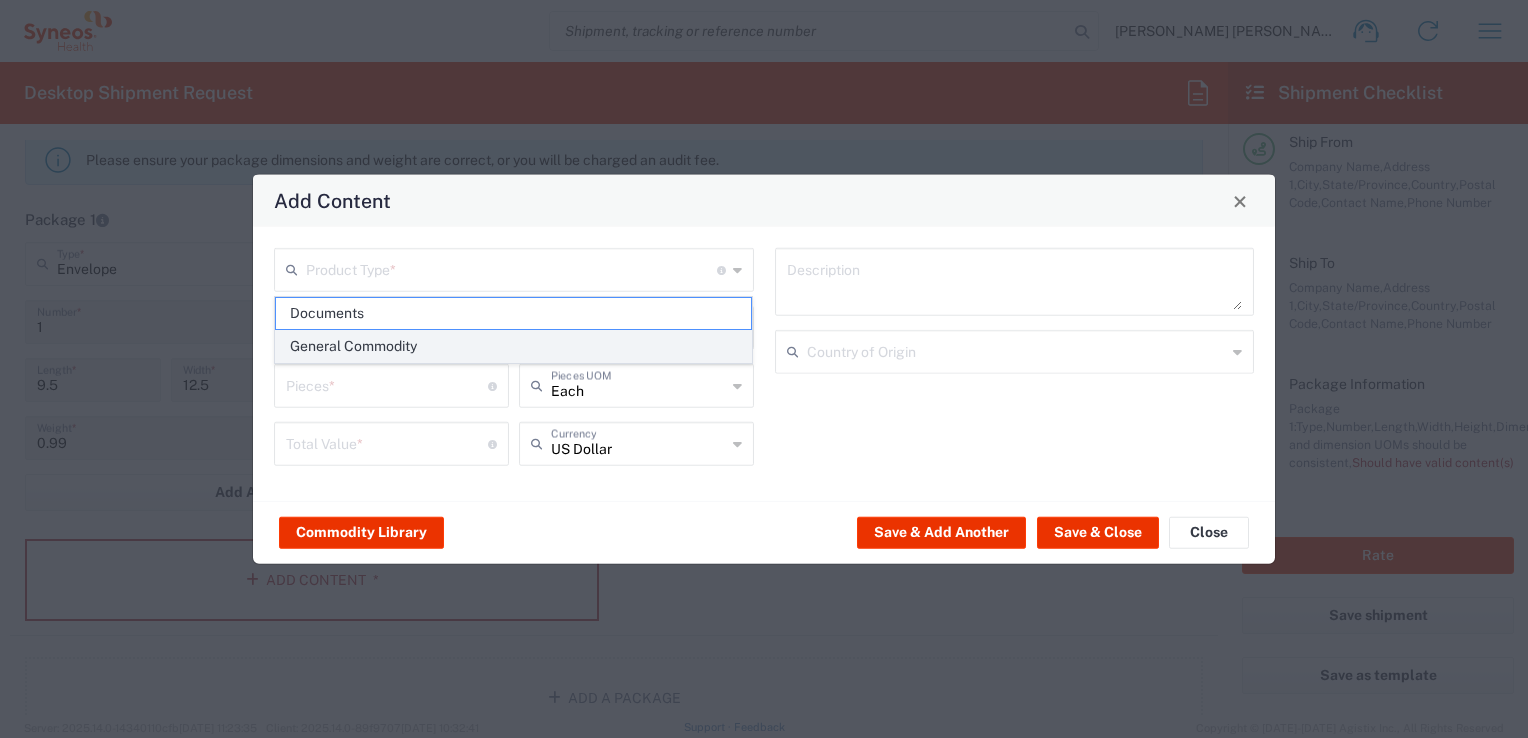 click on "General Commodity" 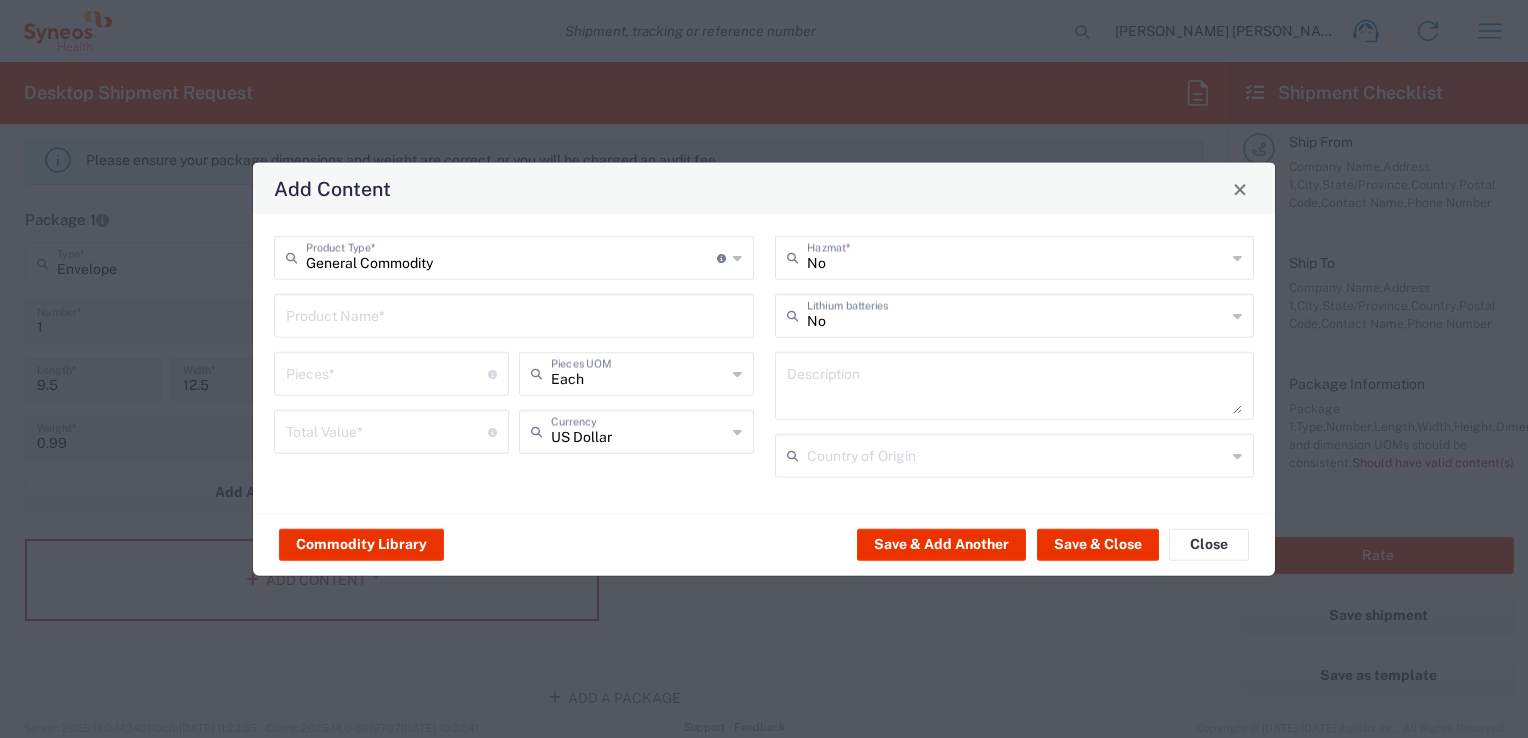 click on "General Commodity" at bounding box center [511, 256] 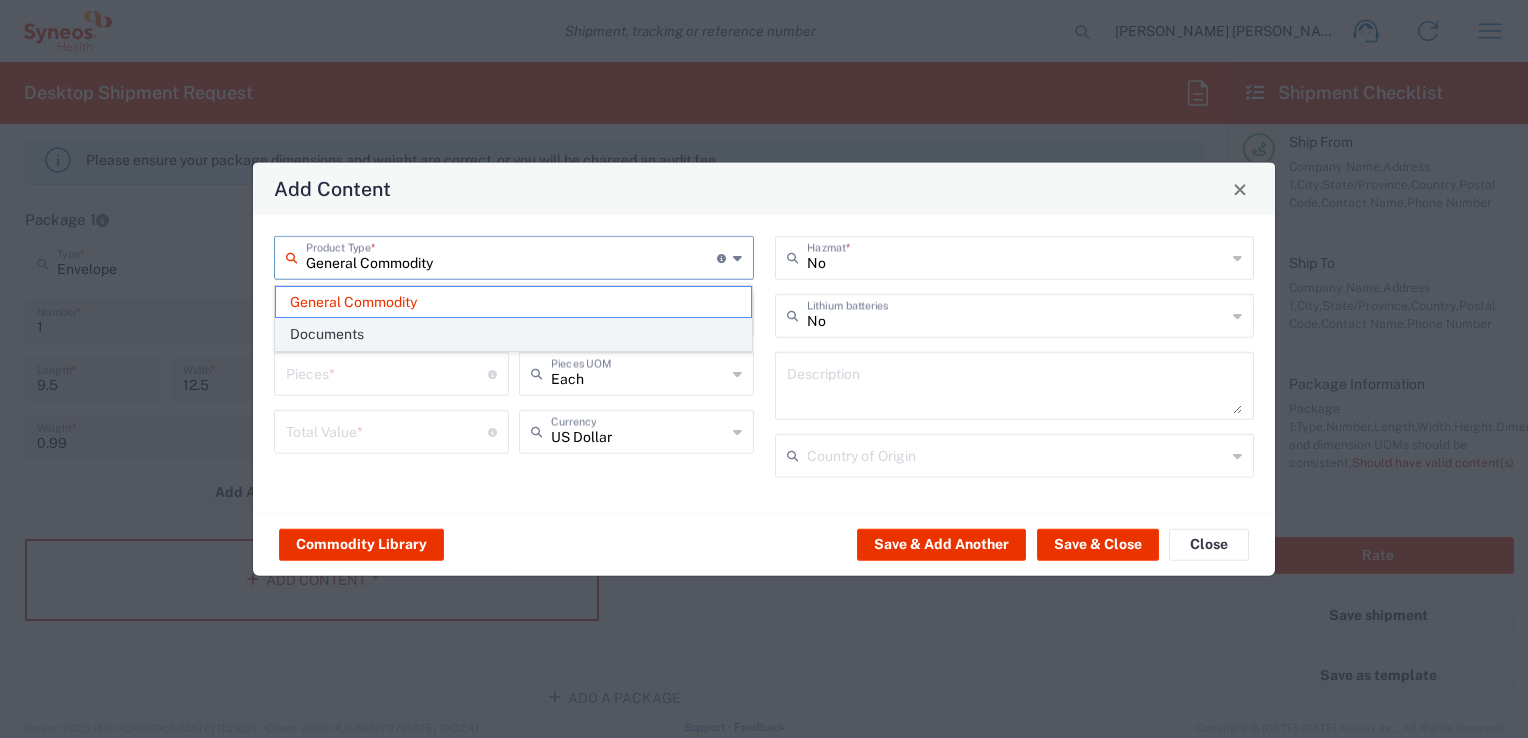 click on "Documents" 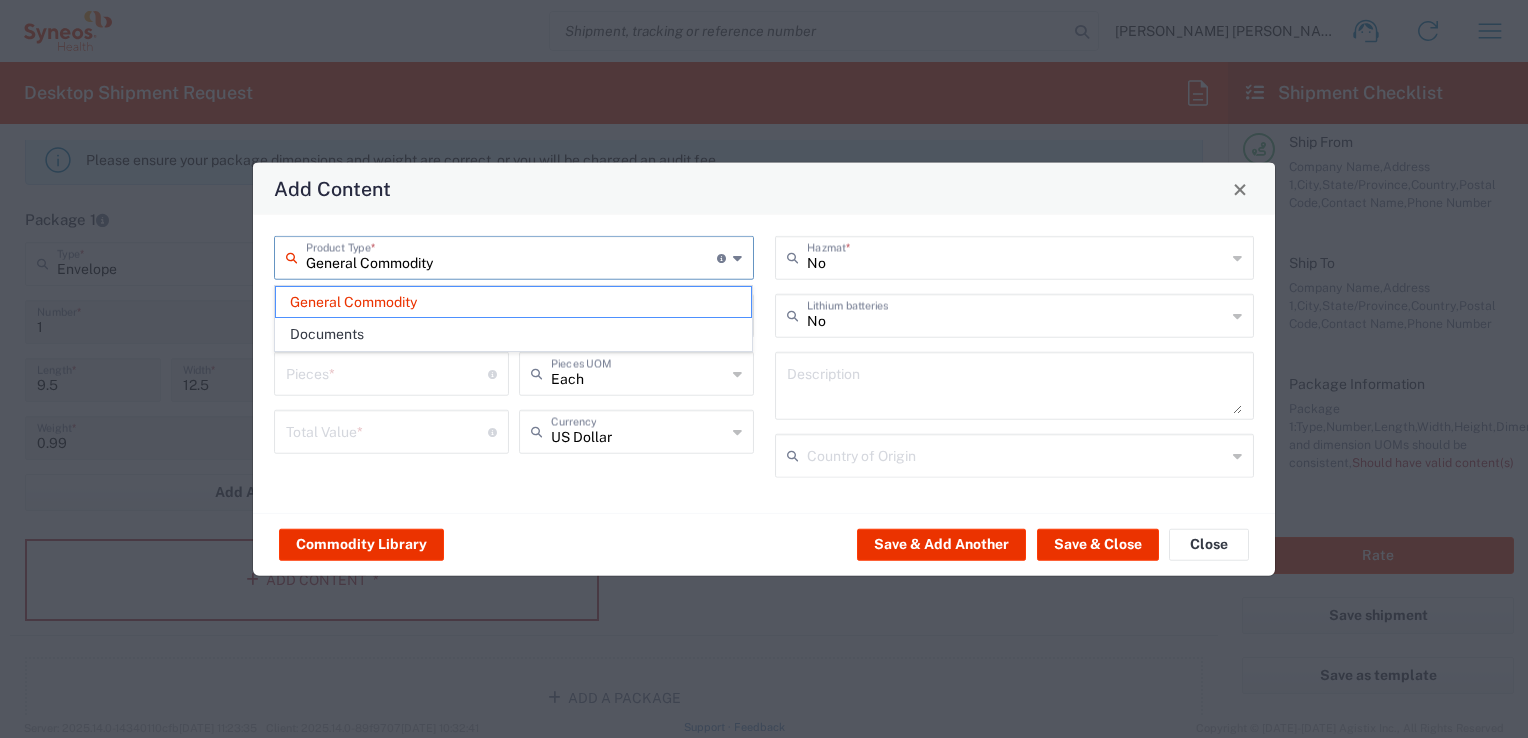 type on "Documents" 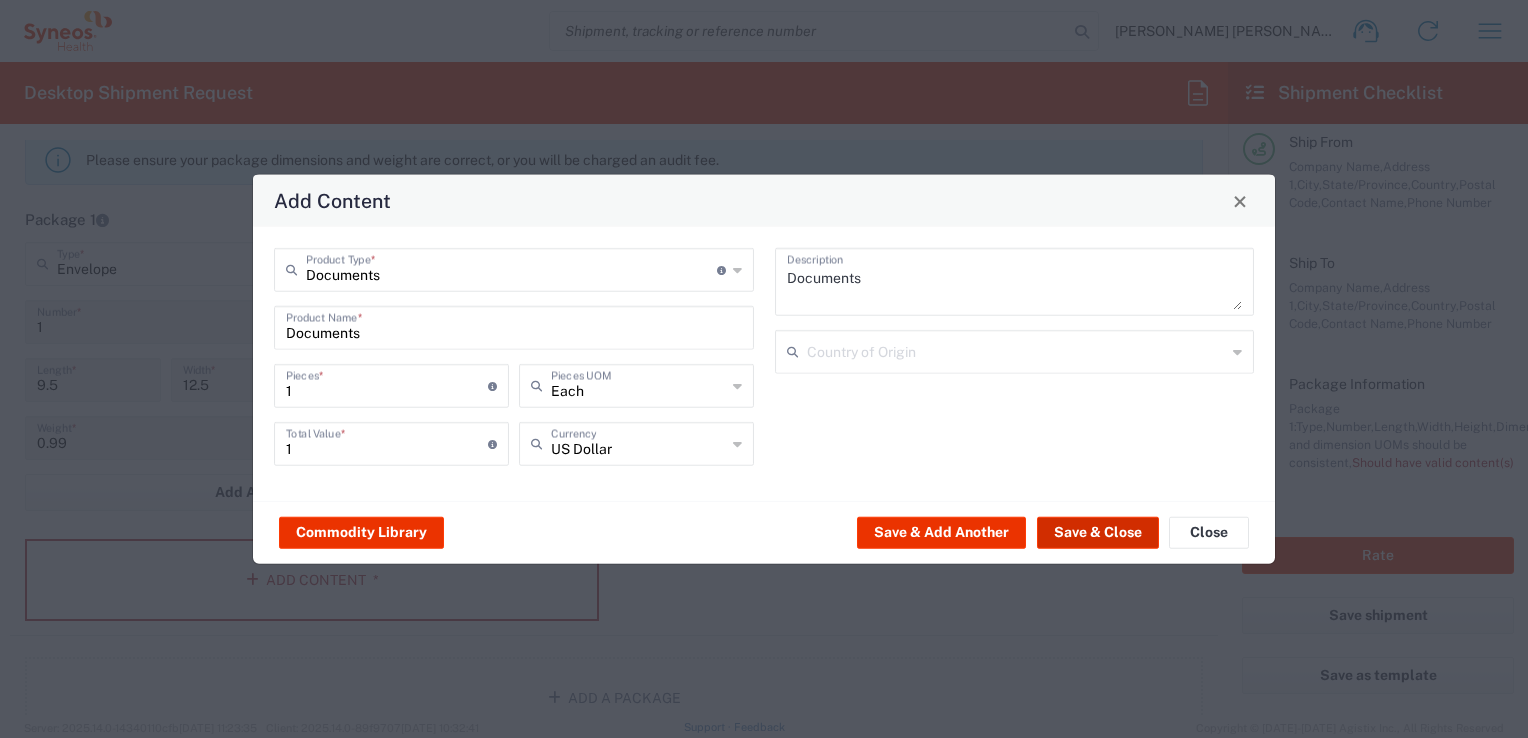 click on "Save & Close" 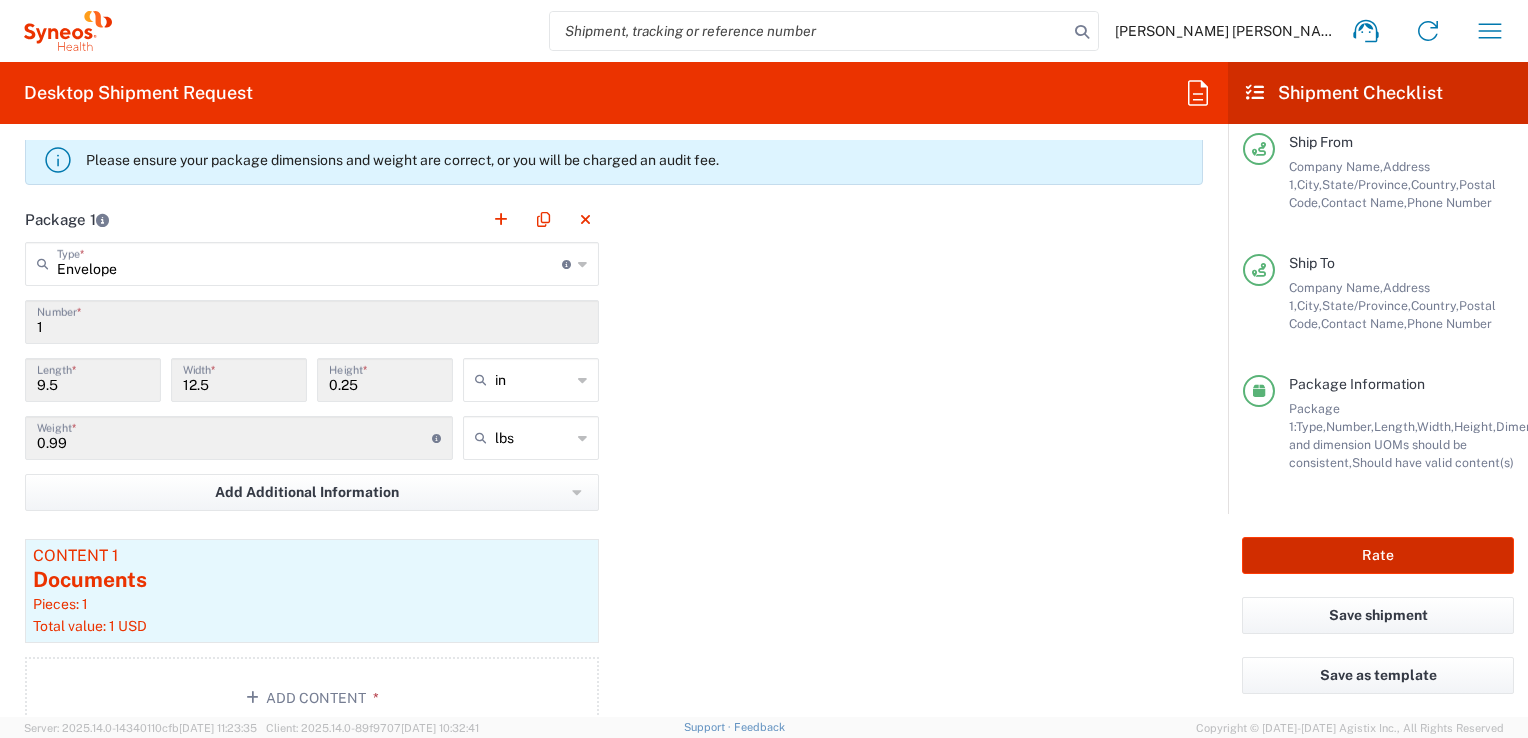 click on "Rate" 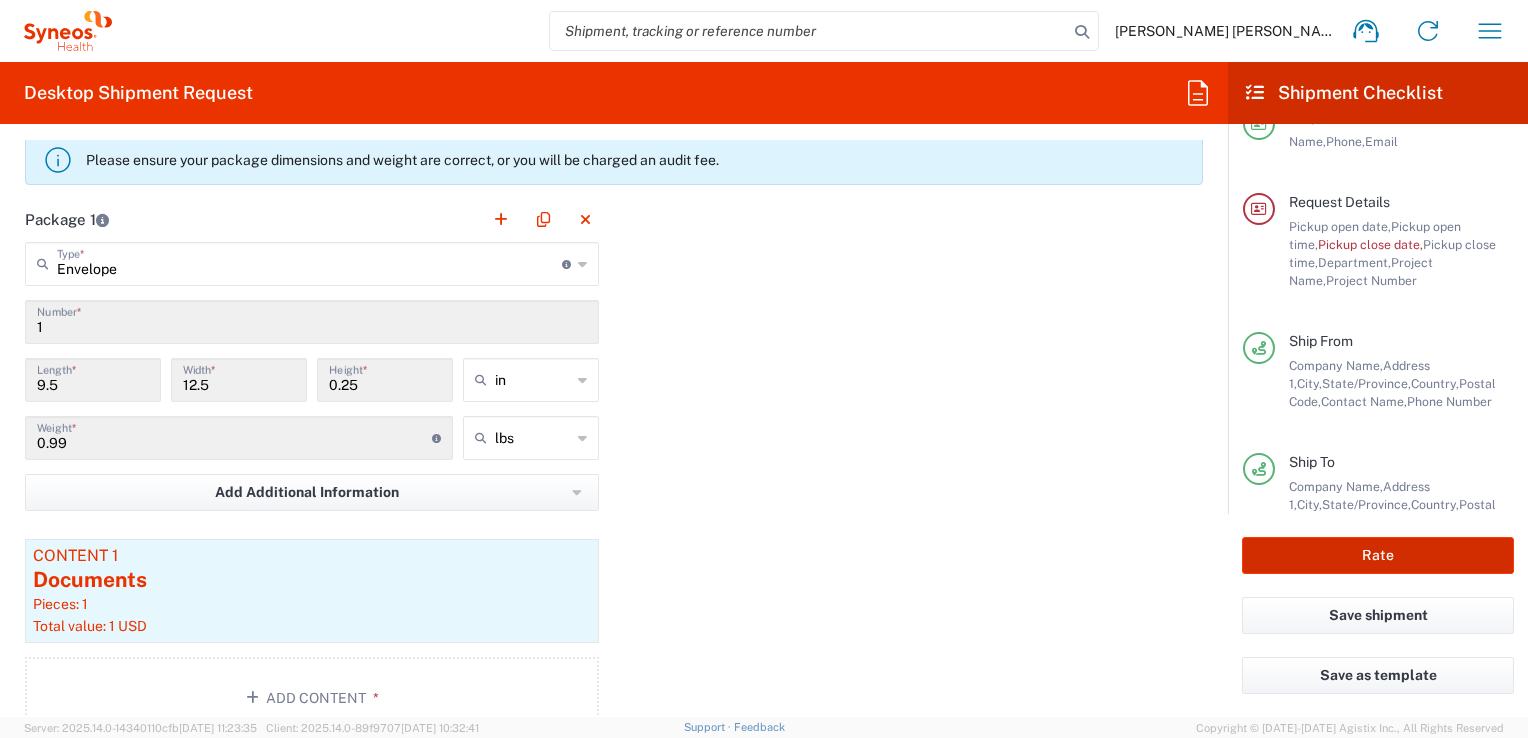 scroll, scrollTop: 0, scrollLeft: 0, axis: both 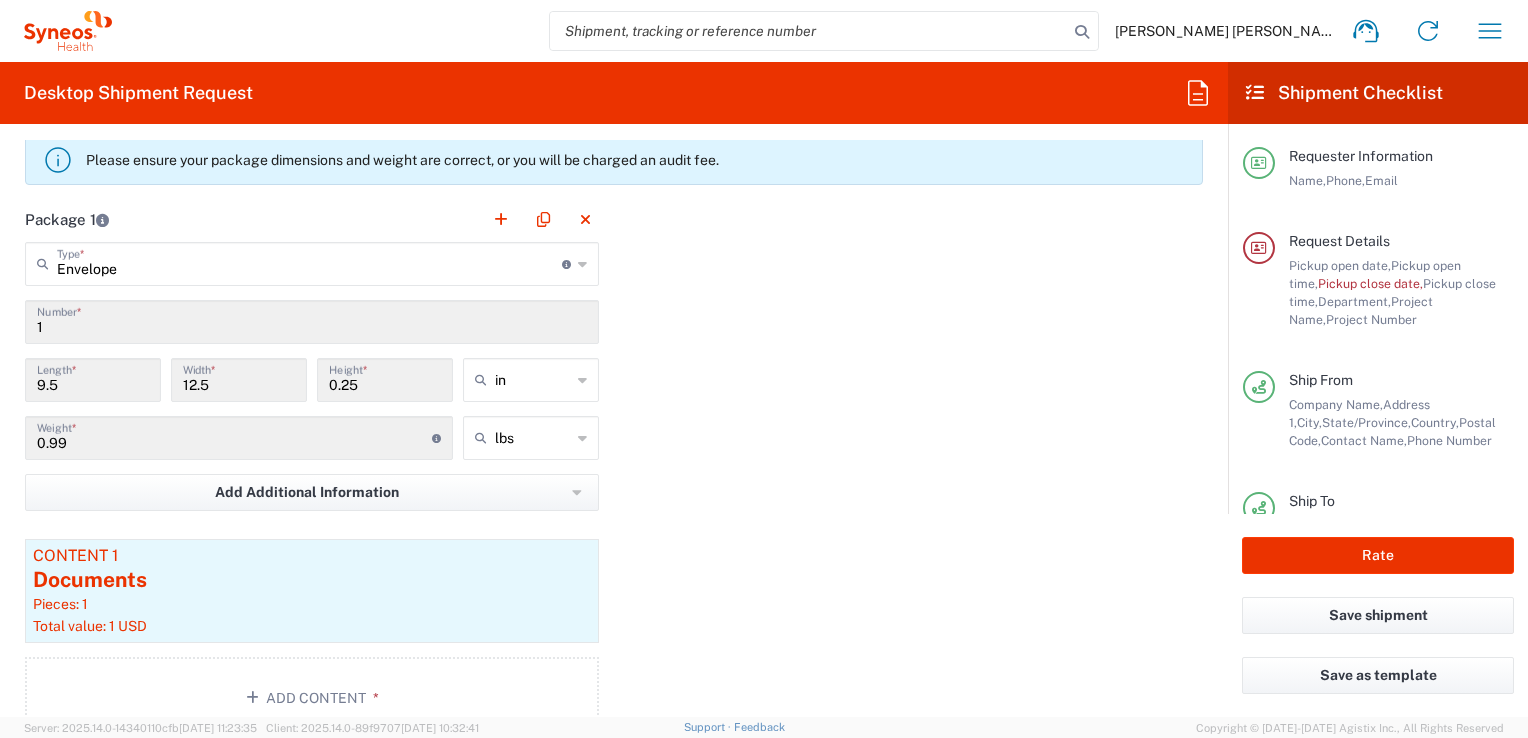 click on "Pickup open date,   Pickup open time,   Pickup close date,   Pickup close time,   Department,   Project Name,   Project Number" 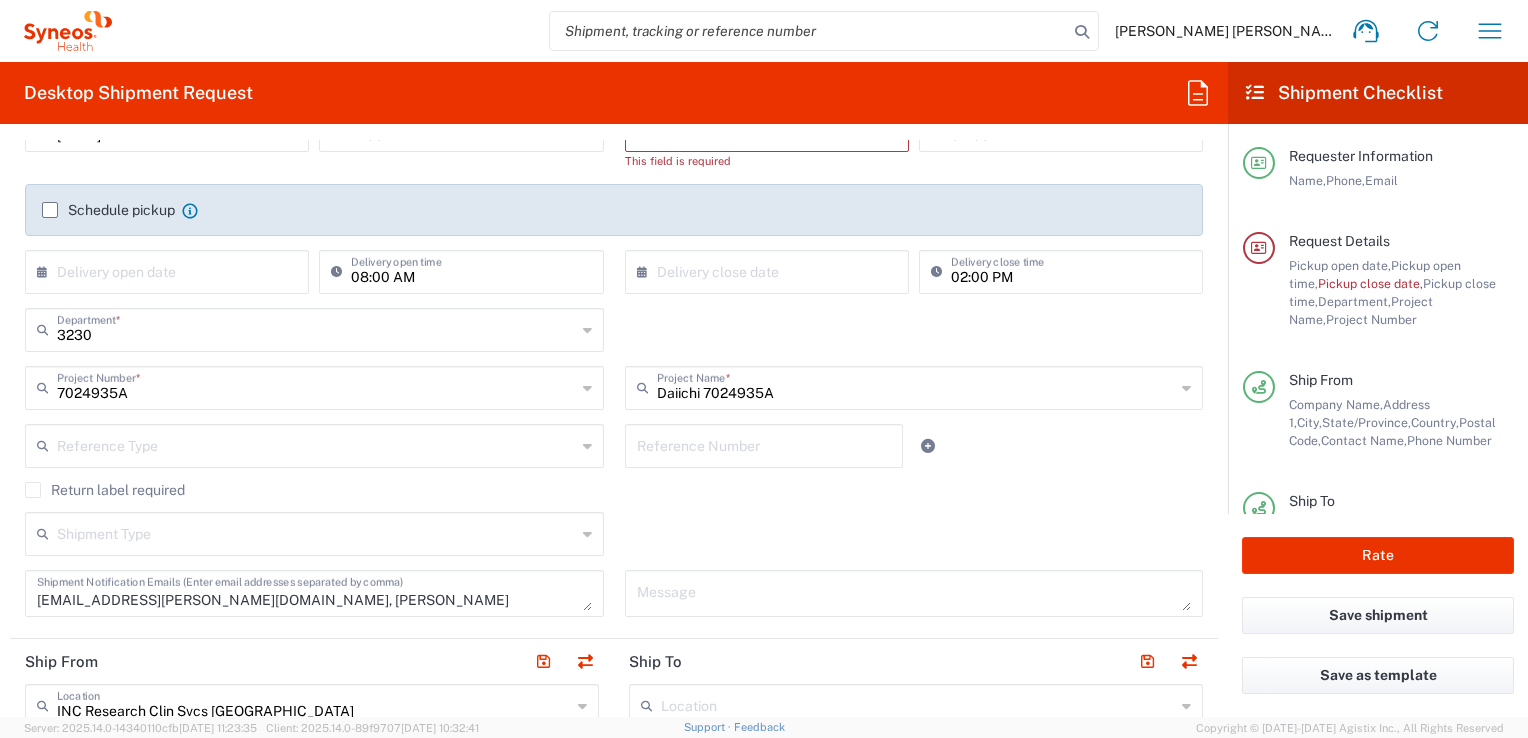 scroll, scrollTop: 204, scrollLeft: 0, axis: vertical 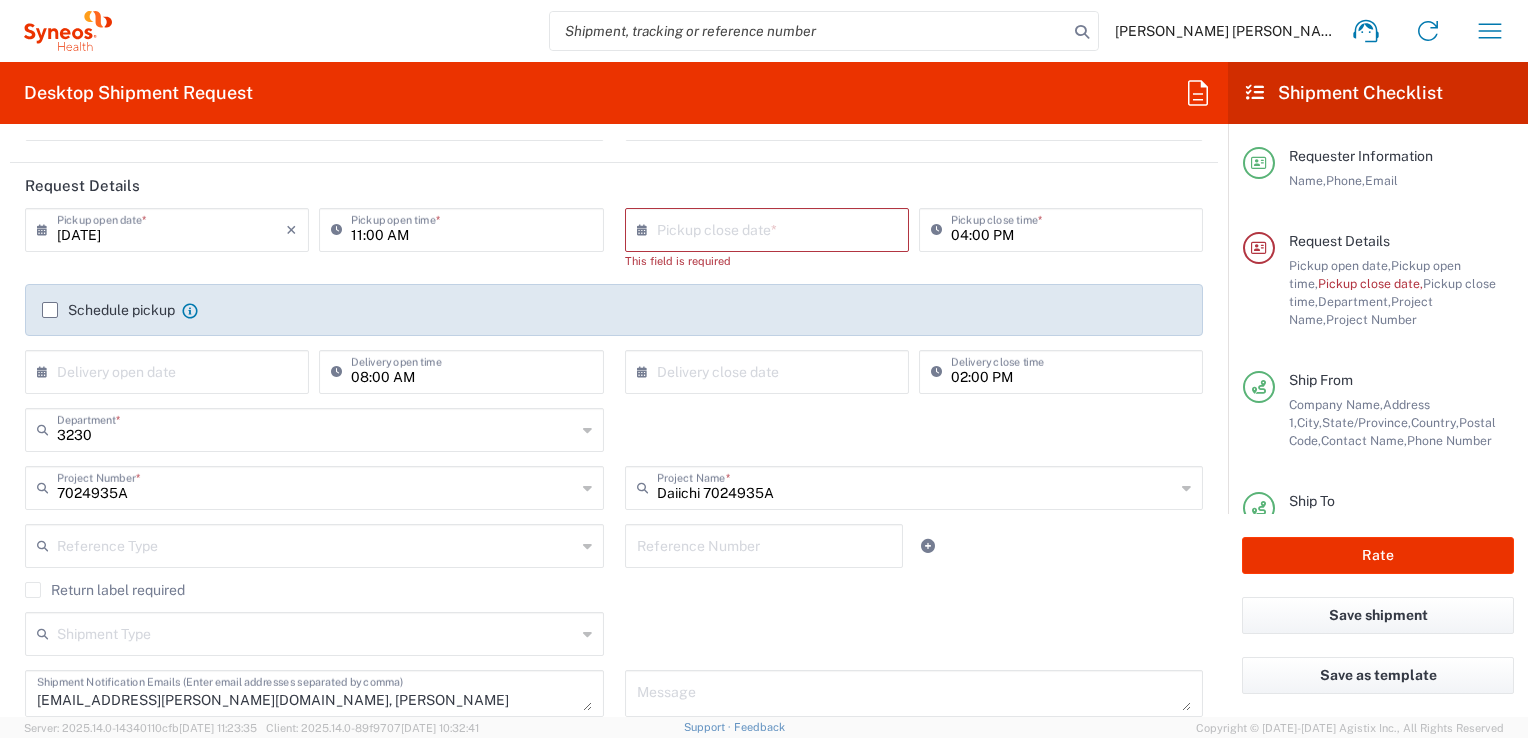 click at bounding box center [771, 228] 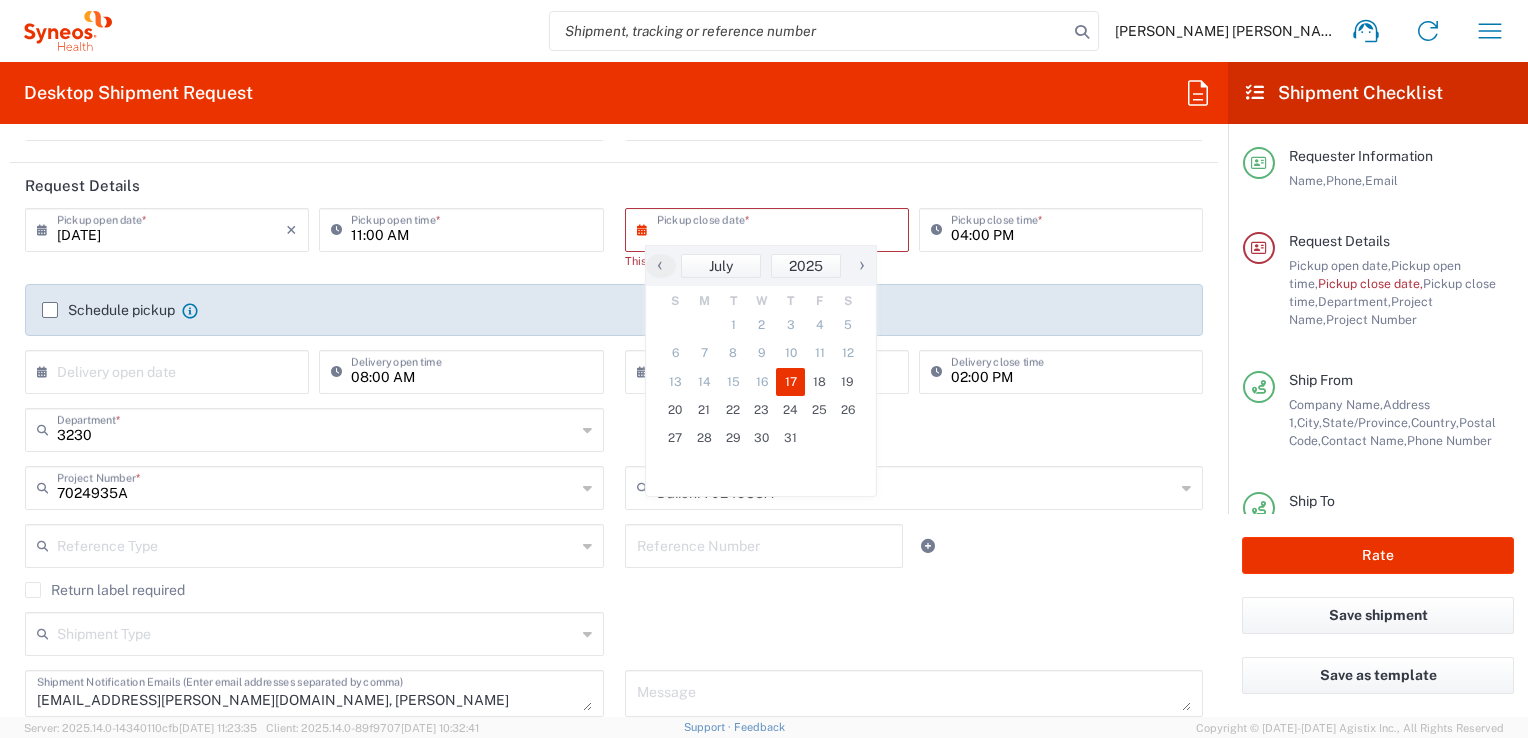 click on "17" 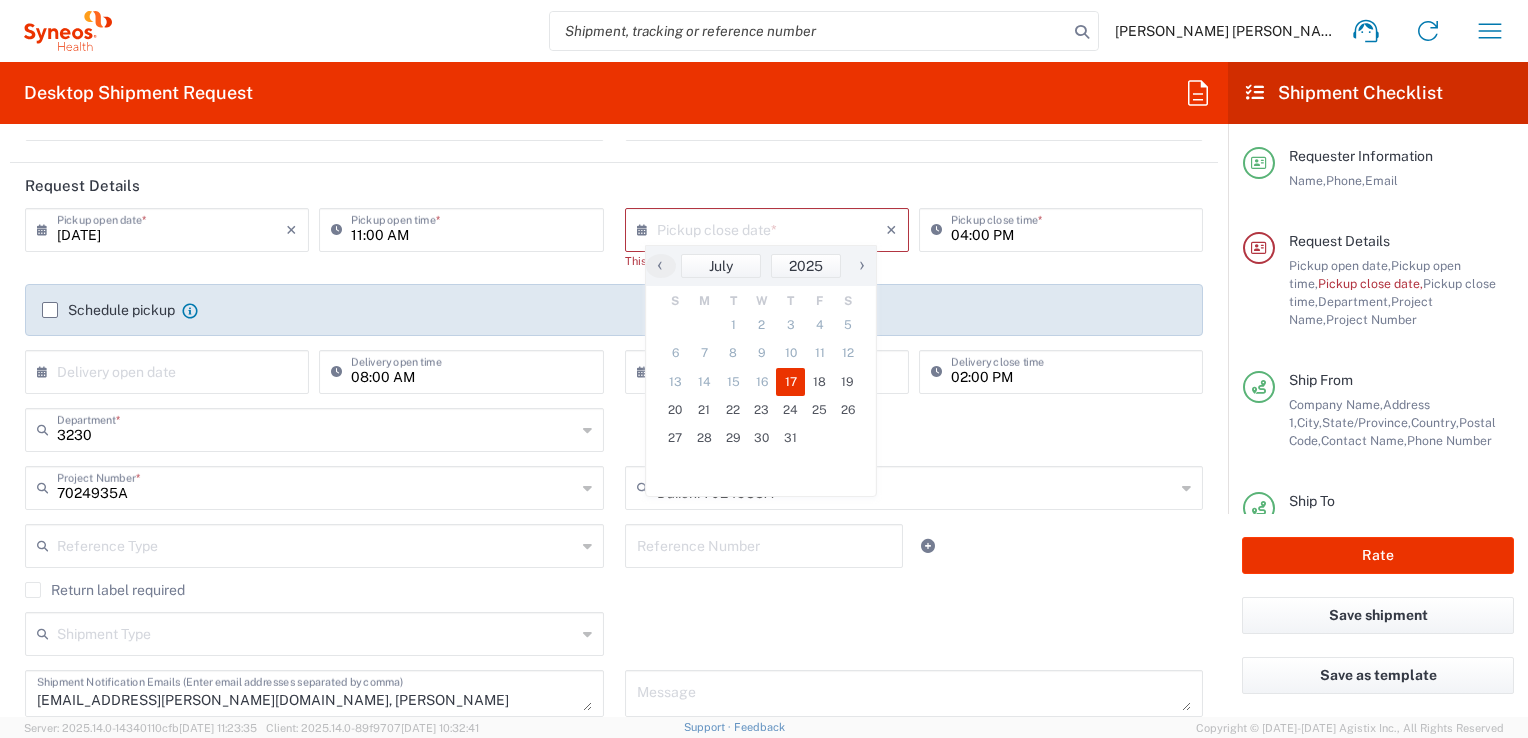 type on "[DATE]" 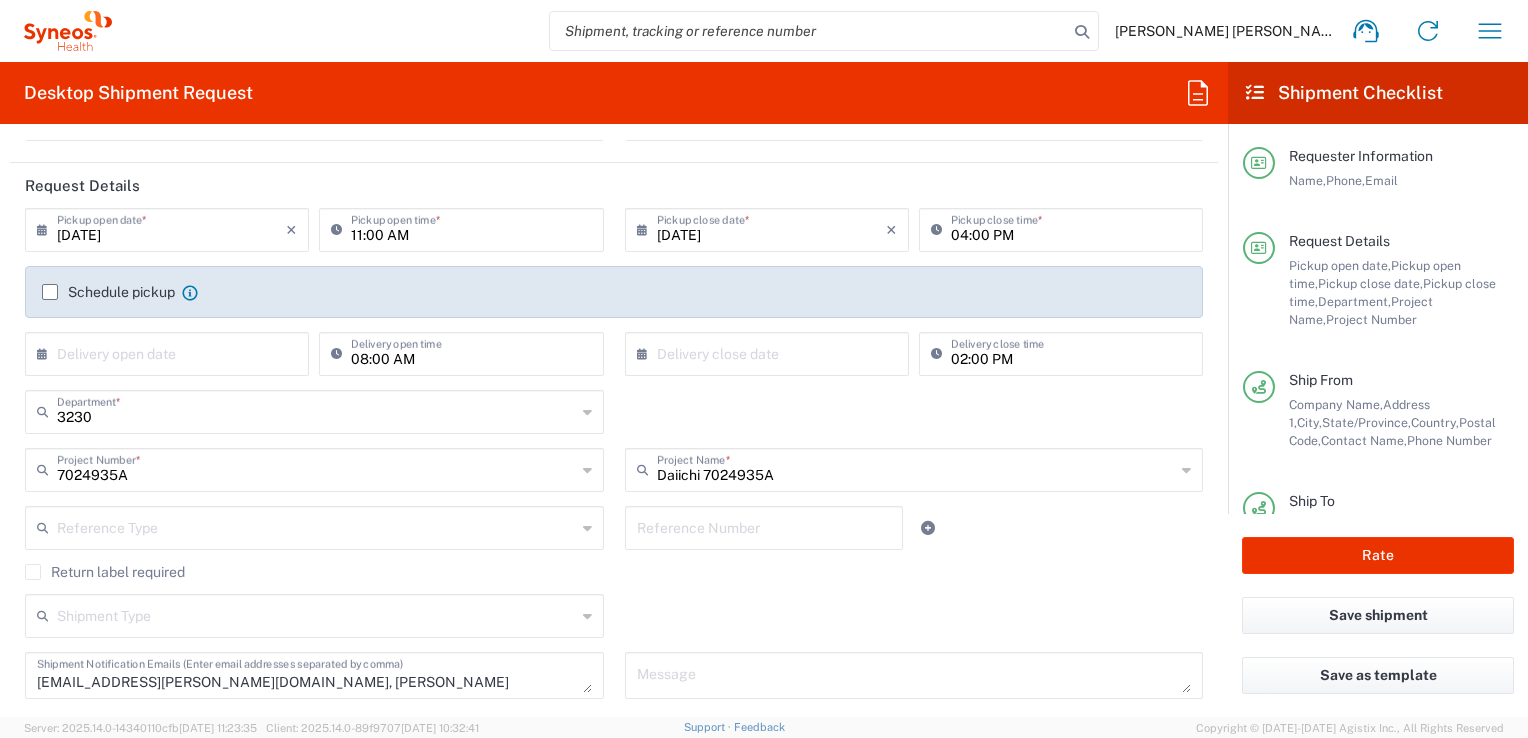 scroll, scrollTop: 304, scrollLeft: 0, axis: vertical 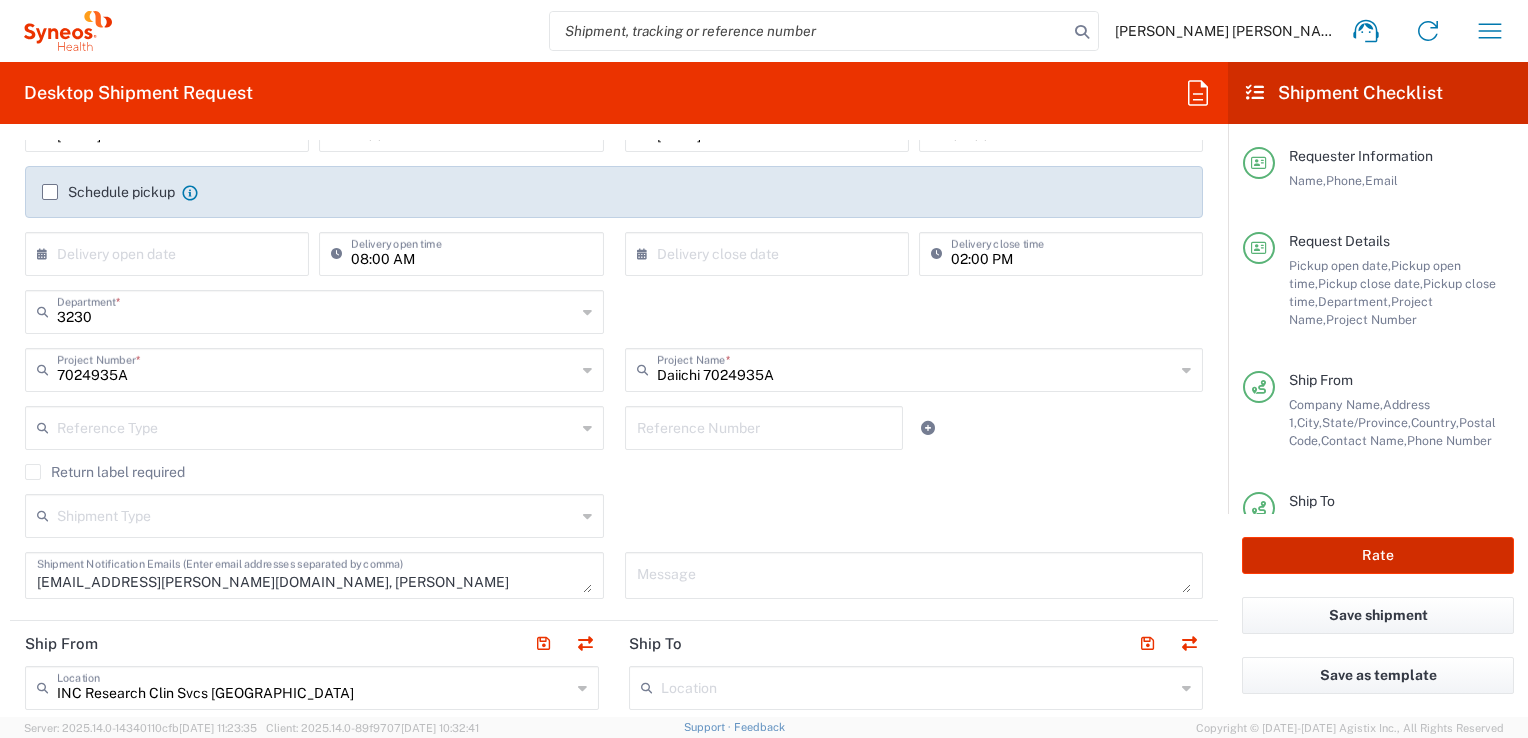 click on "Rate" 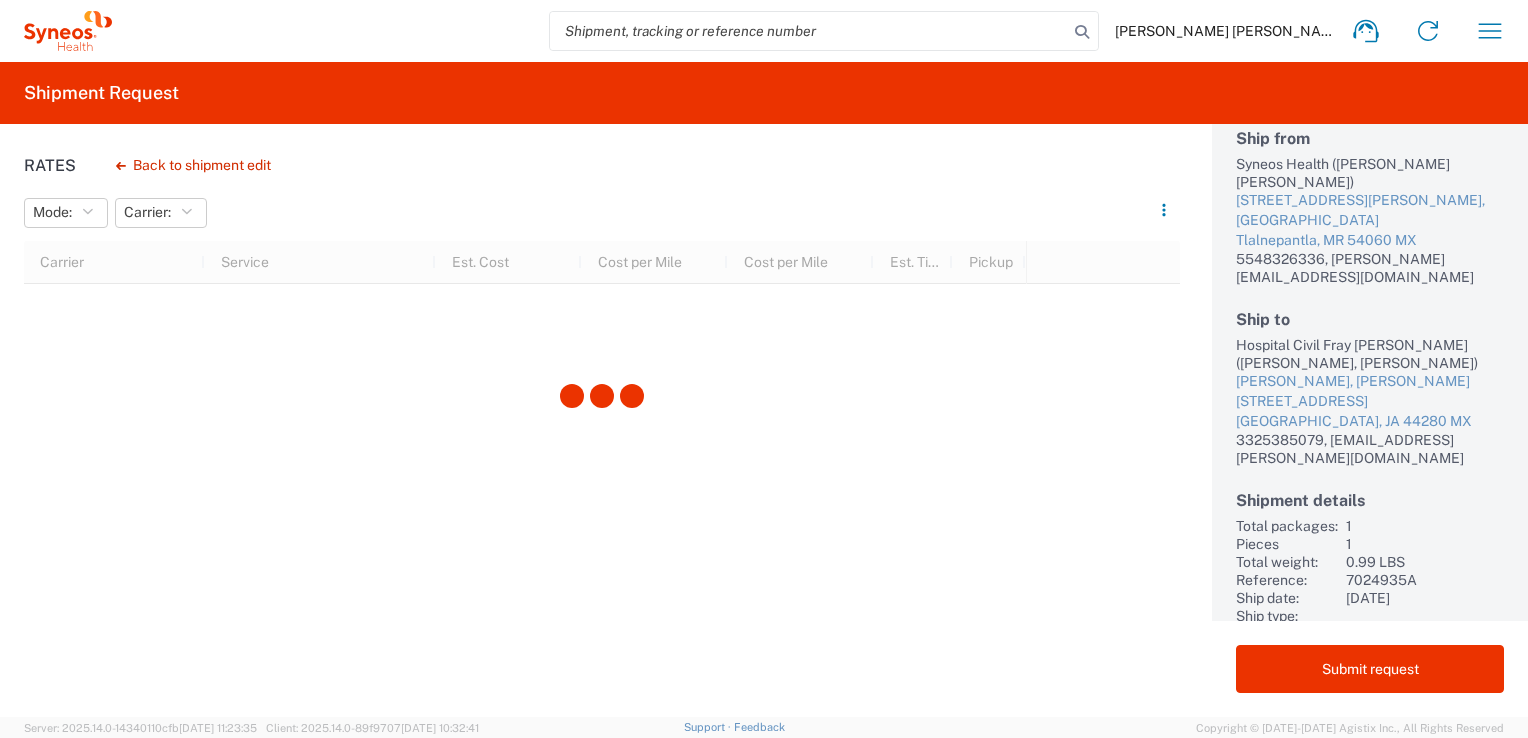 scroll, scrollTop: 142, scrollLeft: 0, axis: vertical 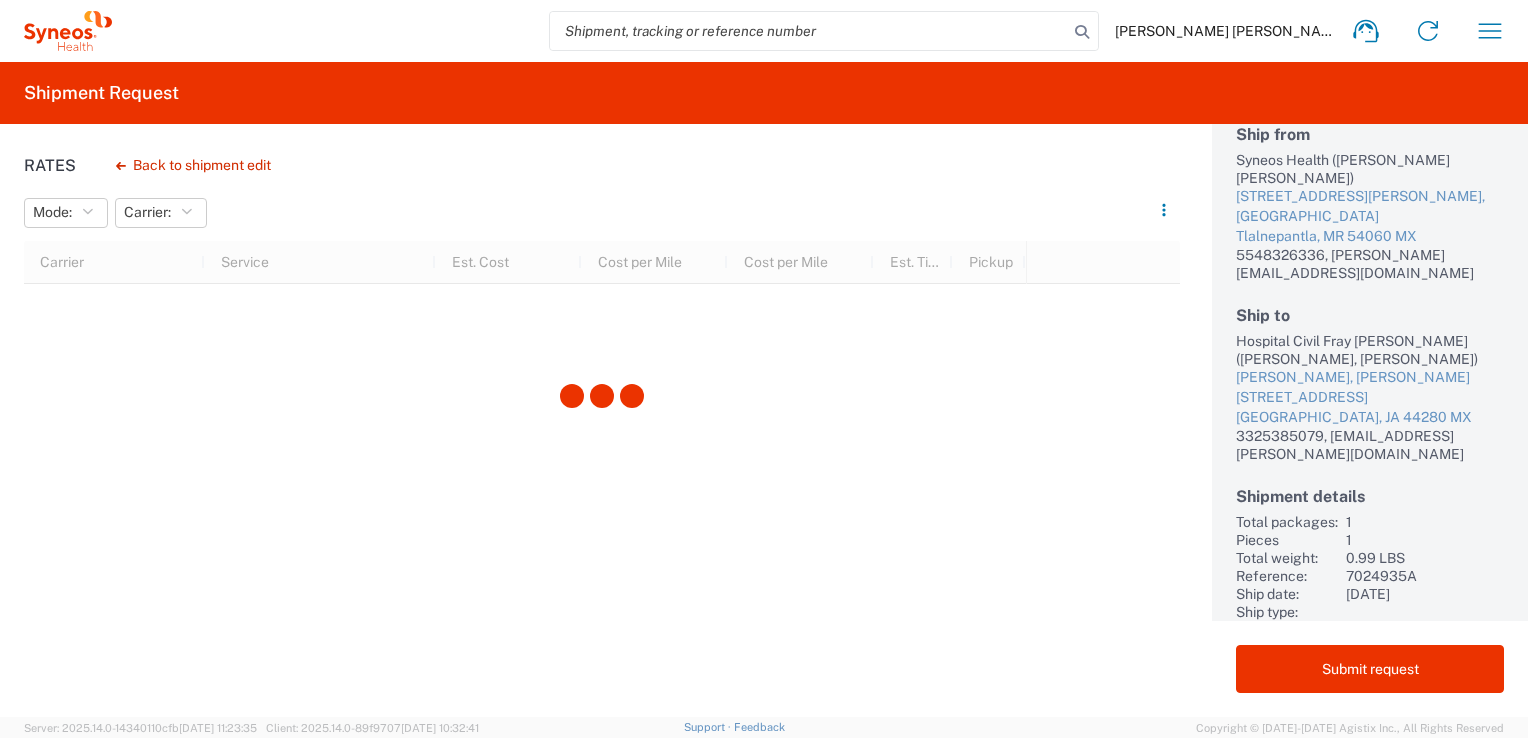 click on "3325385079, [EMAIL_ADDRESS][PERSON_NAME][DOMAIN_NAME]" 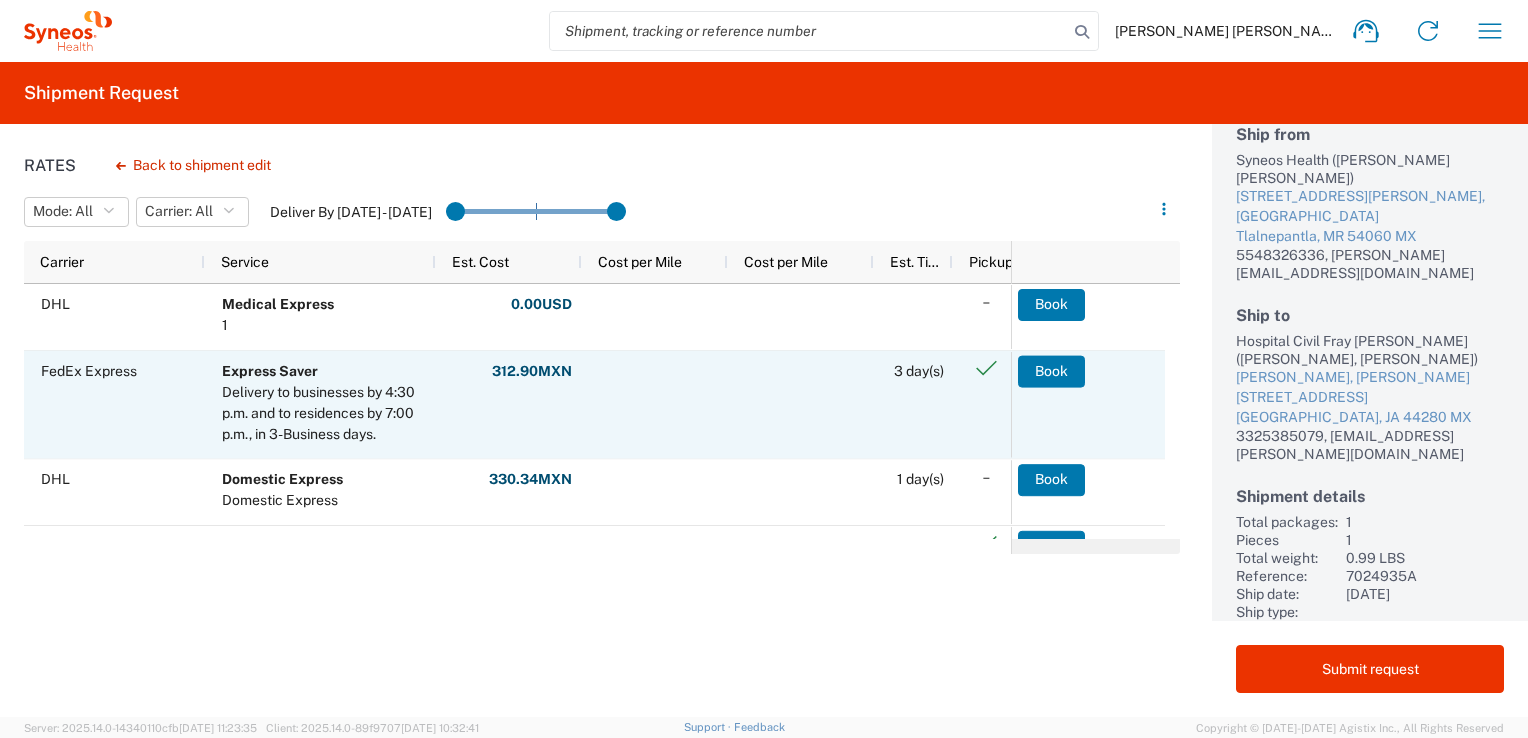 scroll, scrollTop: 56, scrollLeft: 0, axis: vertical 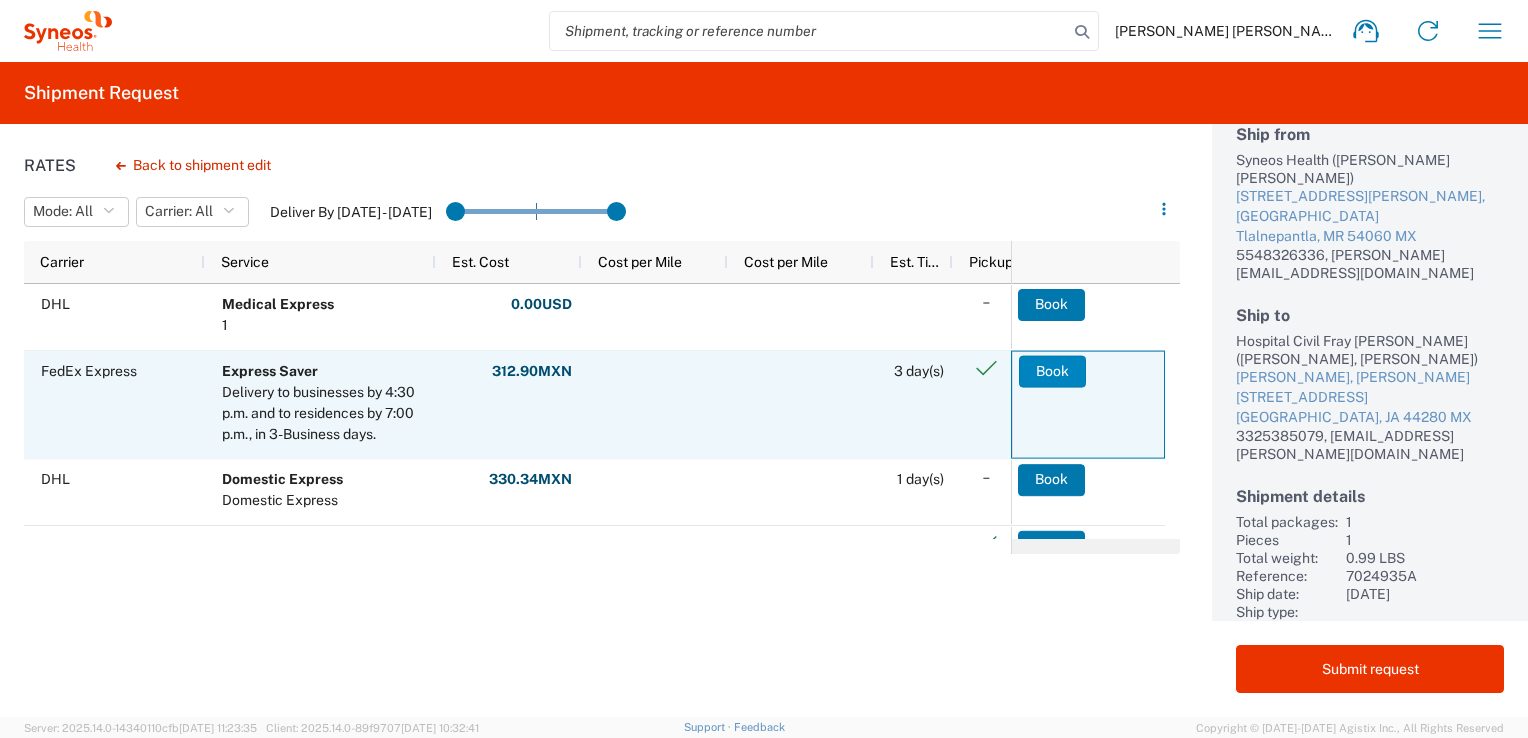 click on "Book" 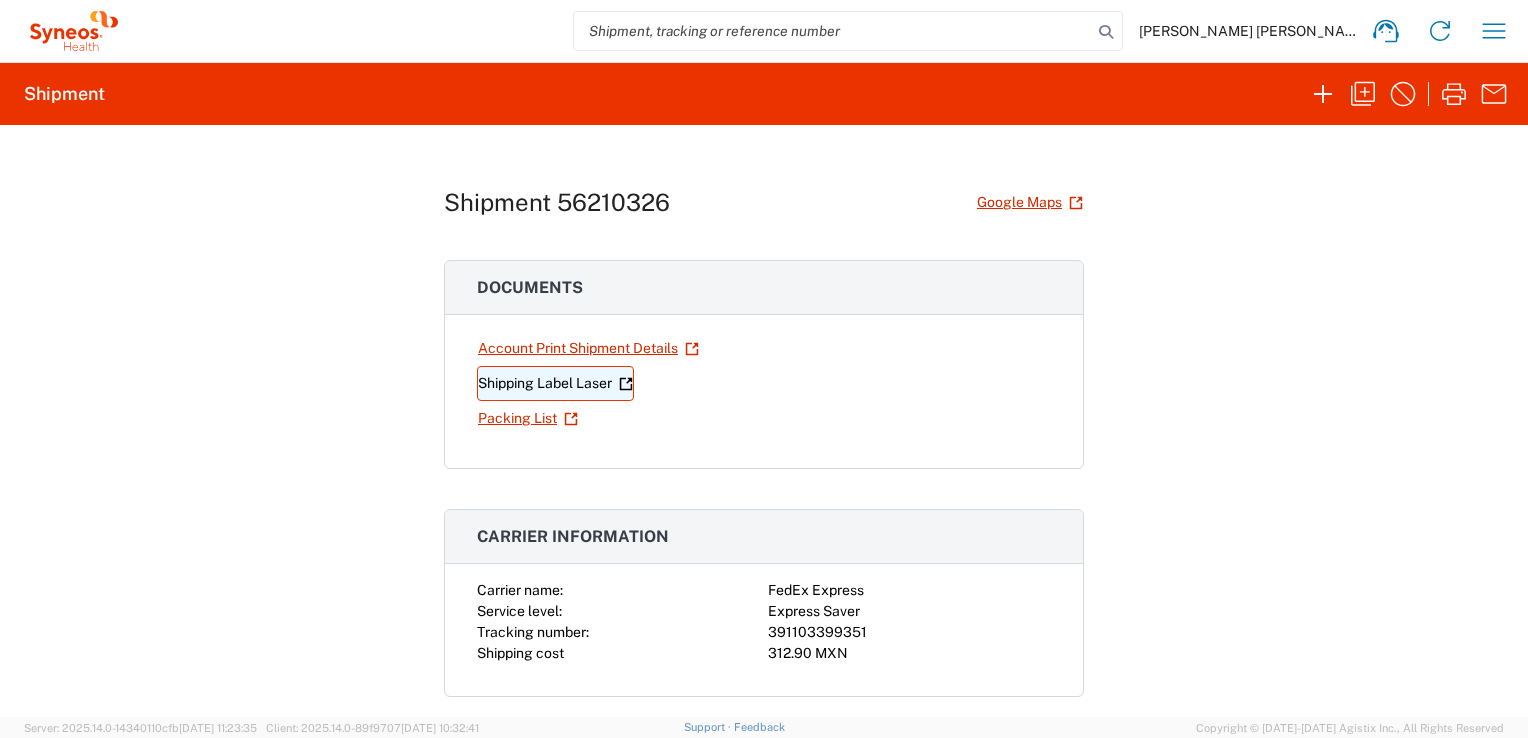 click on "Shipping Label Laser" 